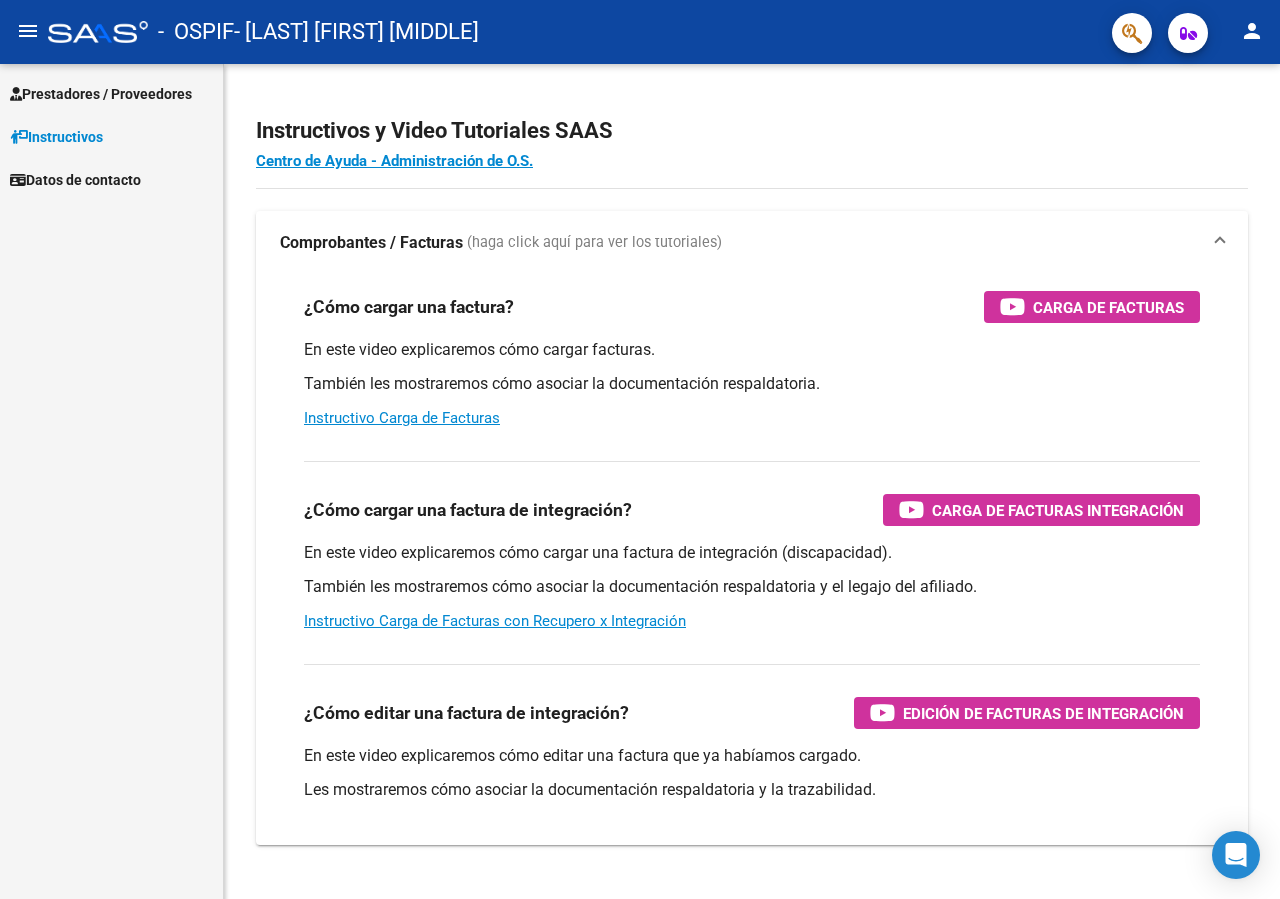 scroll, scrollTop: 0, scrollLeft: 0, axis: both 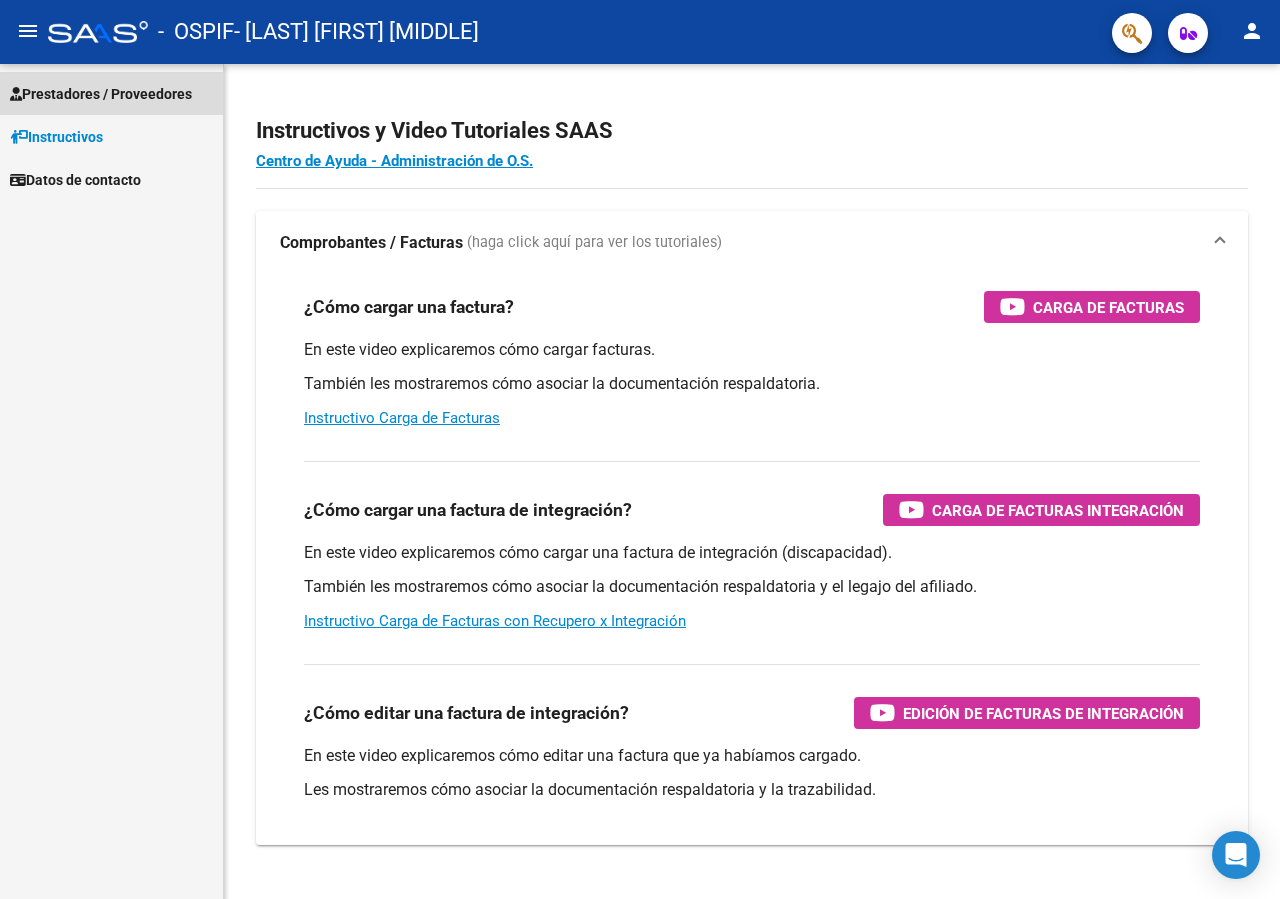 click on "Prestadores / Proveedores" at bounding box center [101, 94] 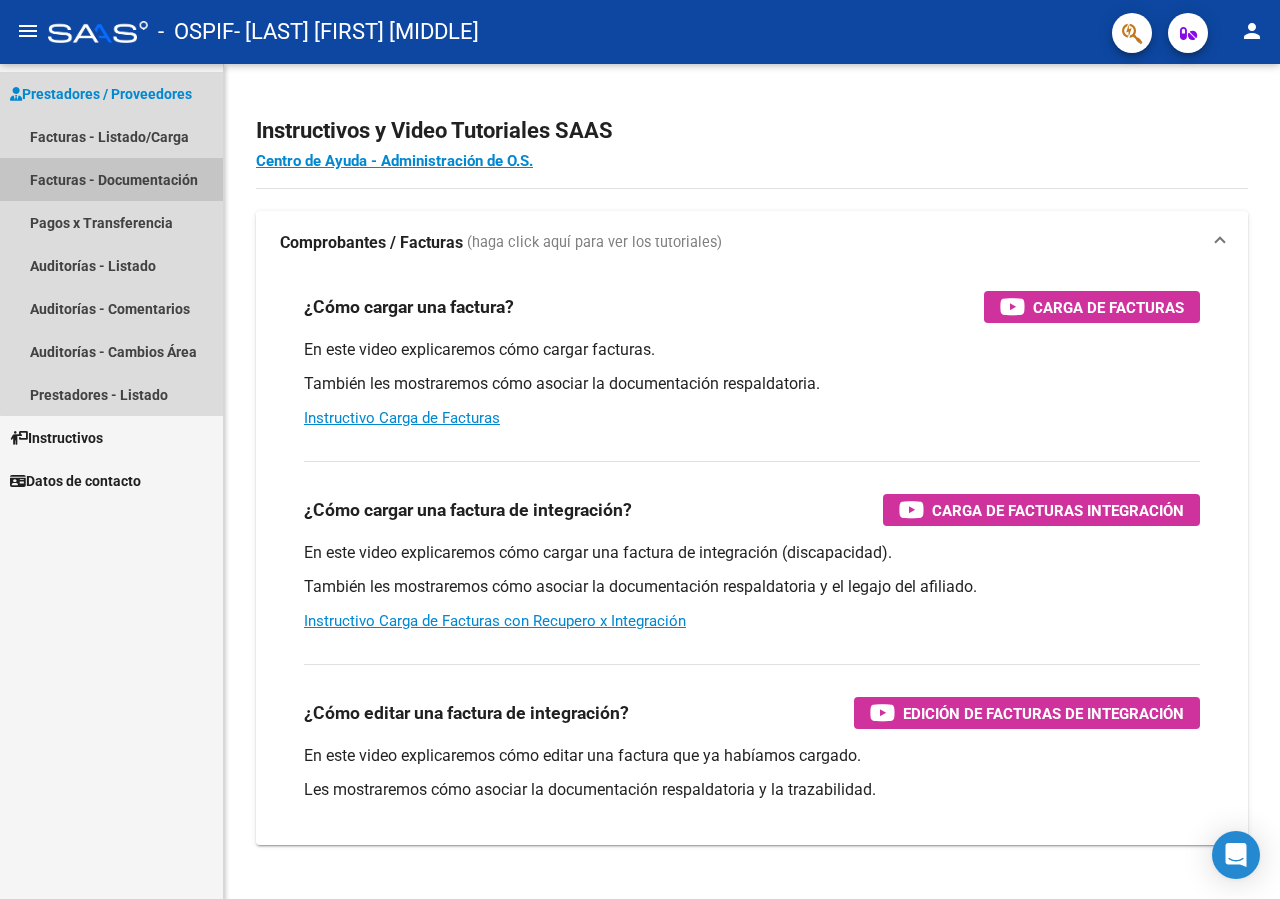 click on "Facturas - Documentación" at bounding box center [111, 179] 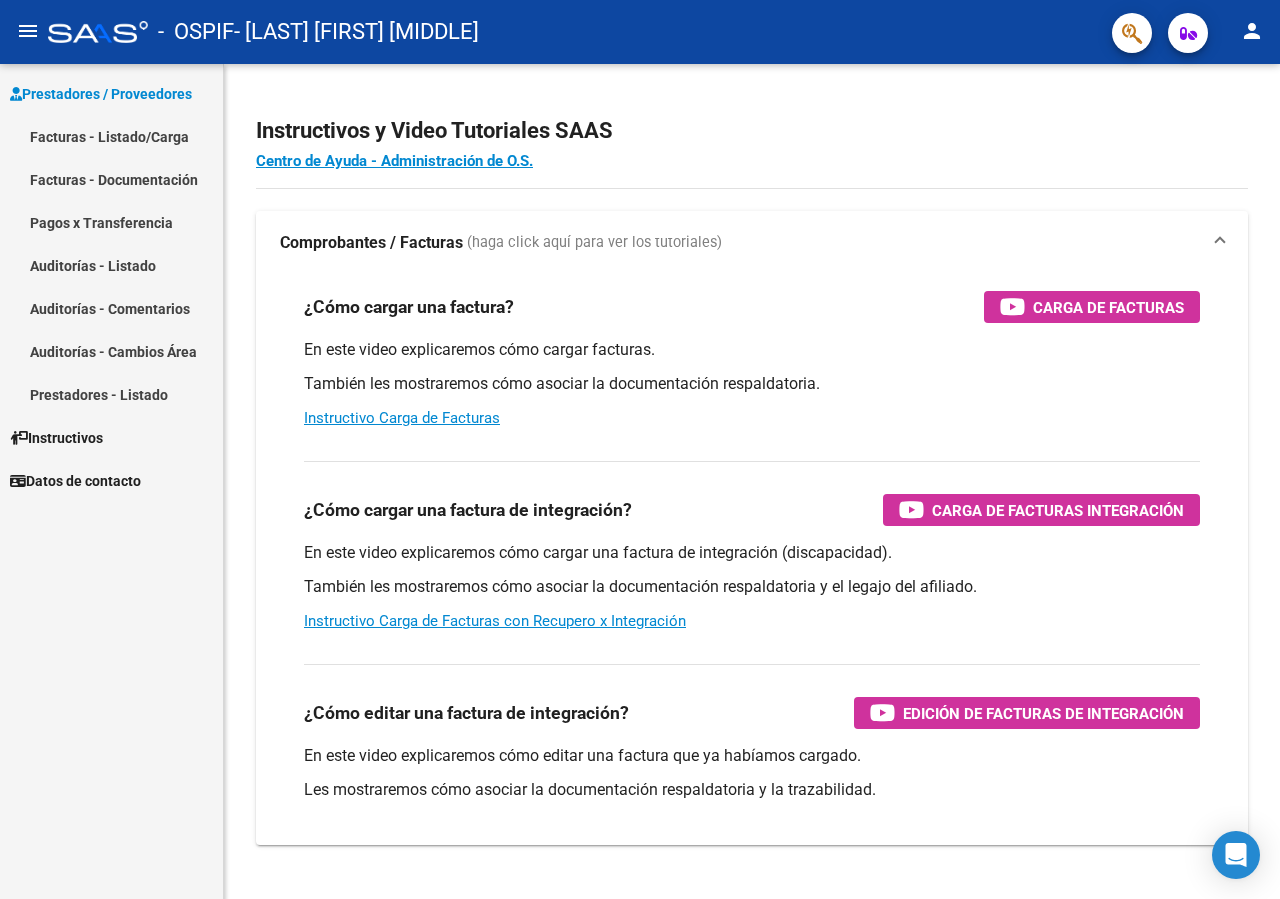 click on "Facturas - Listado/Carga" at bounding box center (111, 136) 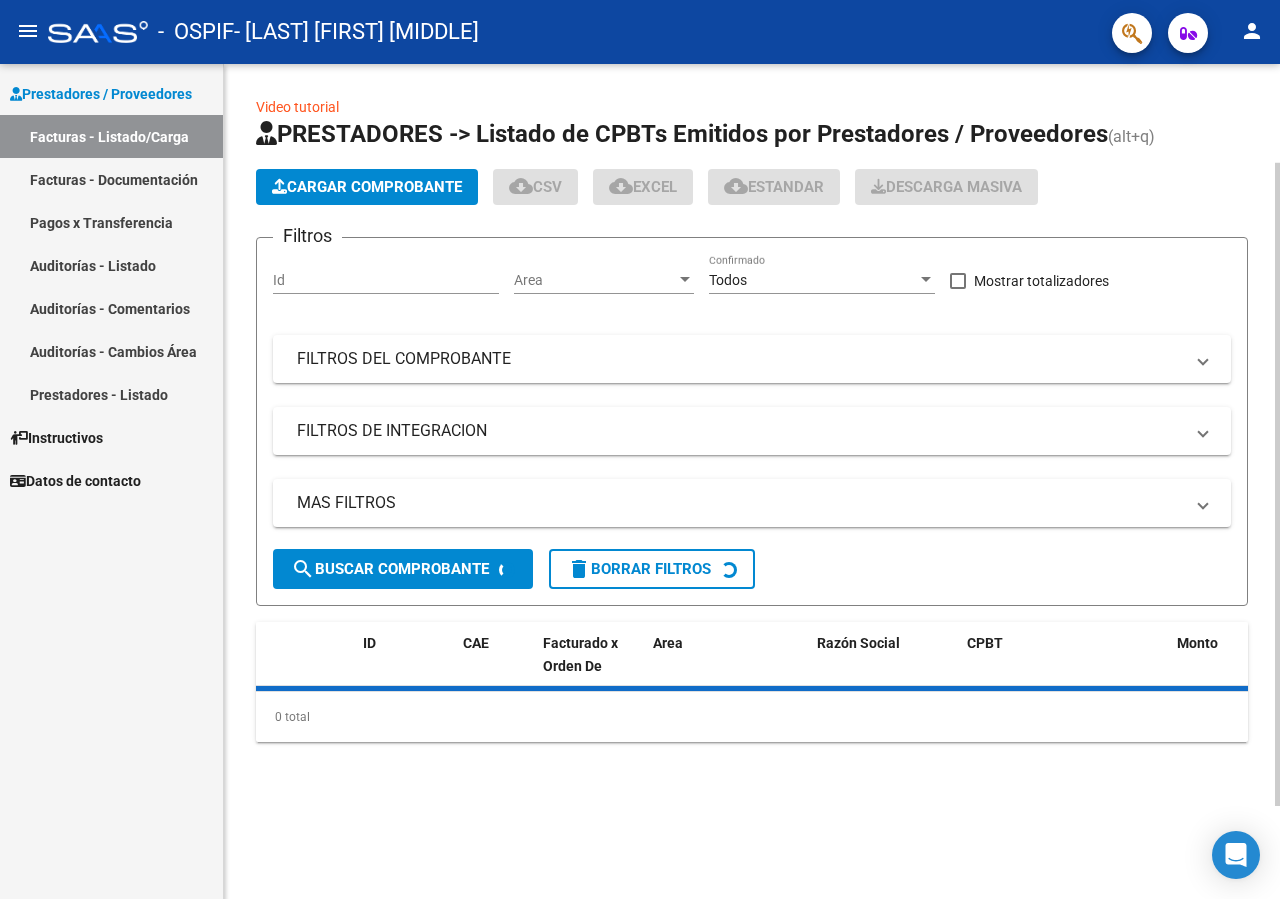 click on "Cargar Comprobante" 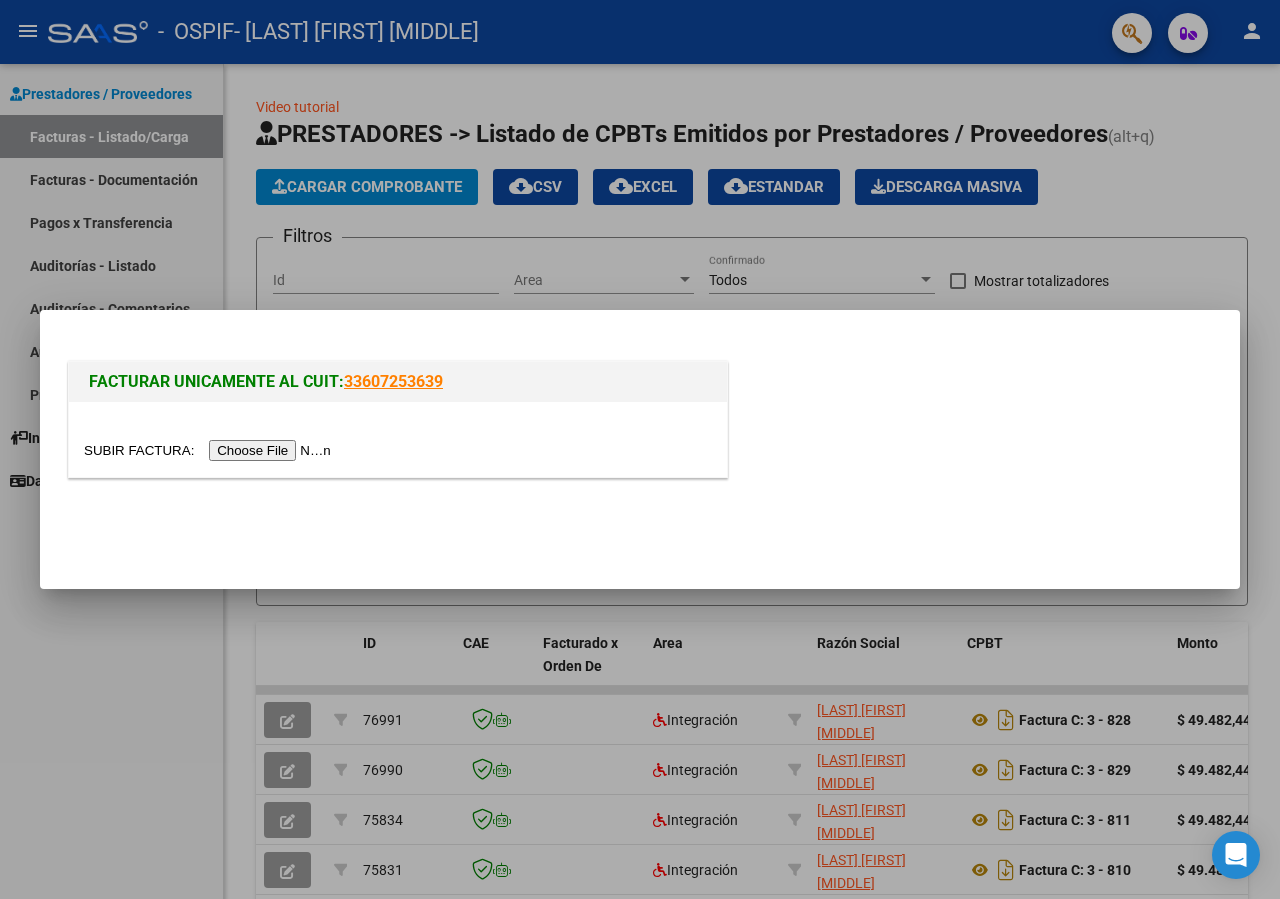 click at bounding box center (210, 450) 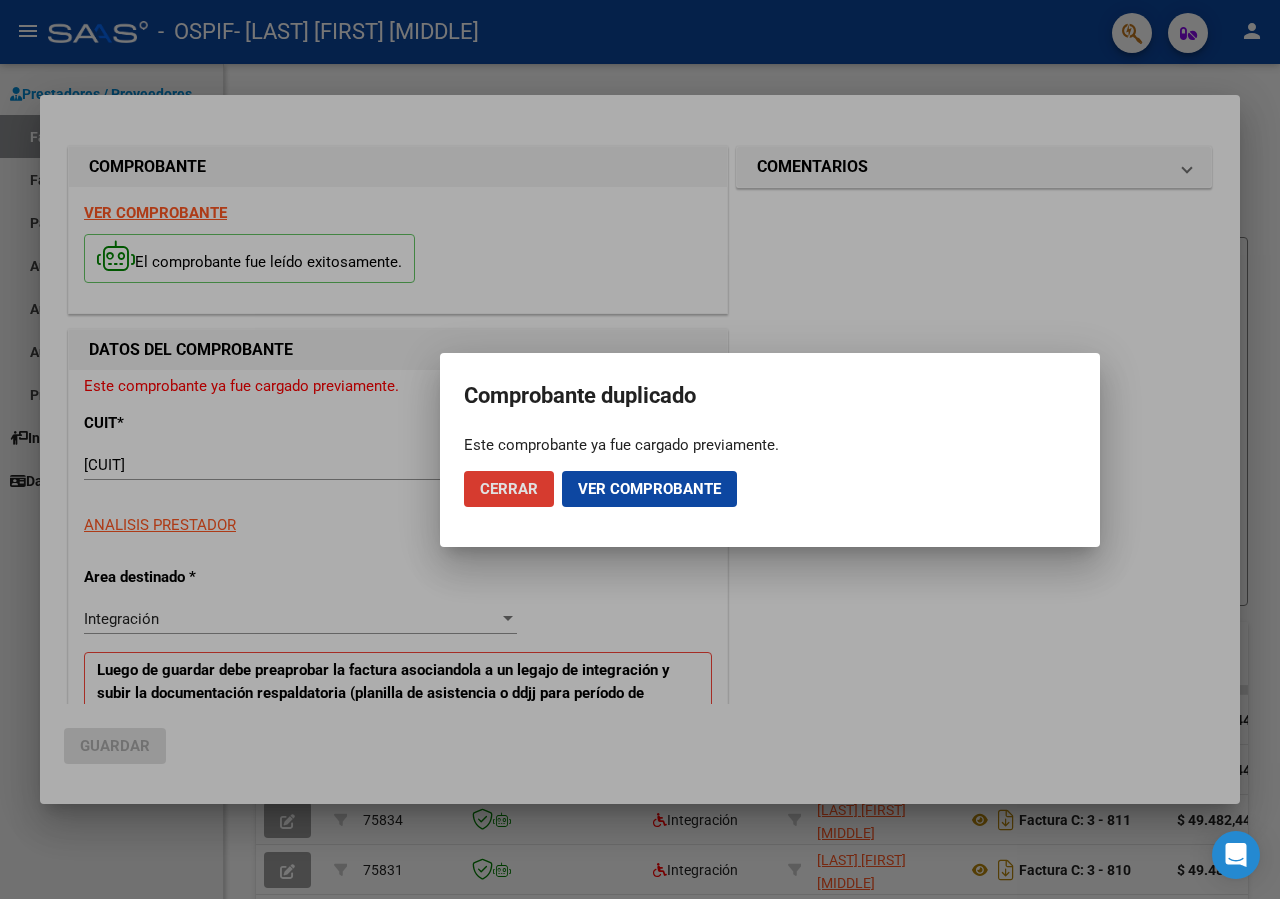 click on "Cerrar" 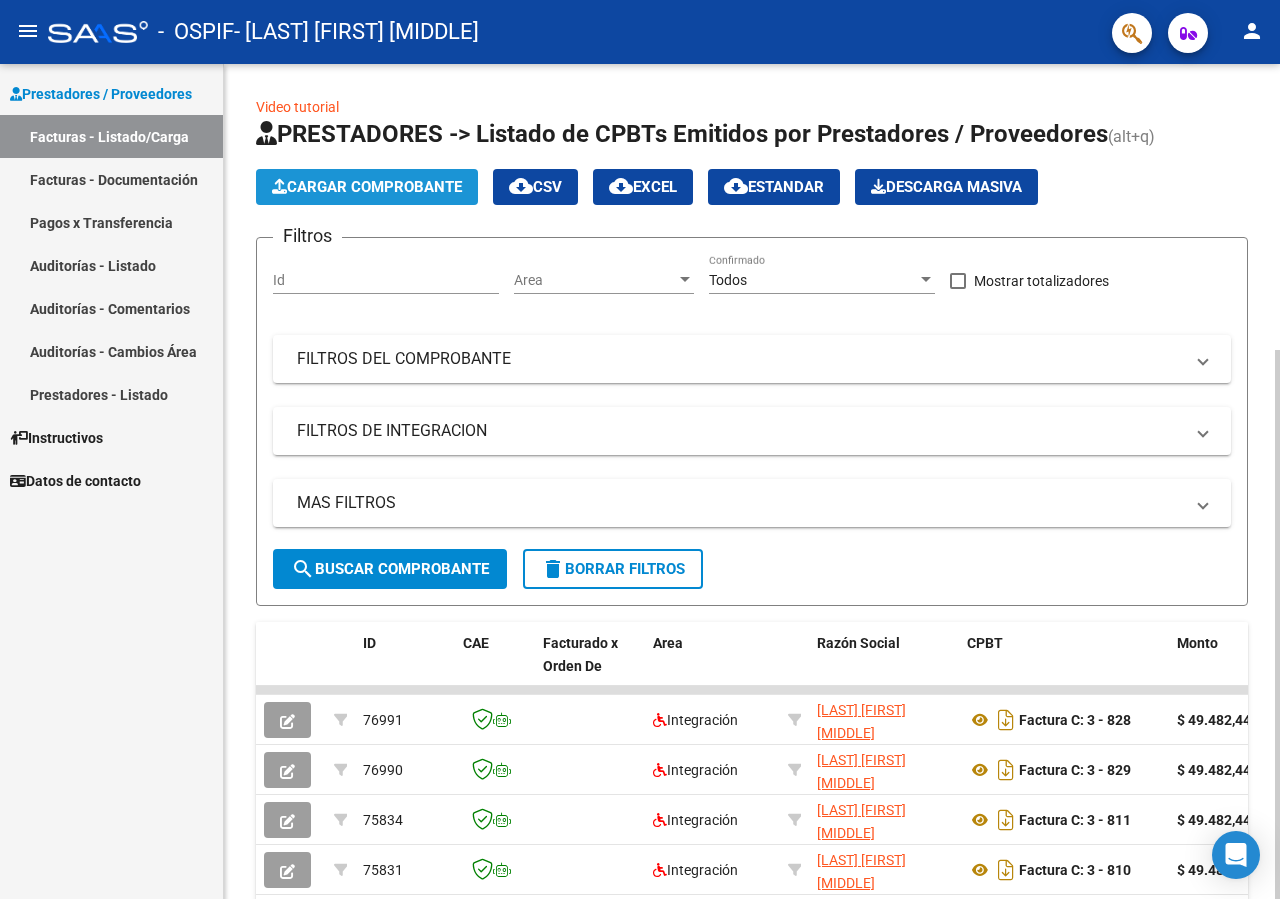 click on "Cargar Comprobante" 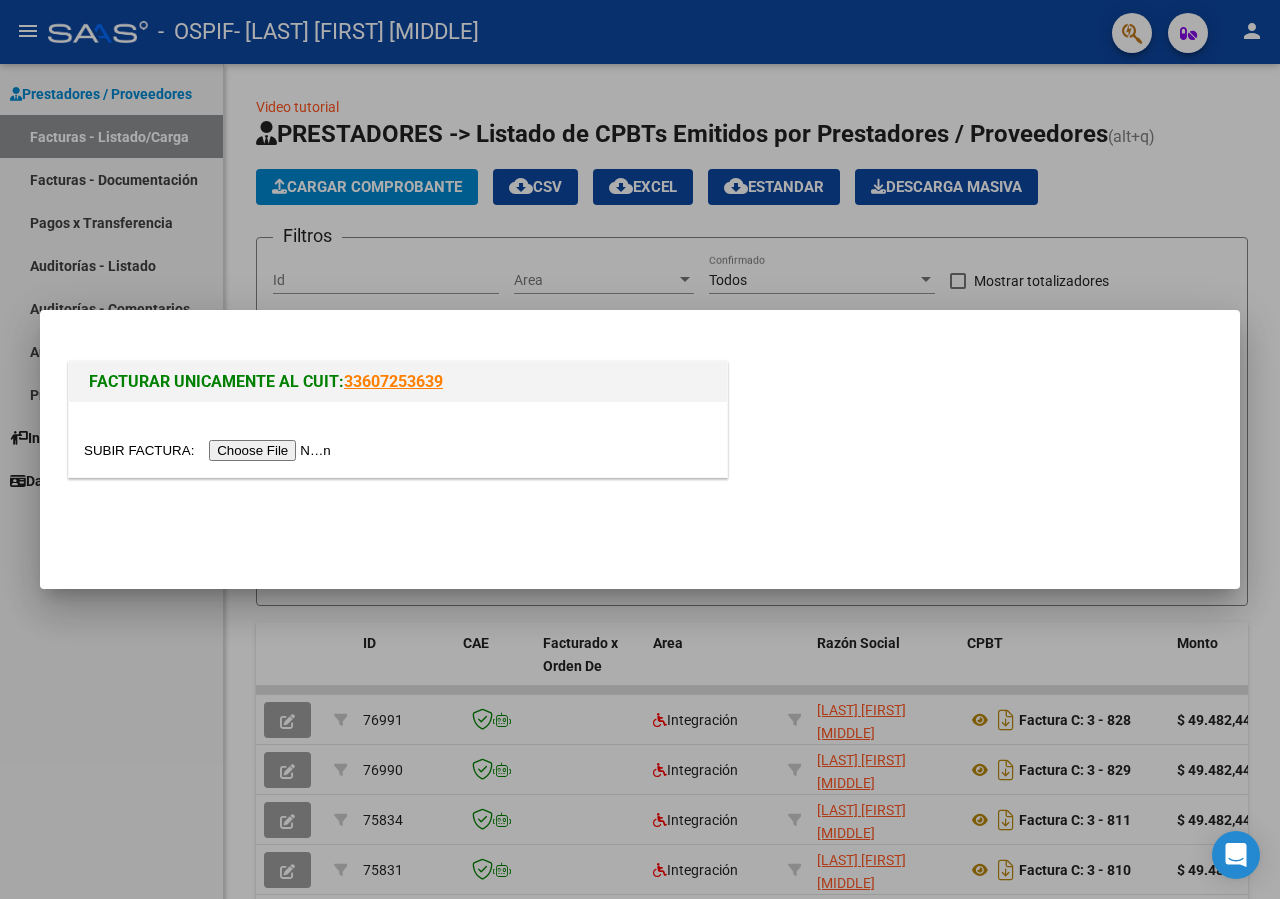 click at bounding box center (210, 450) 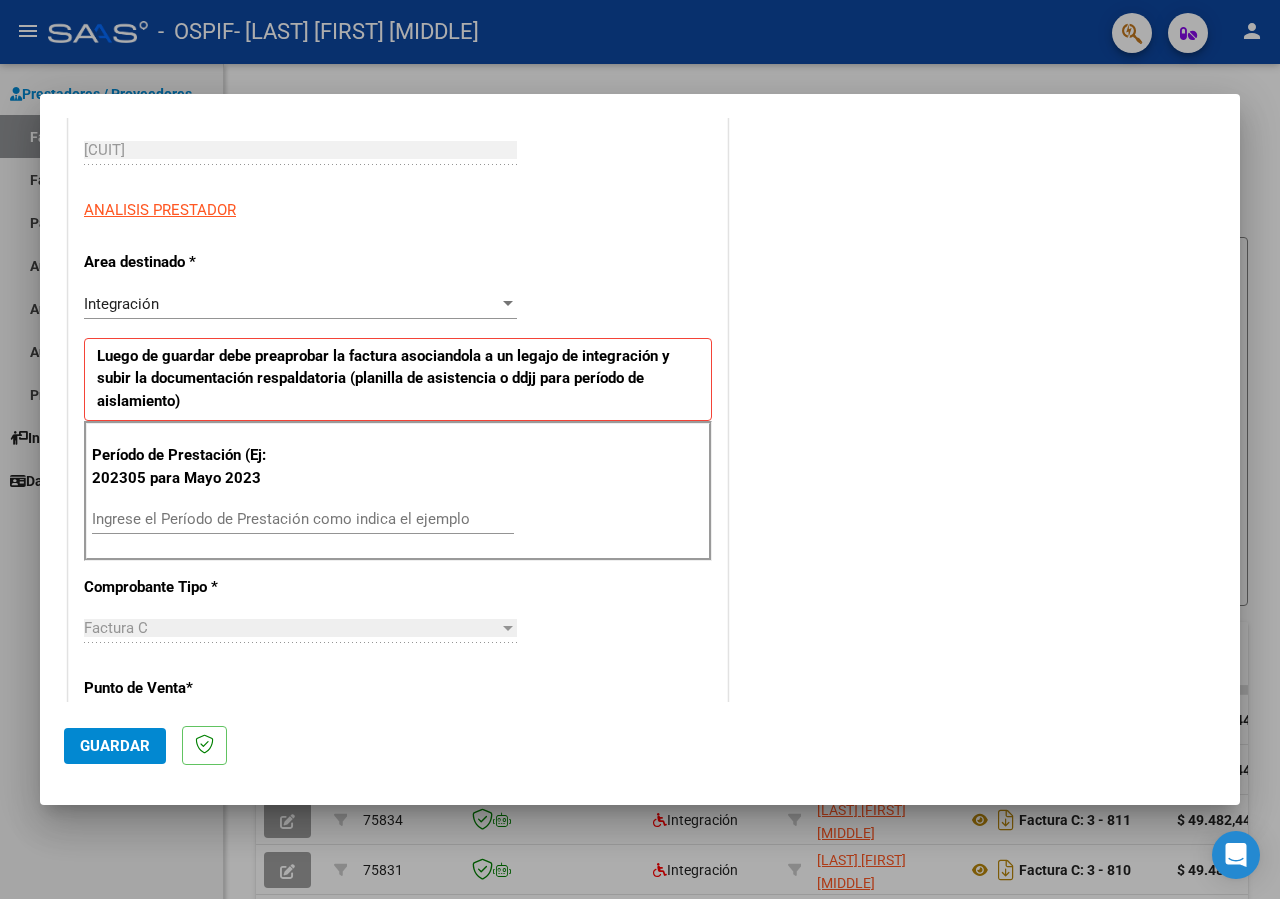 scroll, scrollTop: 421, scrollLeft: 0, axis: vertical 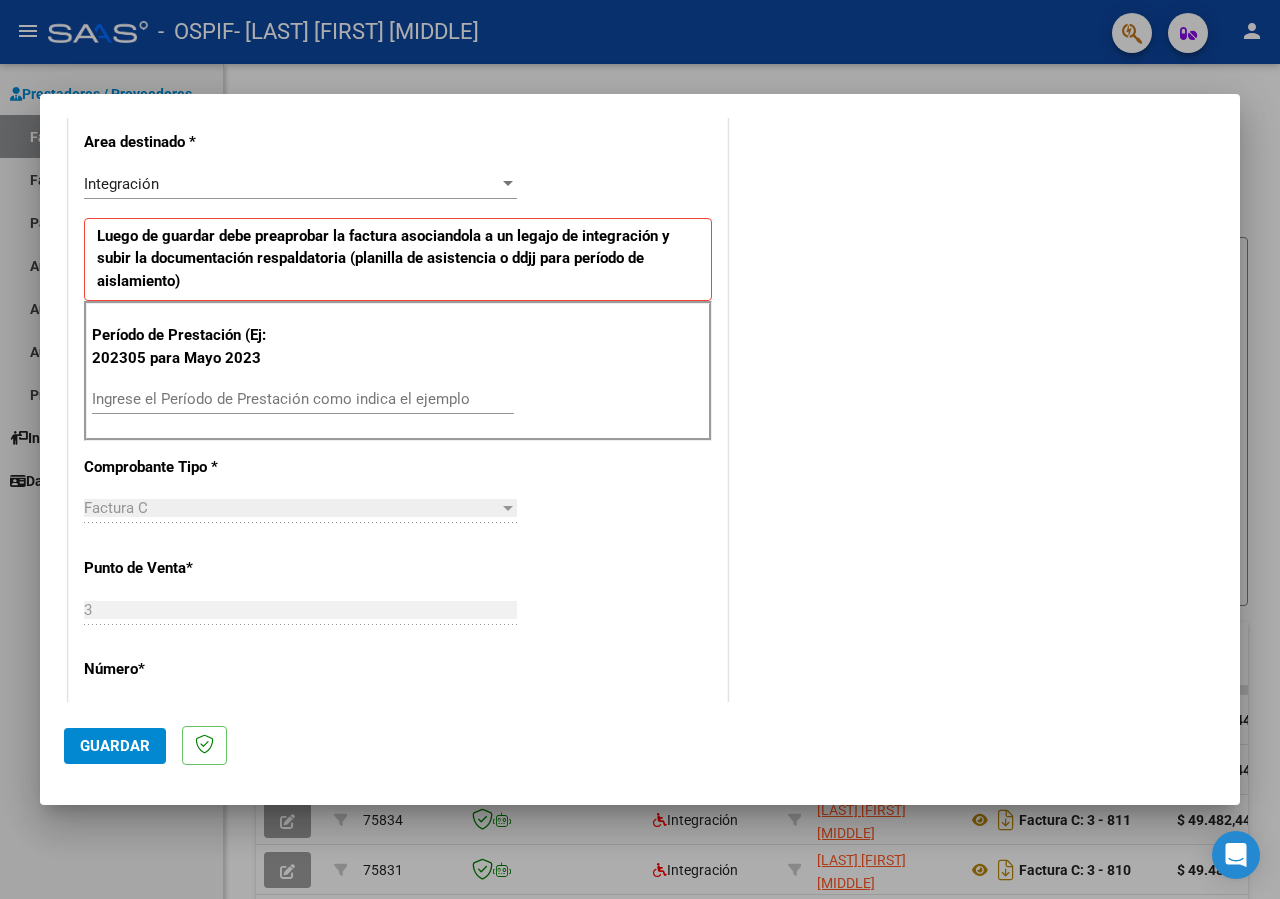 click on "Ingrese el Período de Prestación como indica el ejemplo" at bounding box center (303, 399) 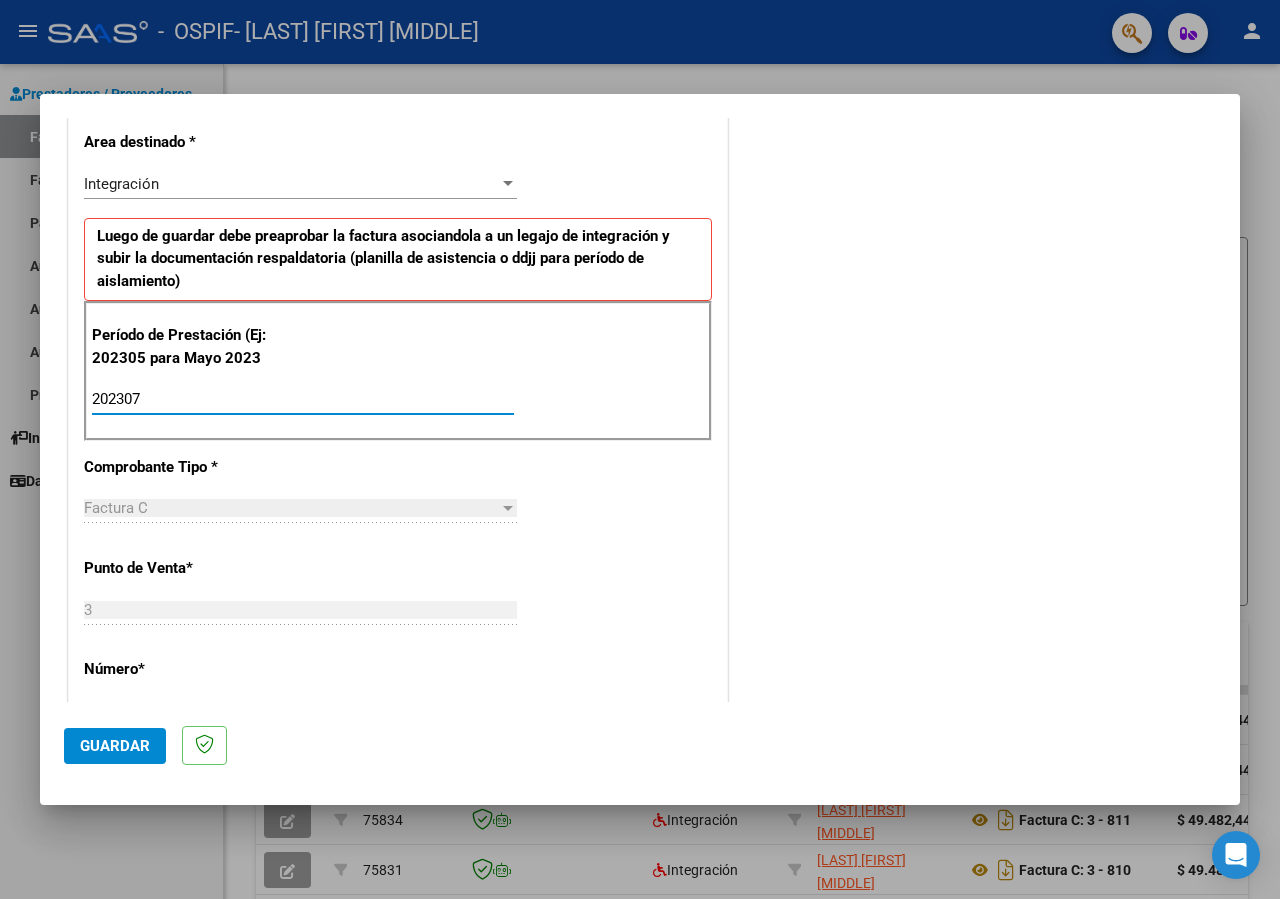 type on "202307" 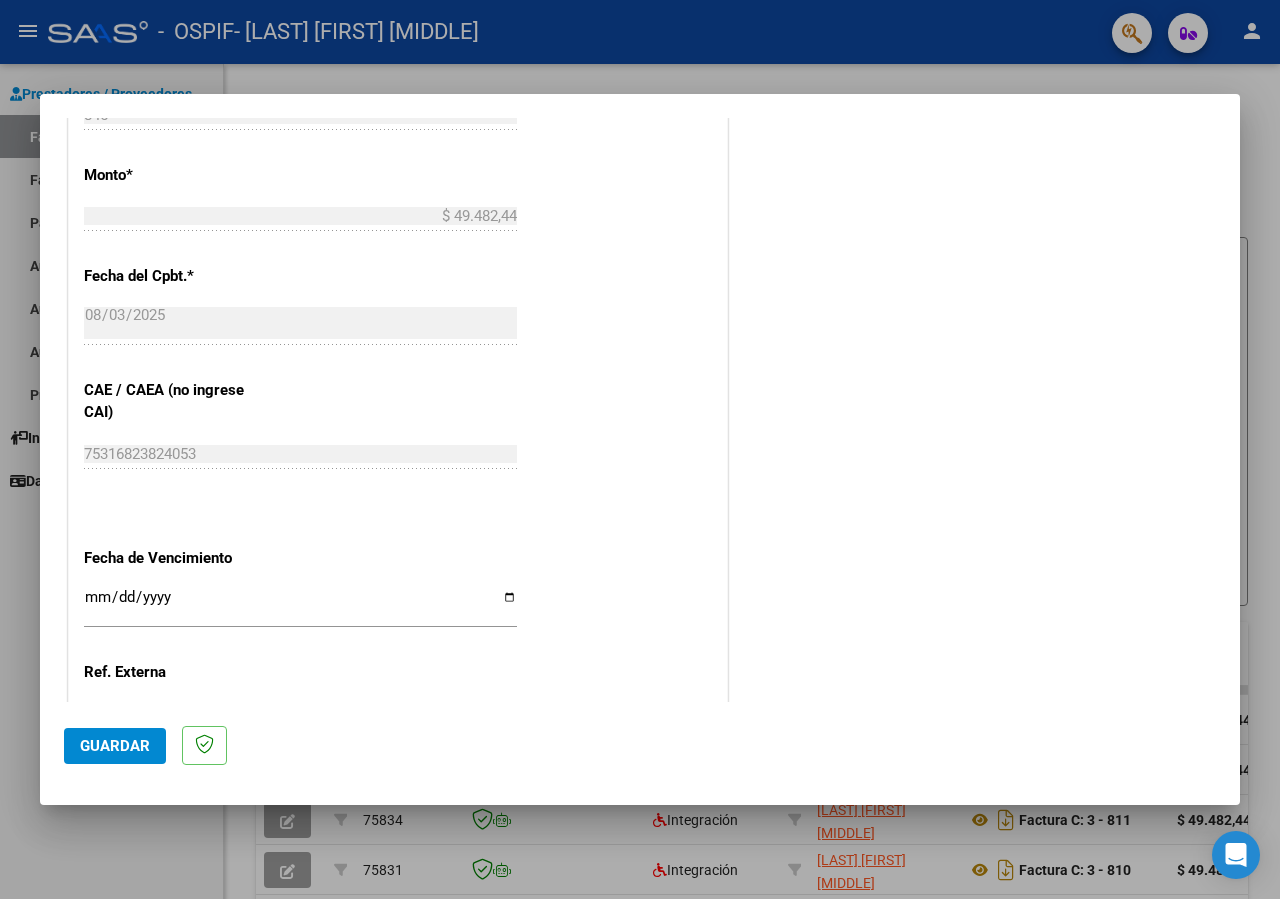 scroll, scrollTop: 1048, scrollLeft: 0, axis: vertical 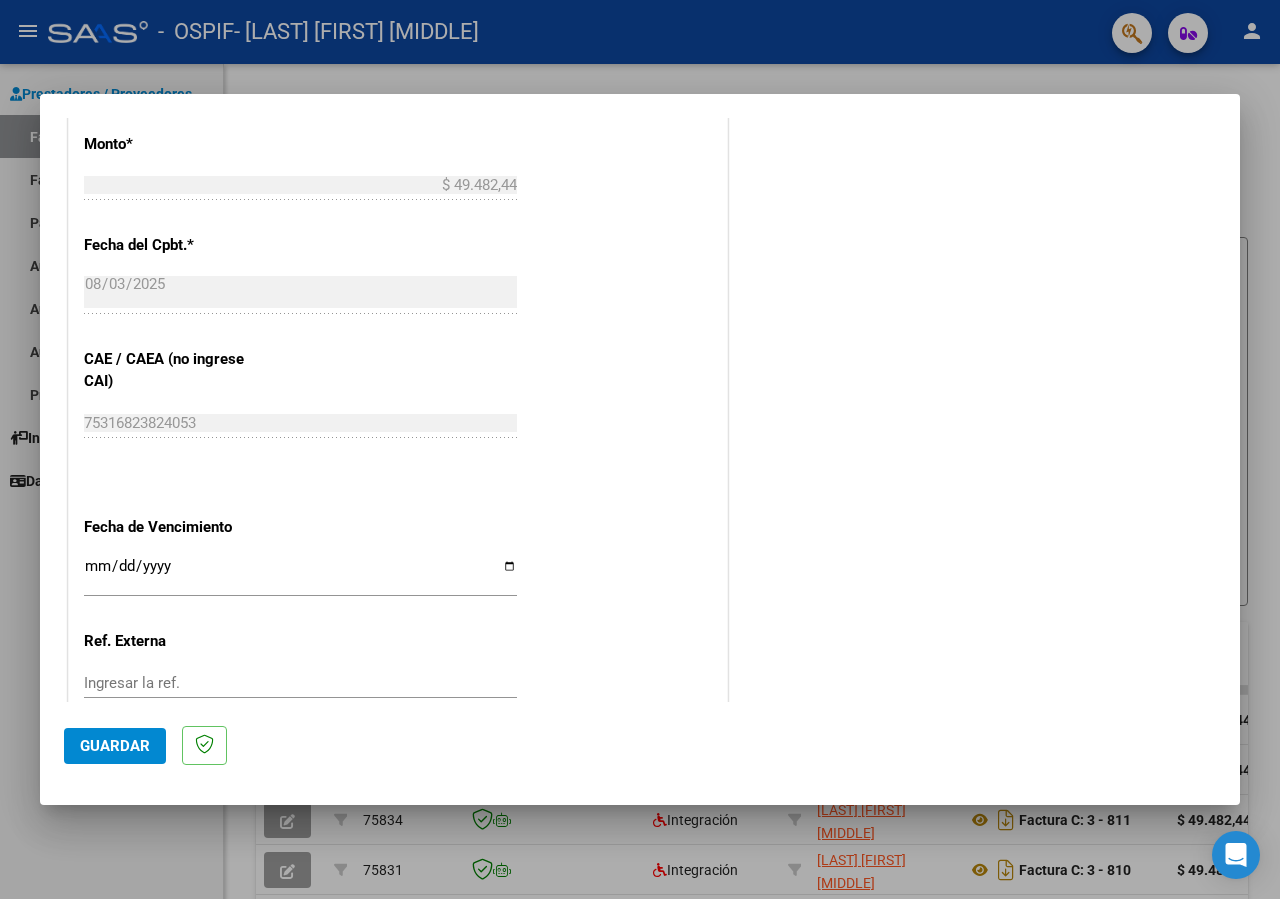 click on "Ingresar la fecha" at bounding box center (300, 574) 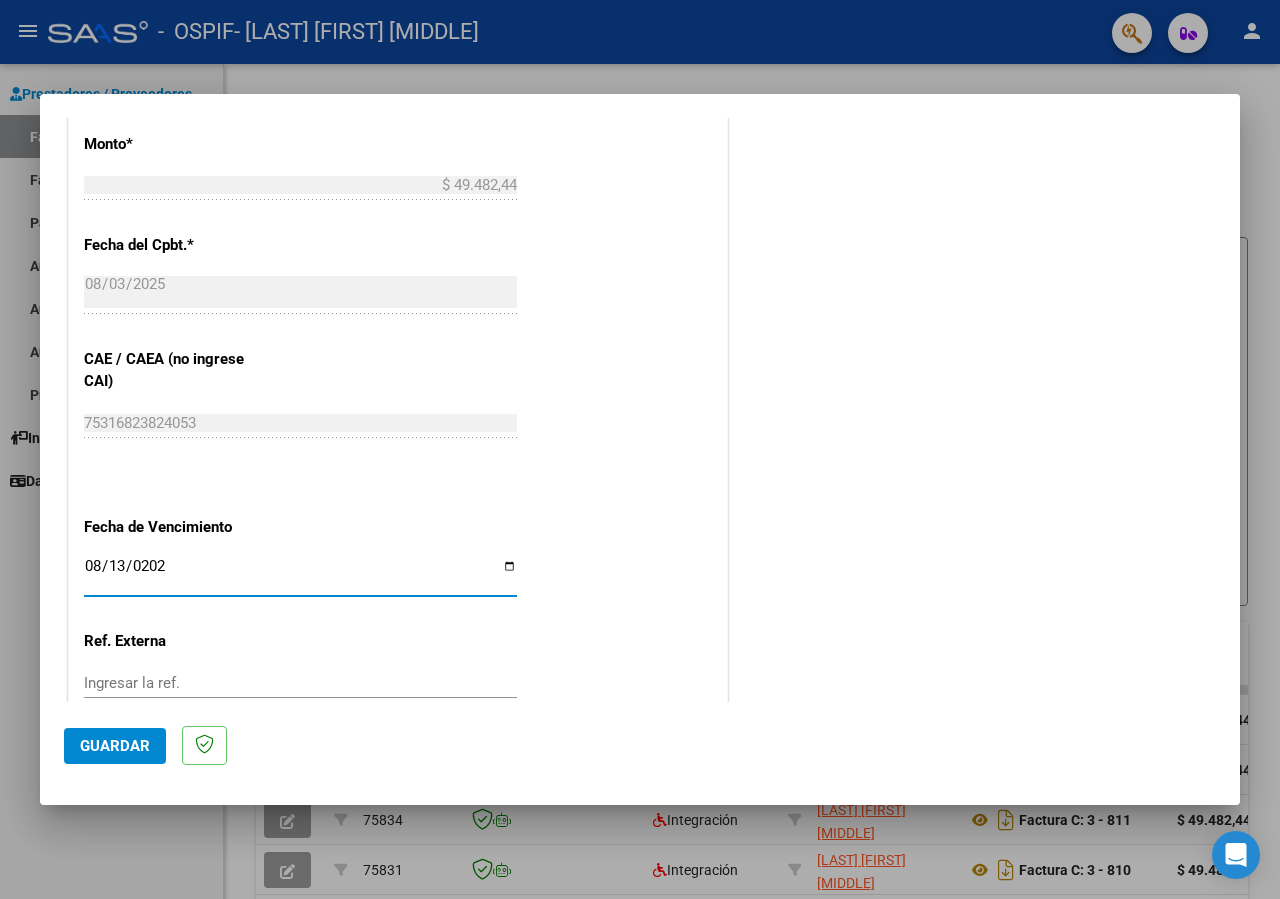 type on "2025-08-13" 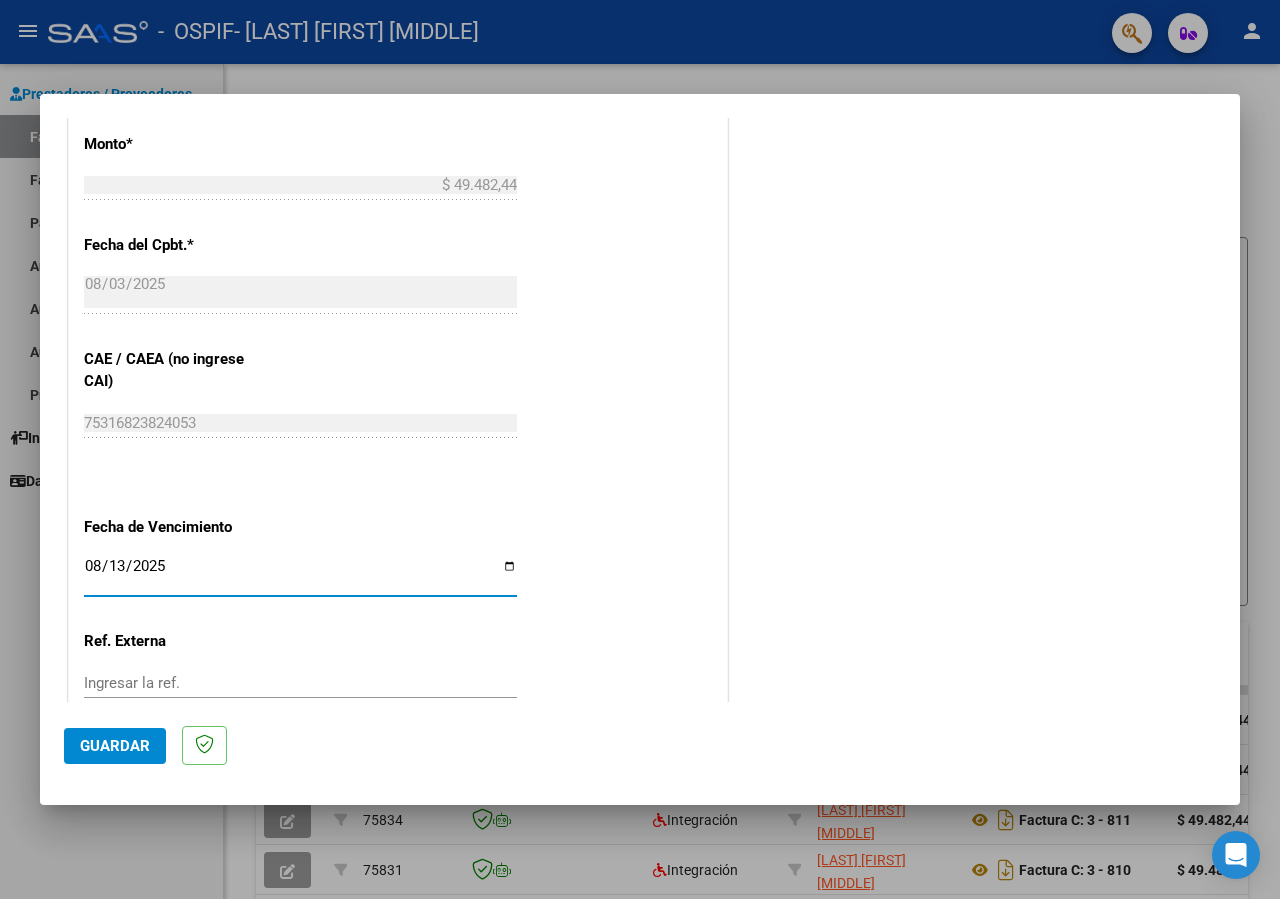 click on "Guardar" 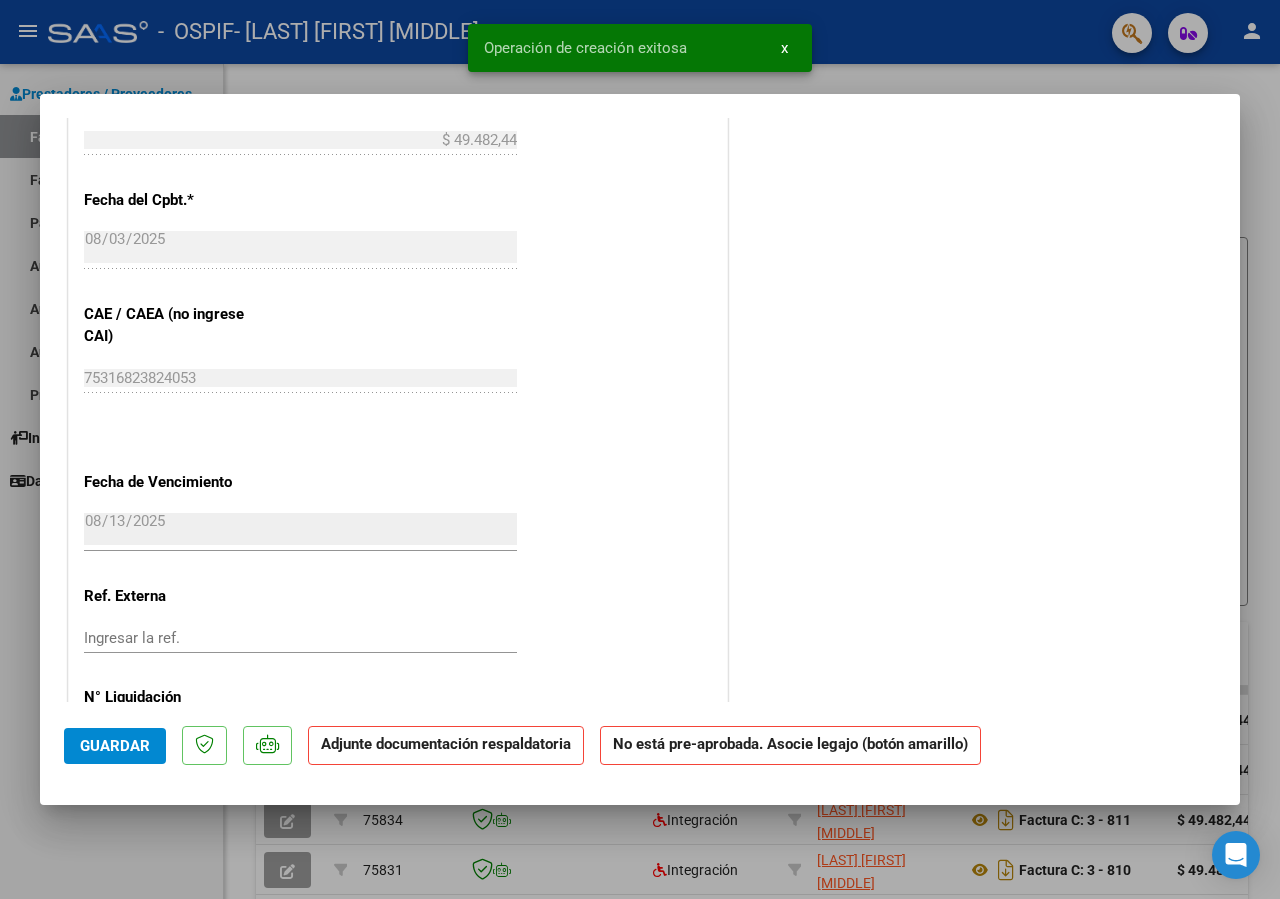 scroll, scrollTop: 0, scrollLeft: 0, axis: both 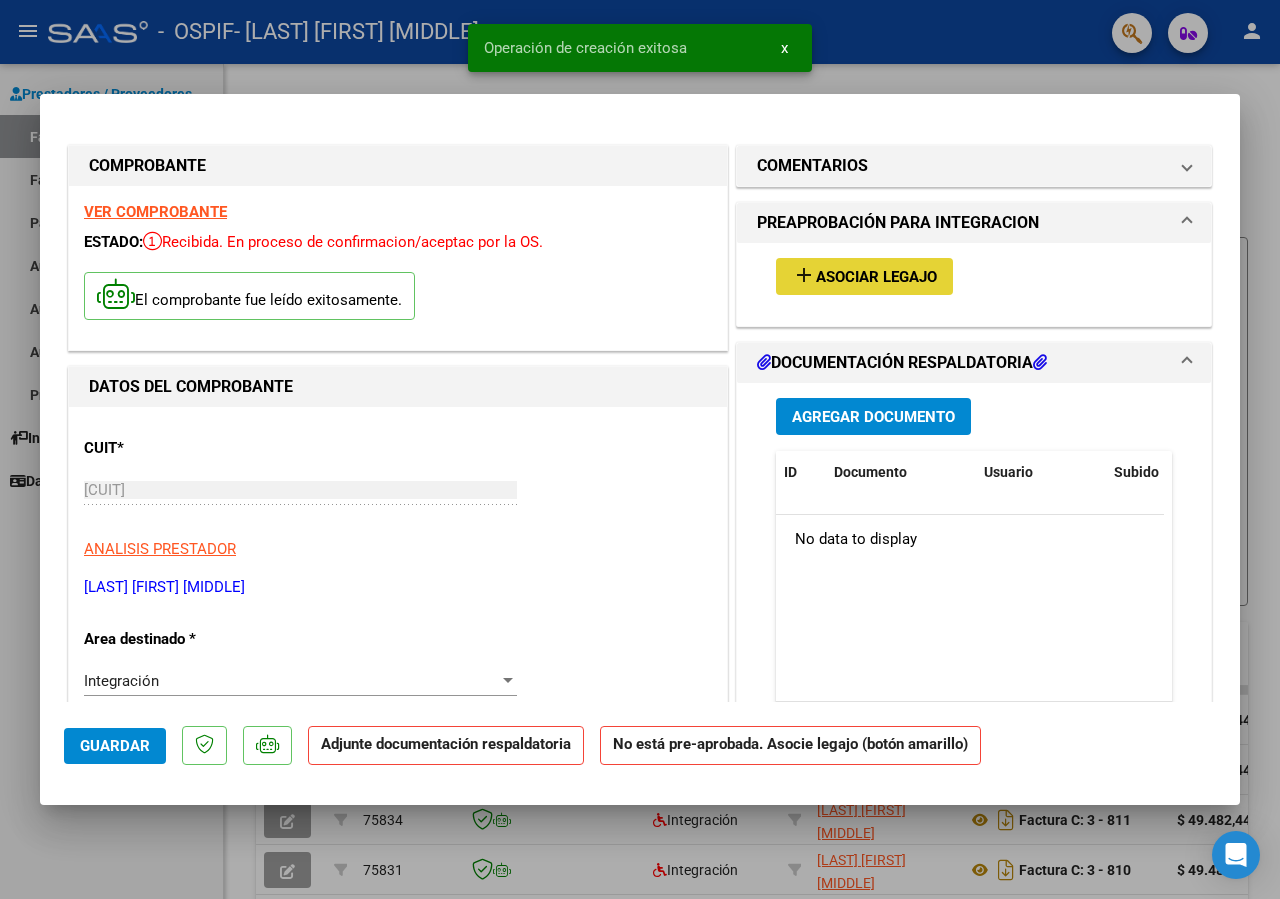 click on "Asociar Legajo" at bounding box center [876, 277] 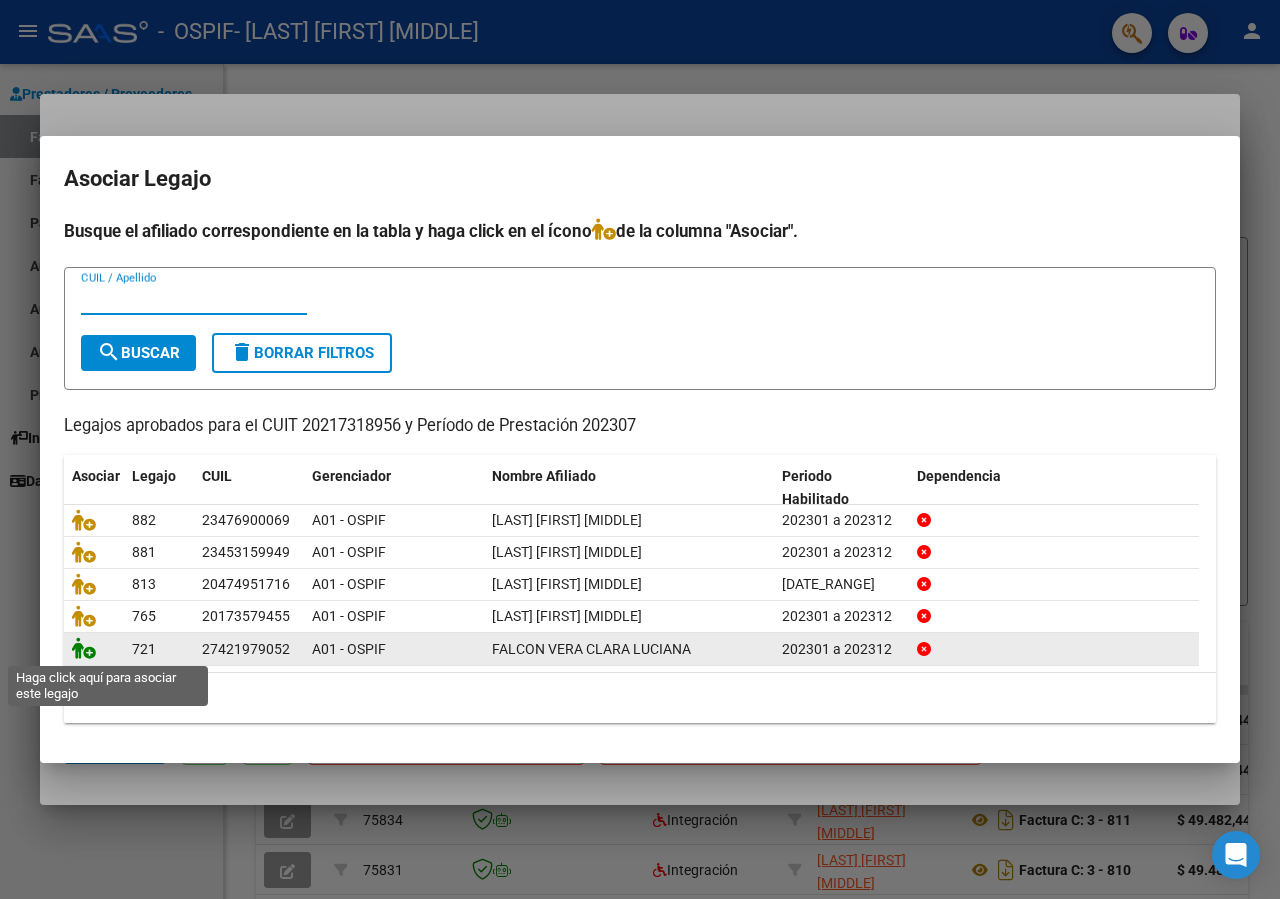 click 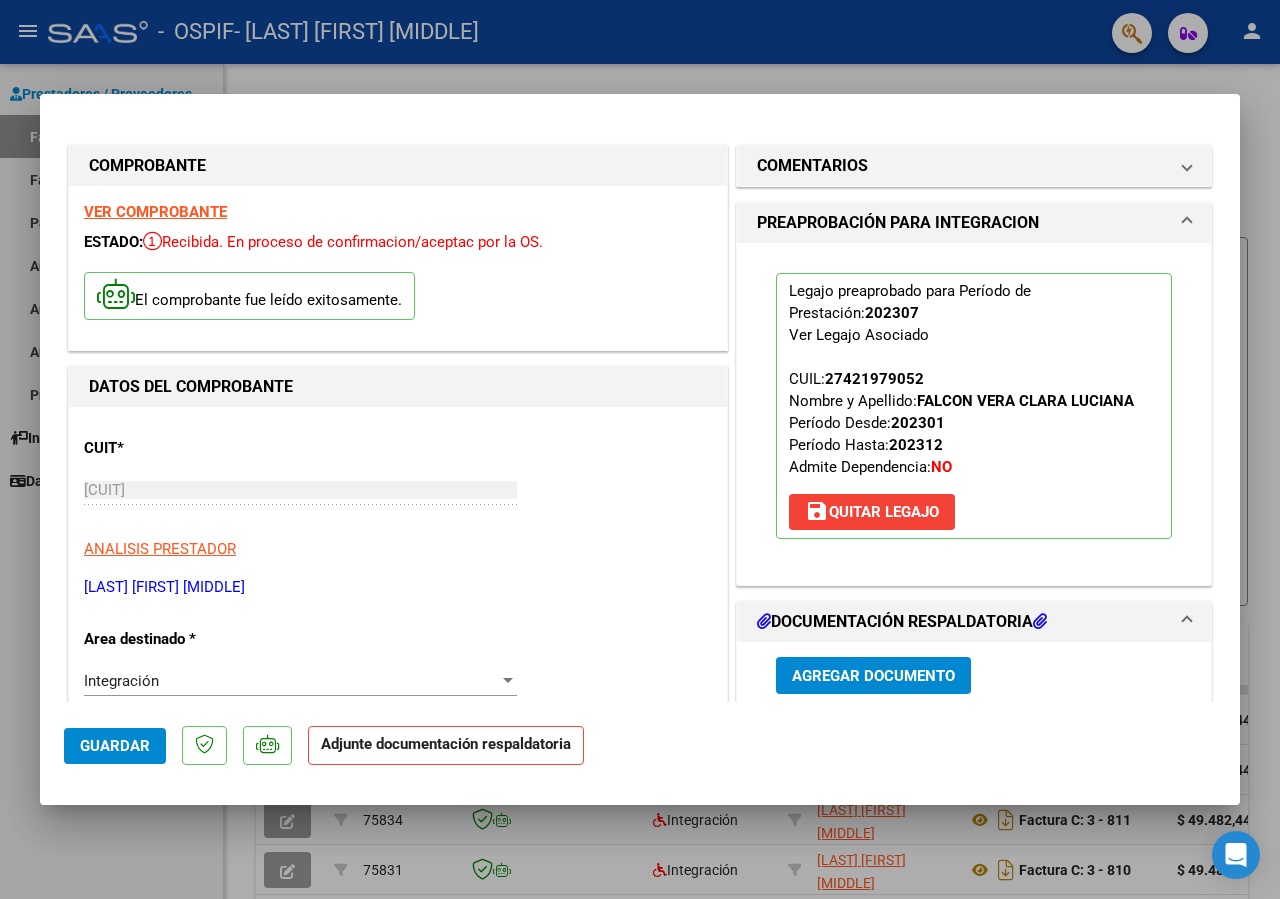 click on "Agregar Documento" at bounding box center (873, 676) 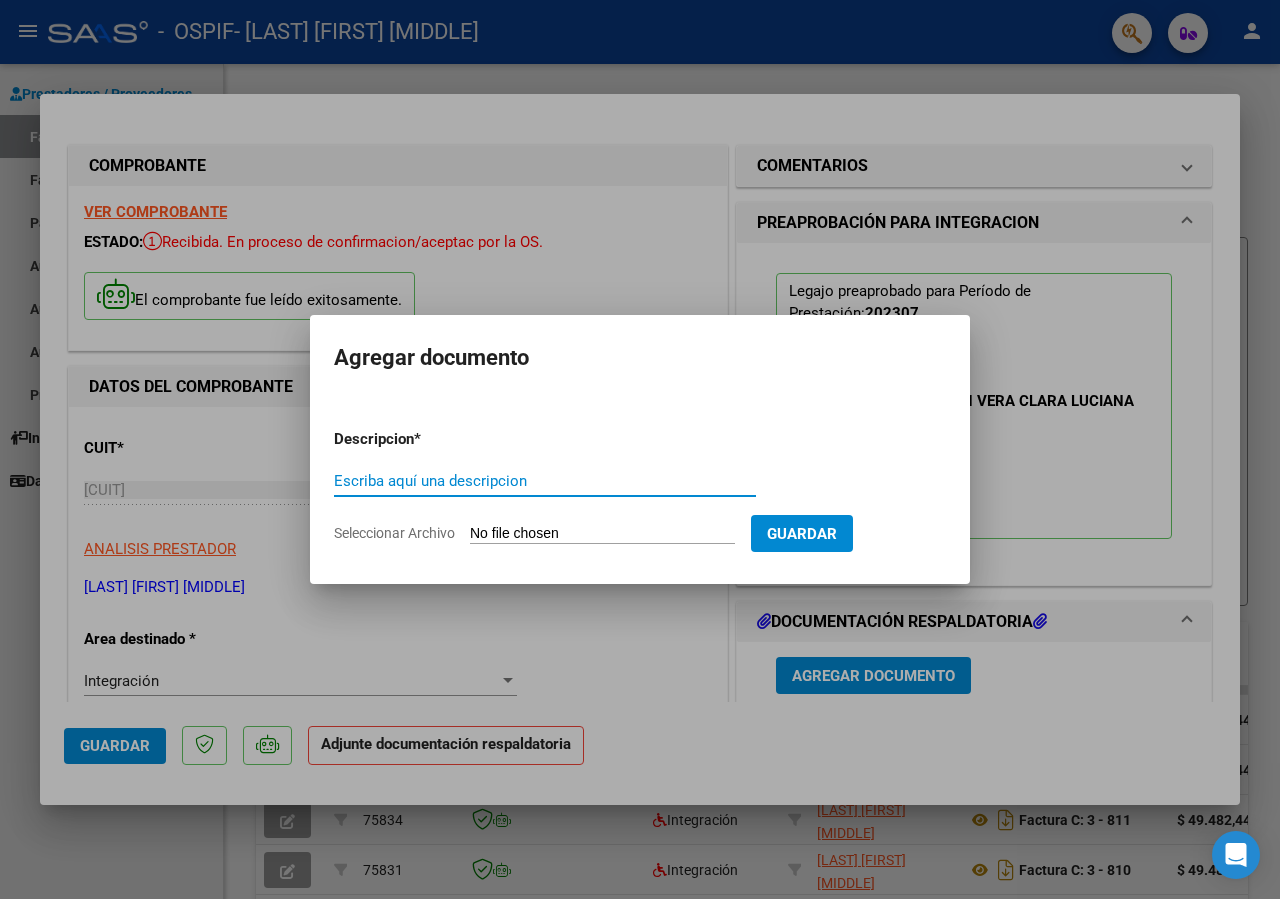 click on "Escriba aquí una descripcion" at bounding box center [545, 481] 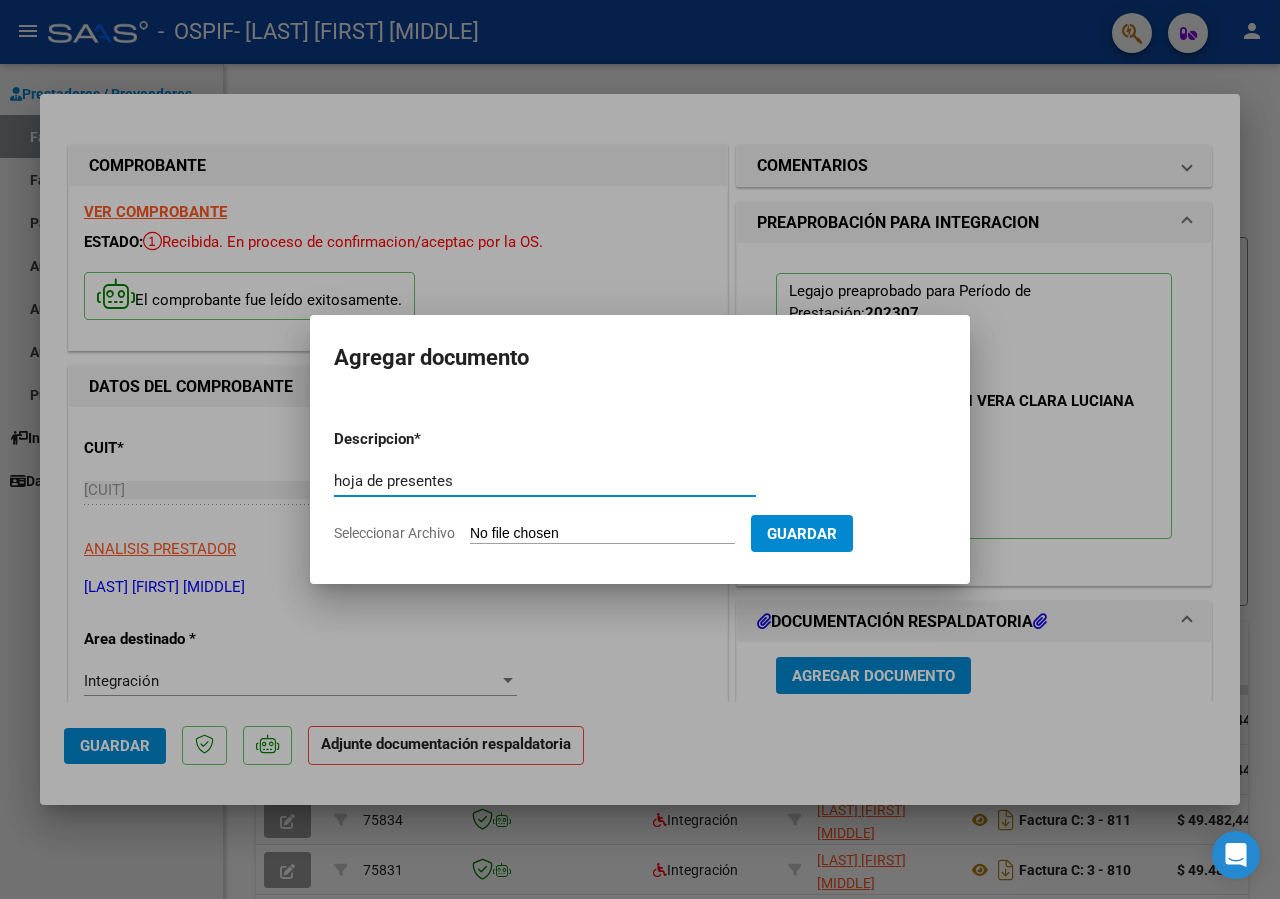 type on "hoja de presentes" 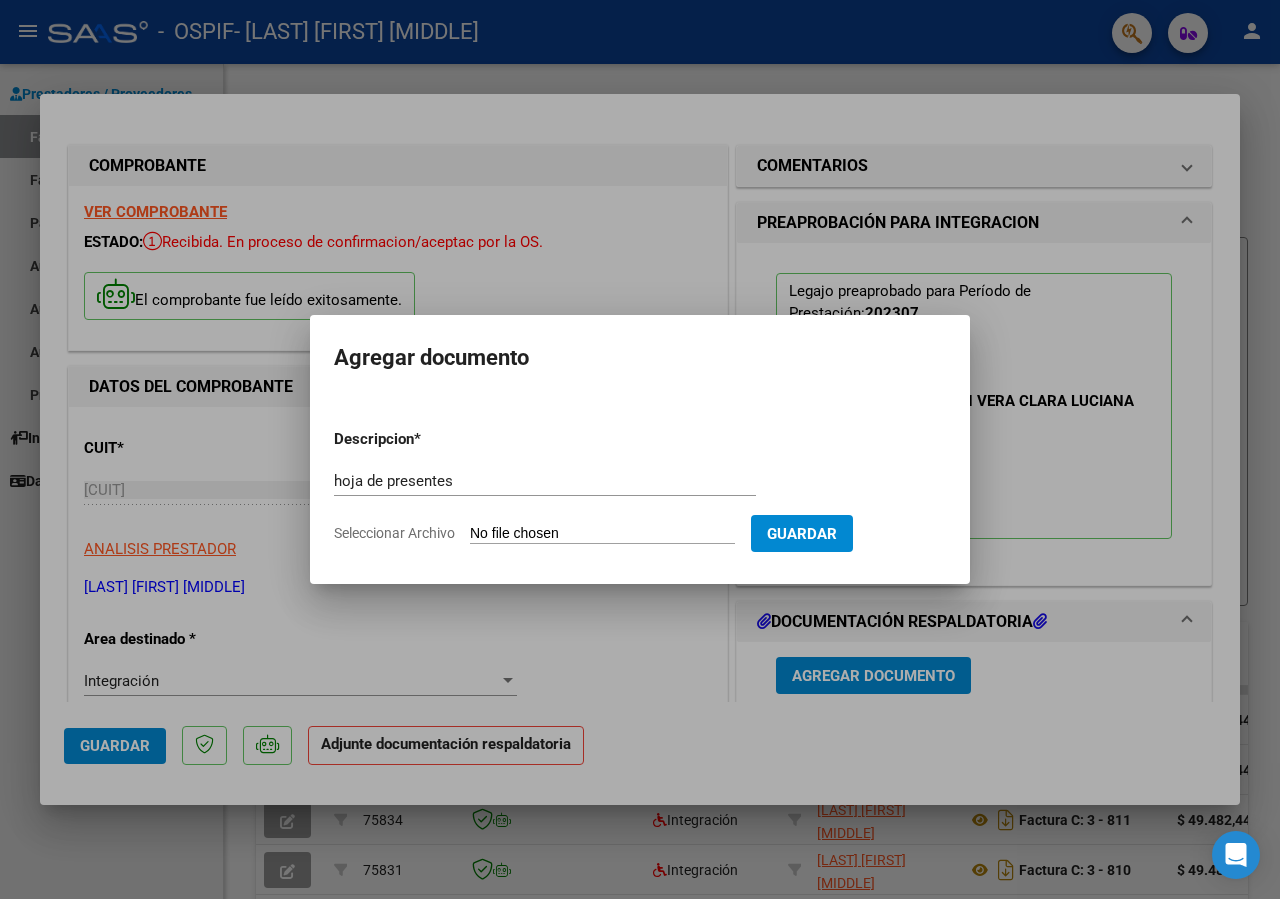 type on "C:\fakepath\hoja de presentes falcon vera julio 2025.jpg" 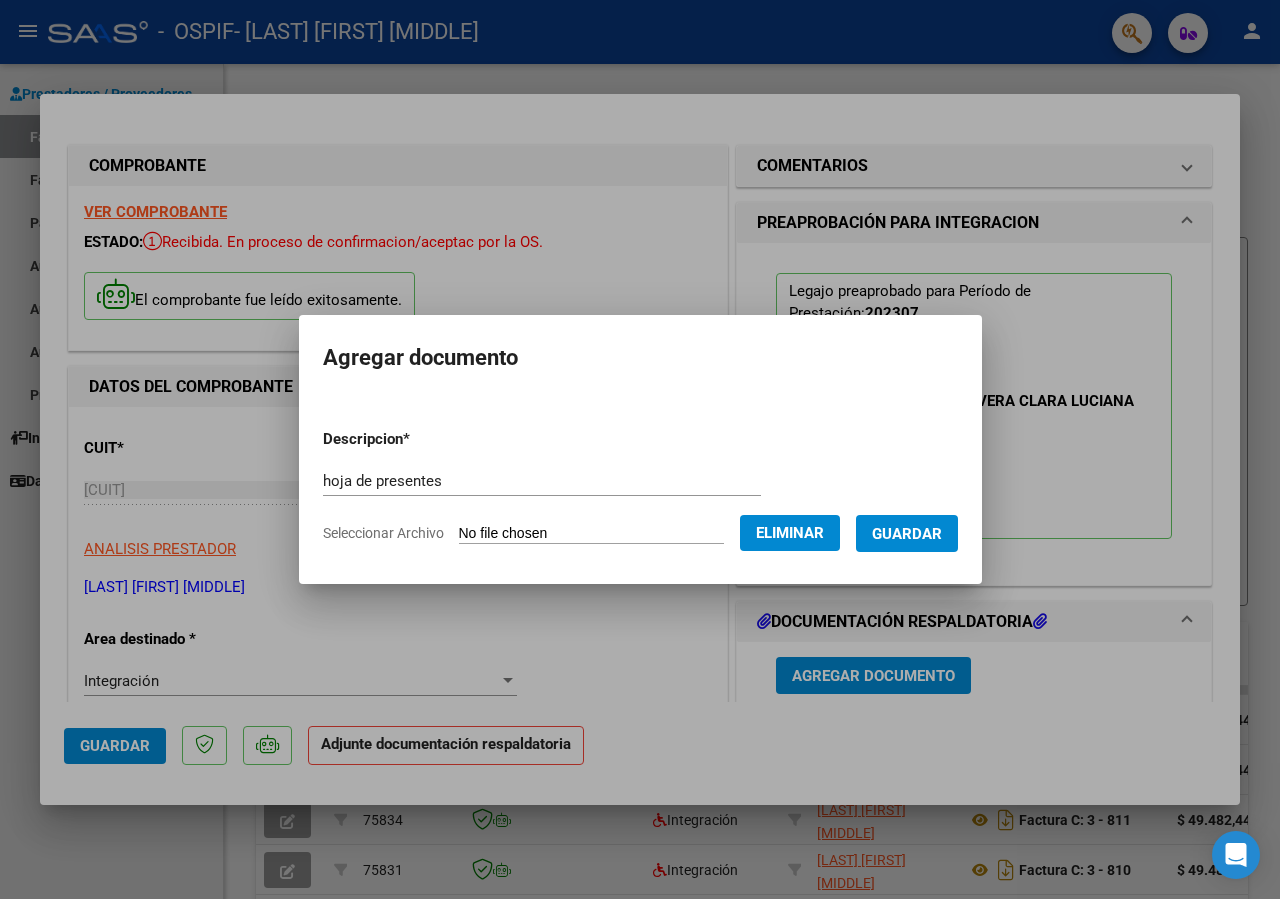 click on "Guardar" at bounding box center (907, 534) 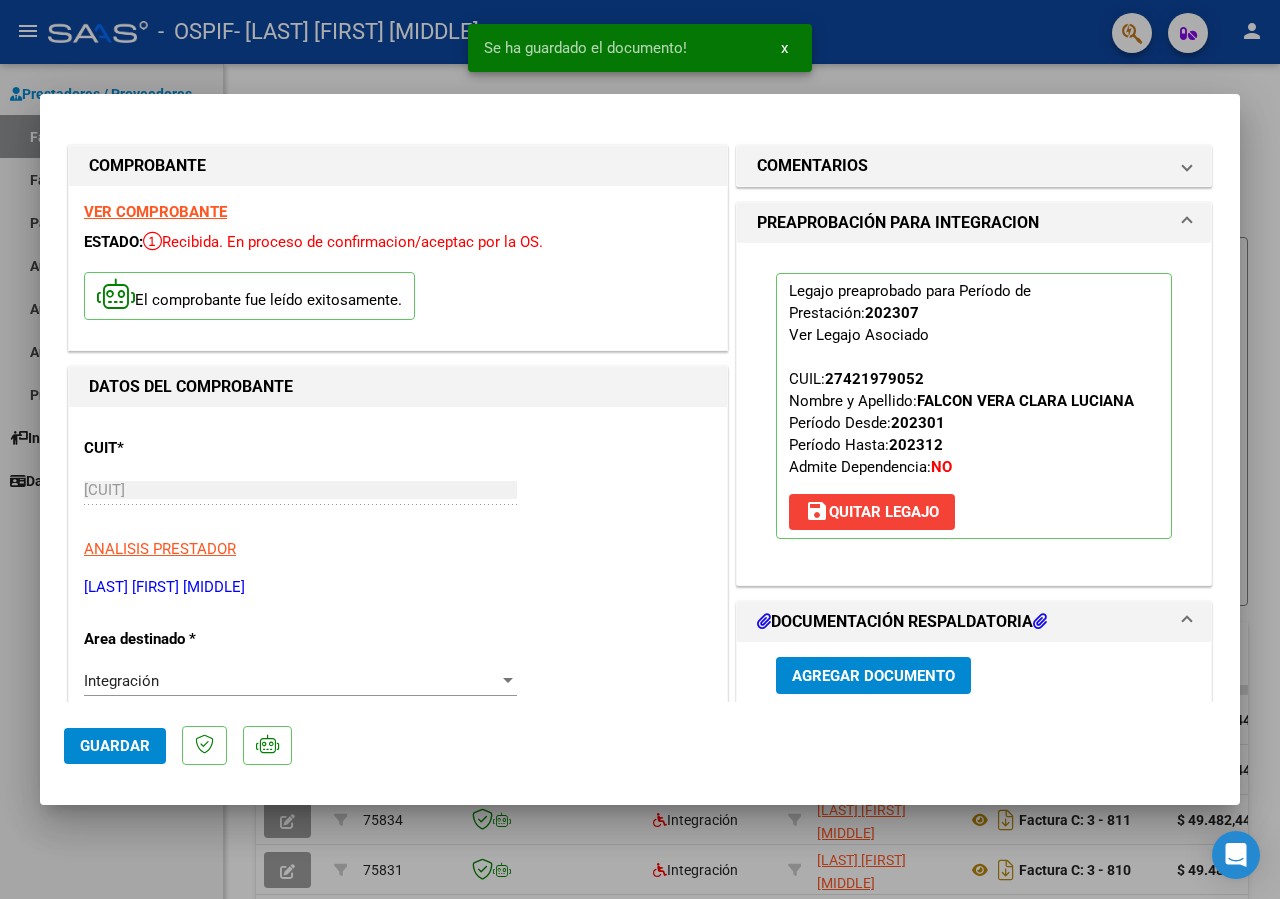 scroll, scrollTop: 548, scrollLeft: 0, axis: vertical 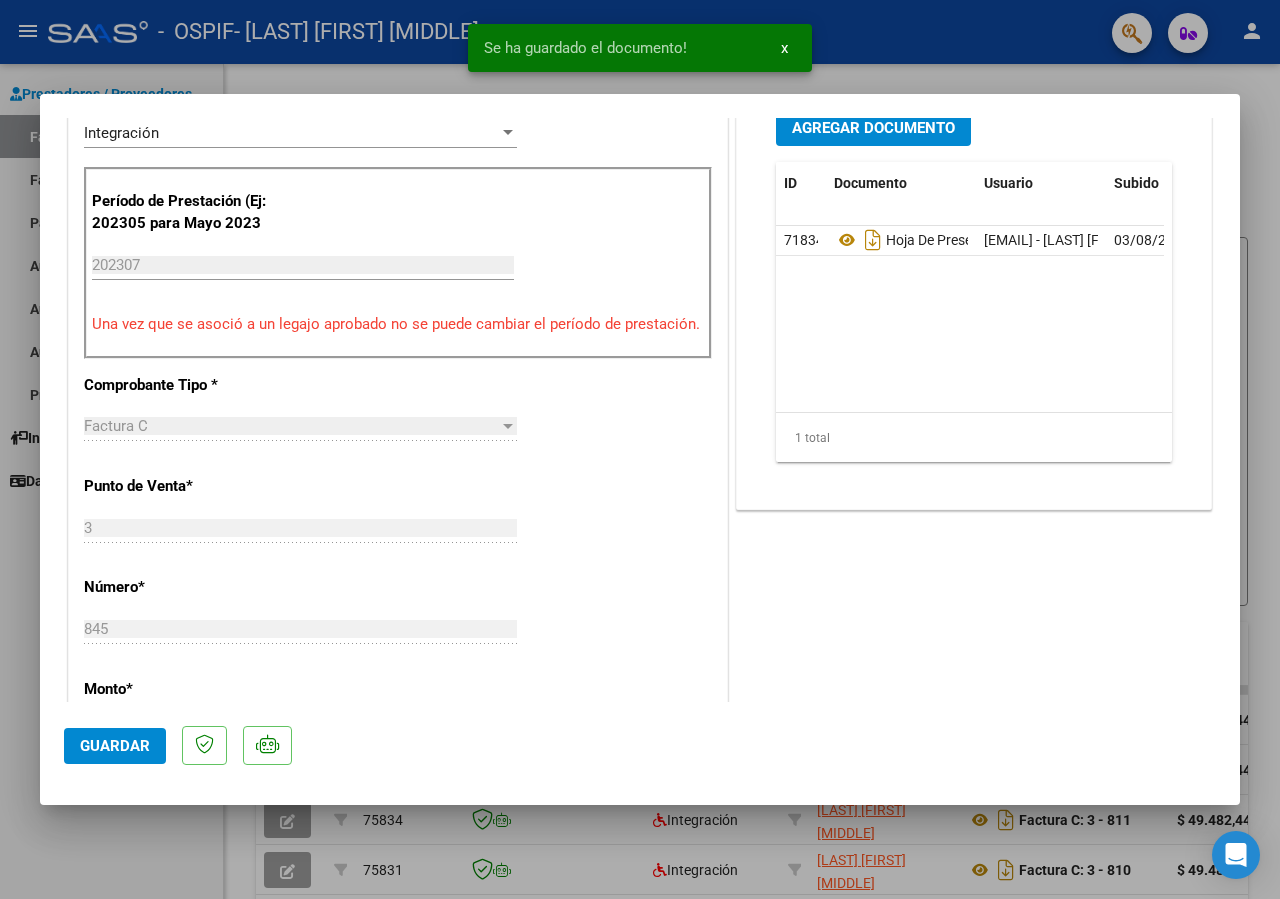 click on "Agregar Documento" at bounding box center [873, 127] 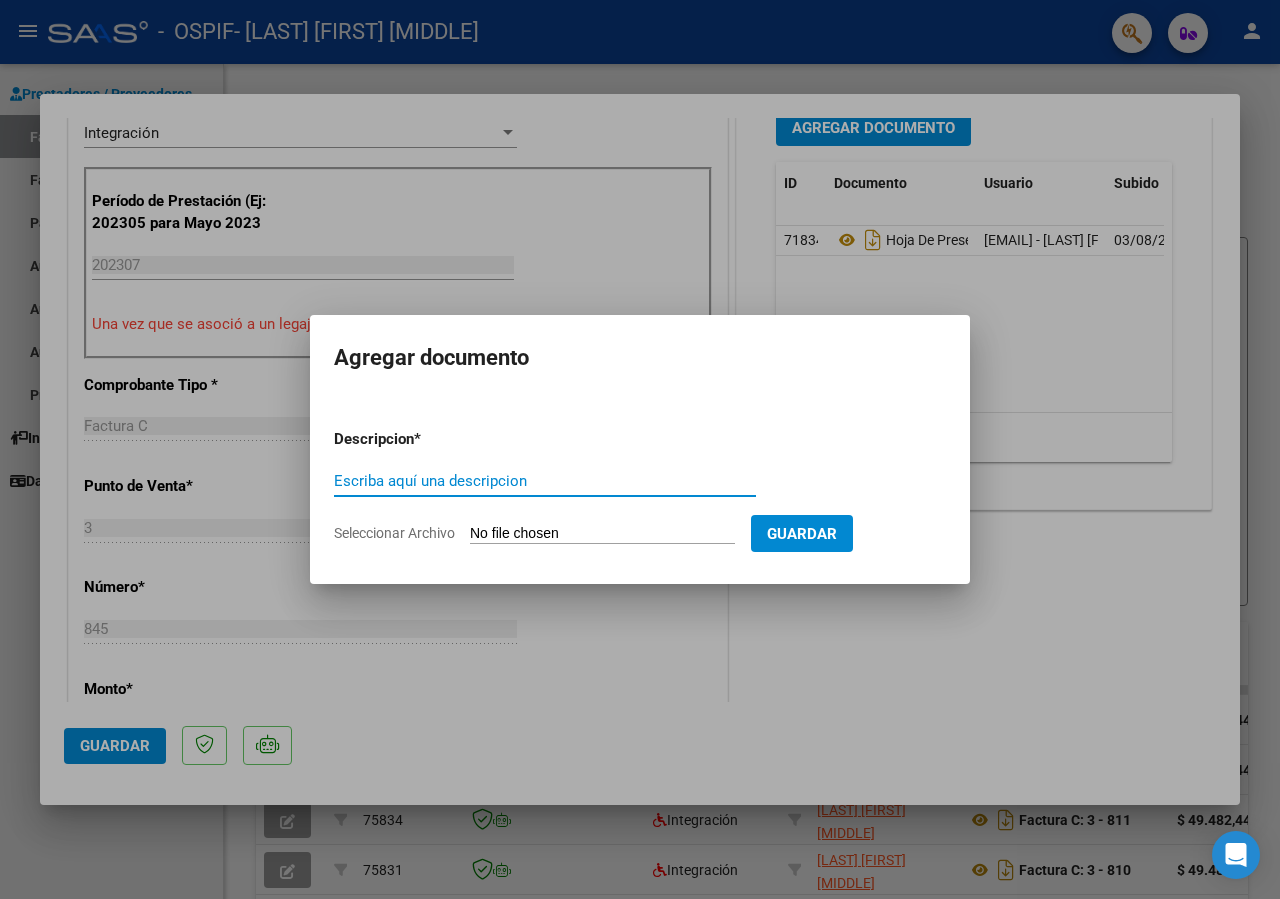 click on "Escriba aquí una descripcion" at bounding box center (545, 481) 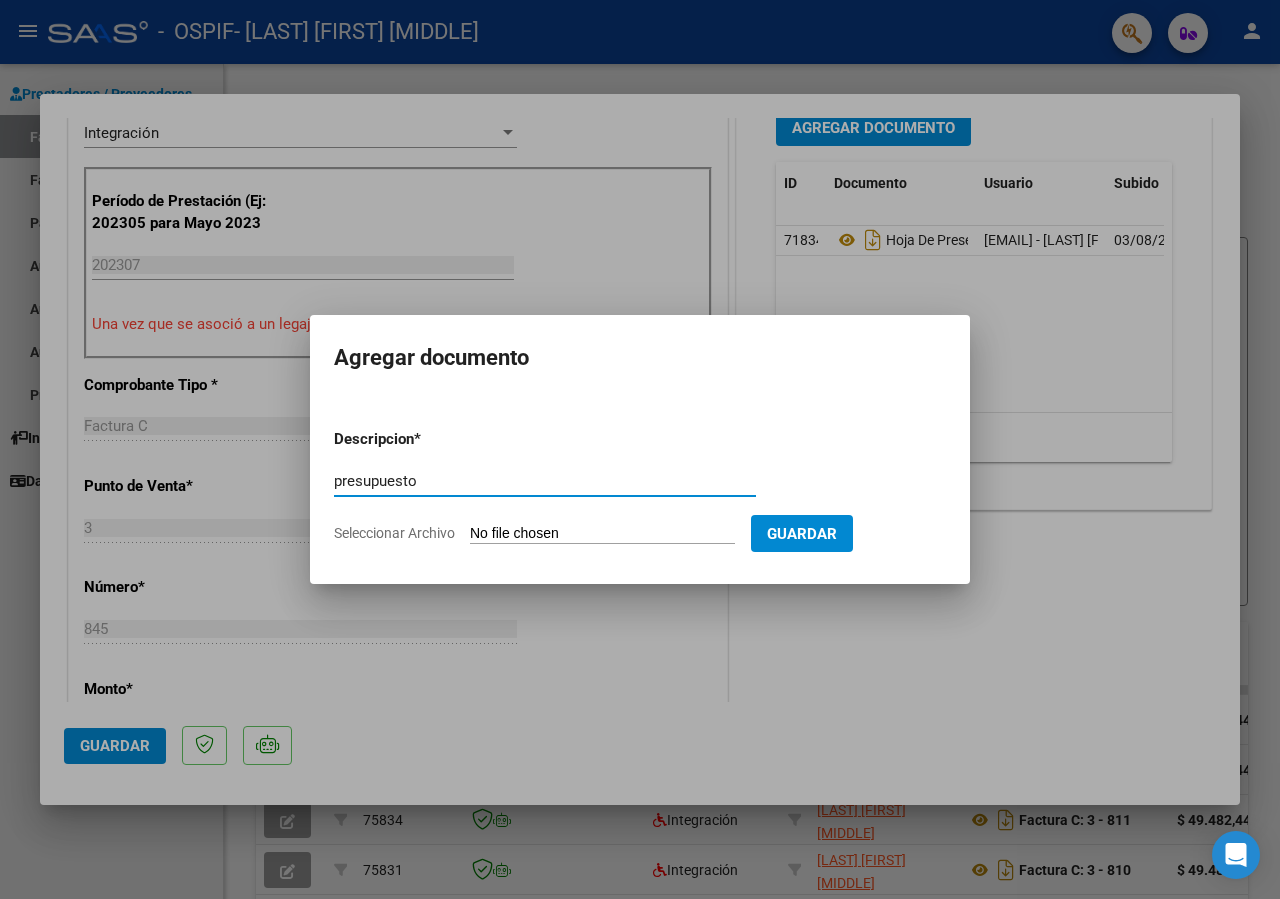 type on "presupuesto" 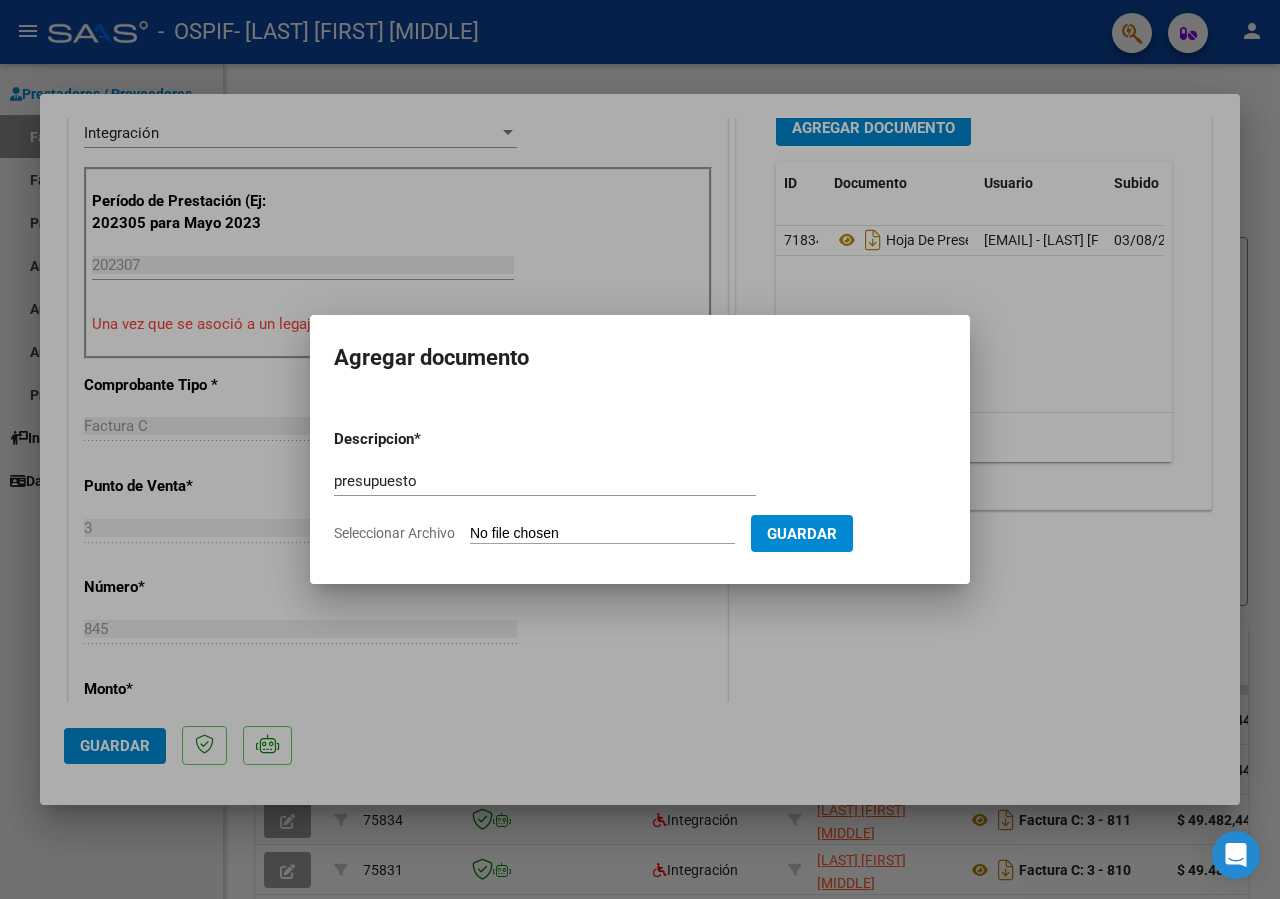 type on "C:\fakepath\presupuesto 2025 aprobado.png" 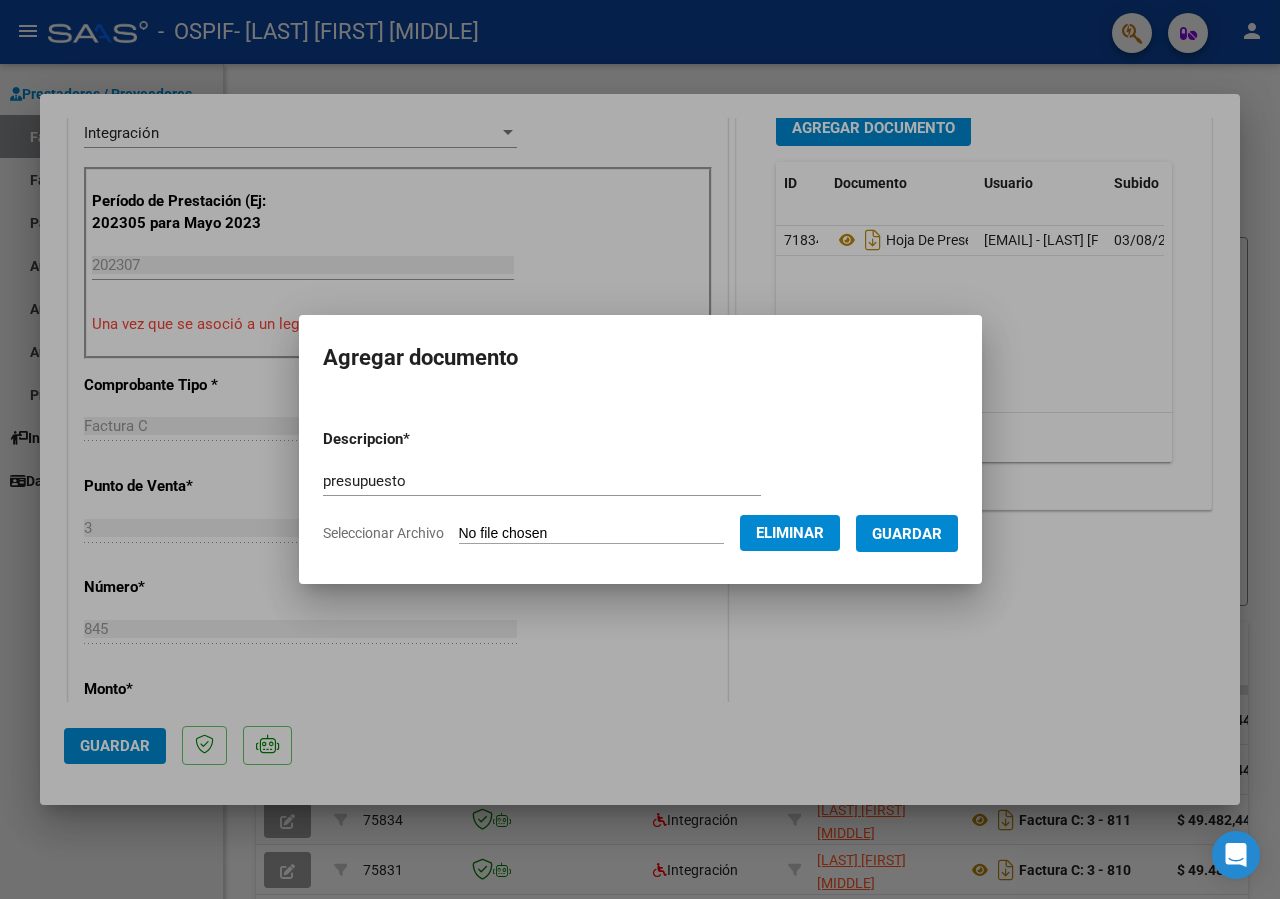 click on "Guardar" at bounding box center [907, 534] 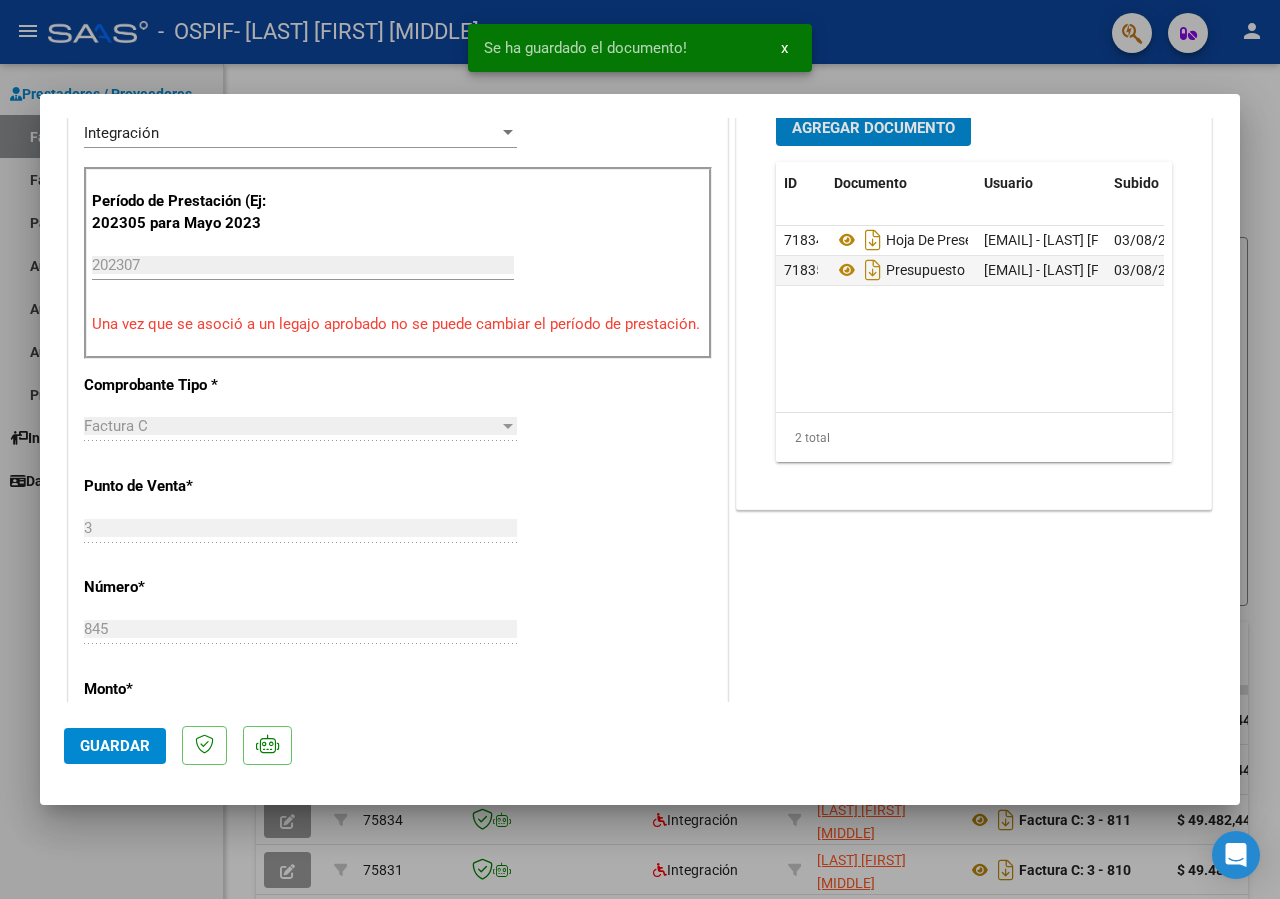 click on "Agregar Documento" at bounding box center (873, 128) 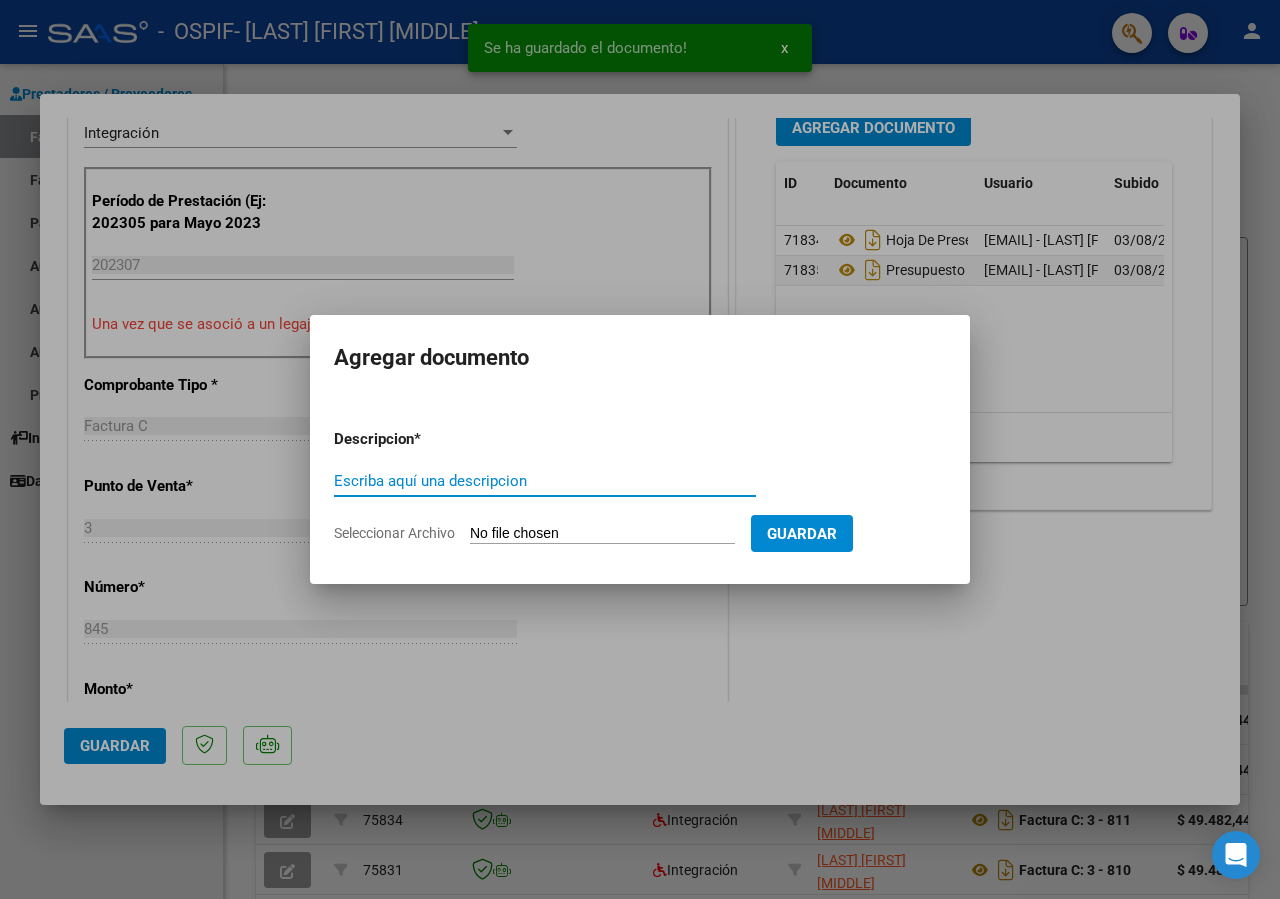click on "Escriba aquí una descripcion" at bounding box center [545, 481] 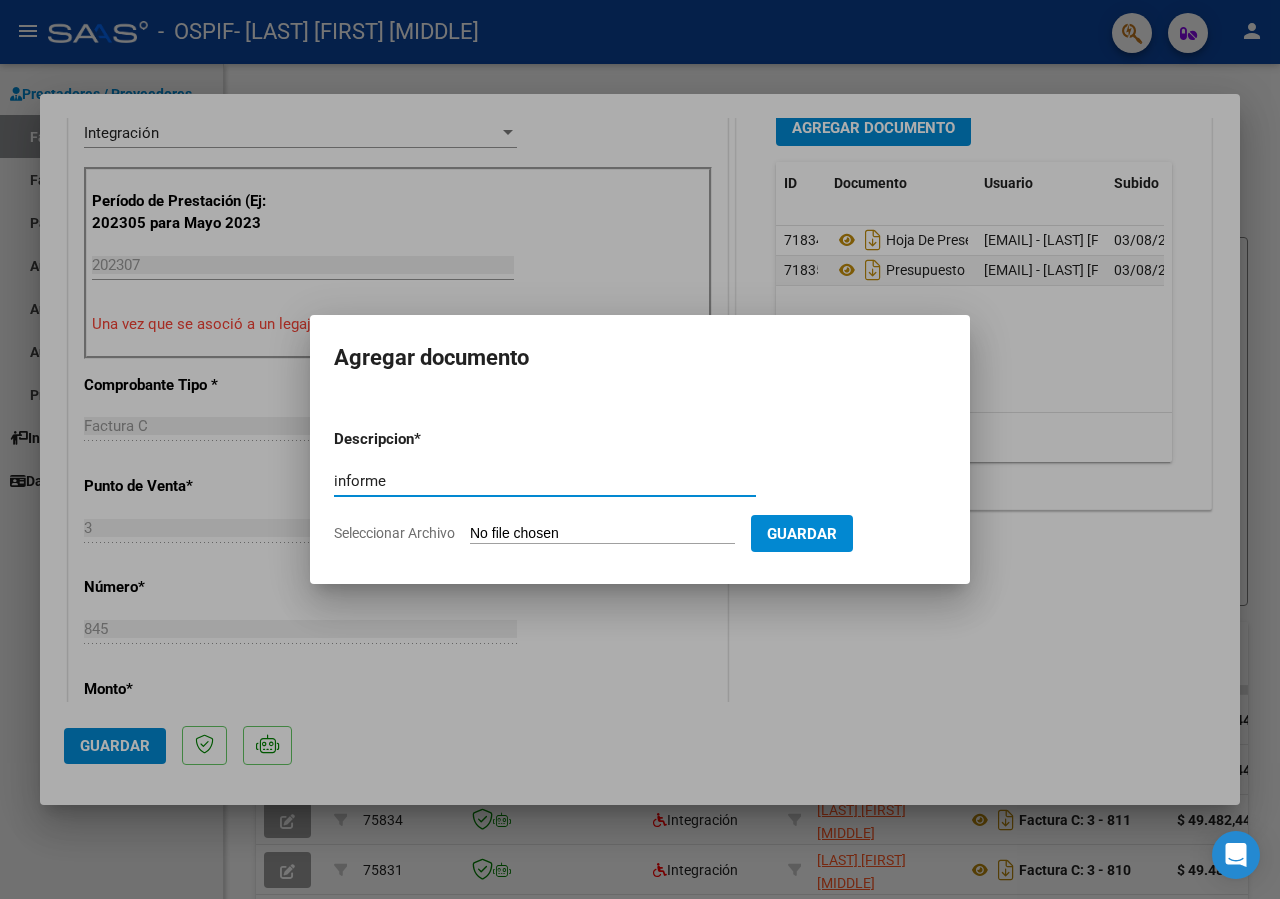 type on "informe" 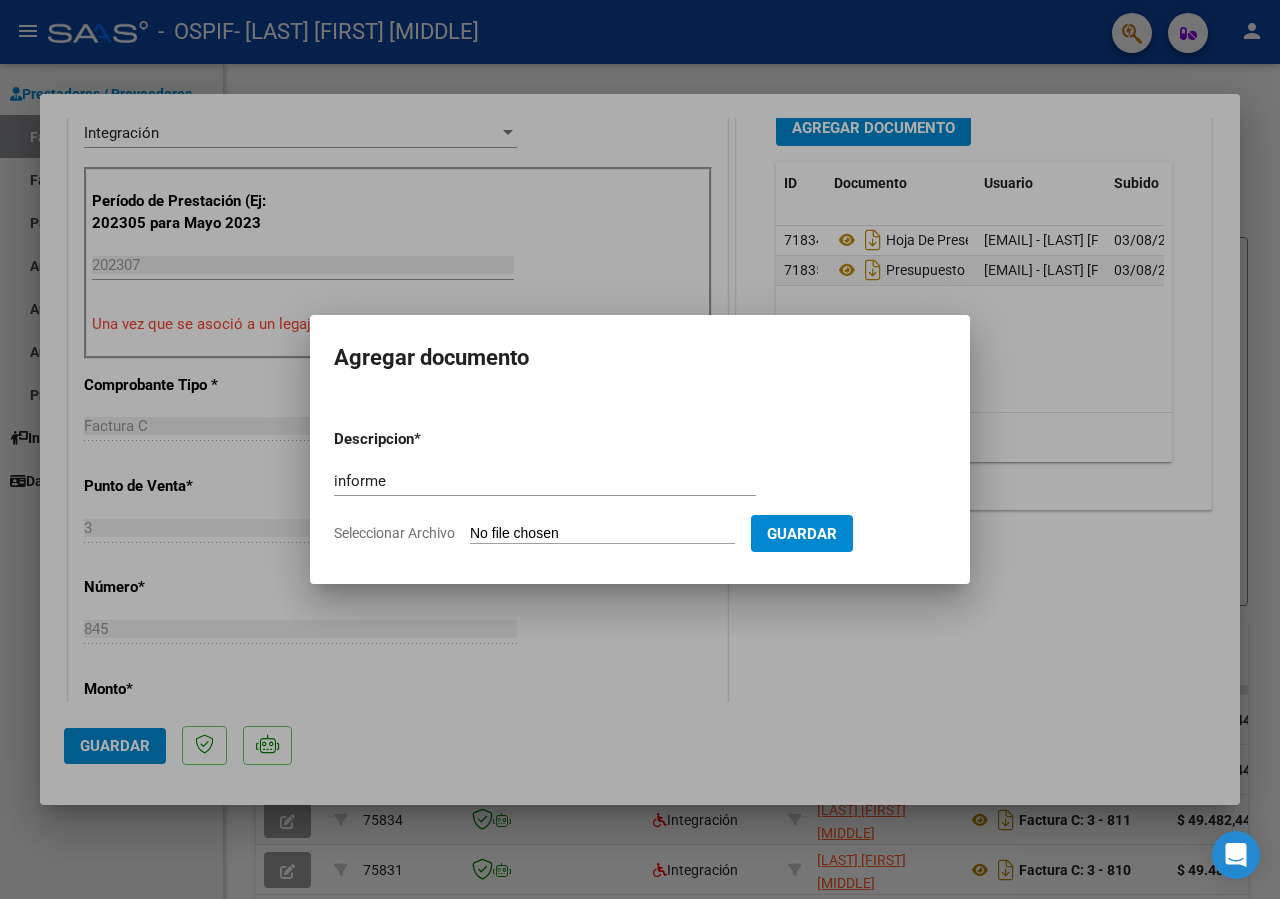 type on "C:\fakepath\INFORME falcon vera luciana julio 2025.docx" 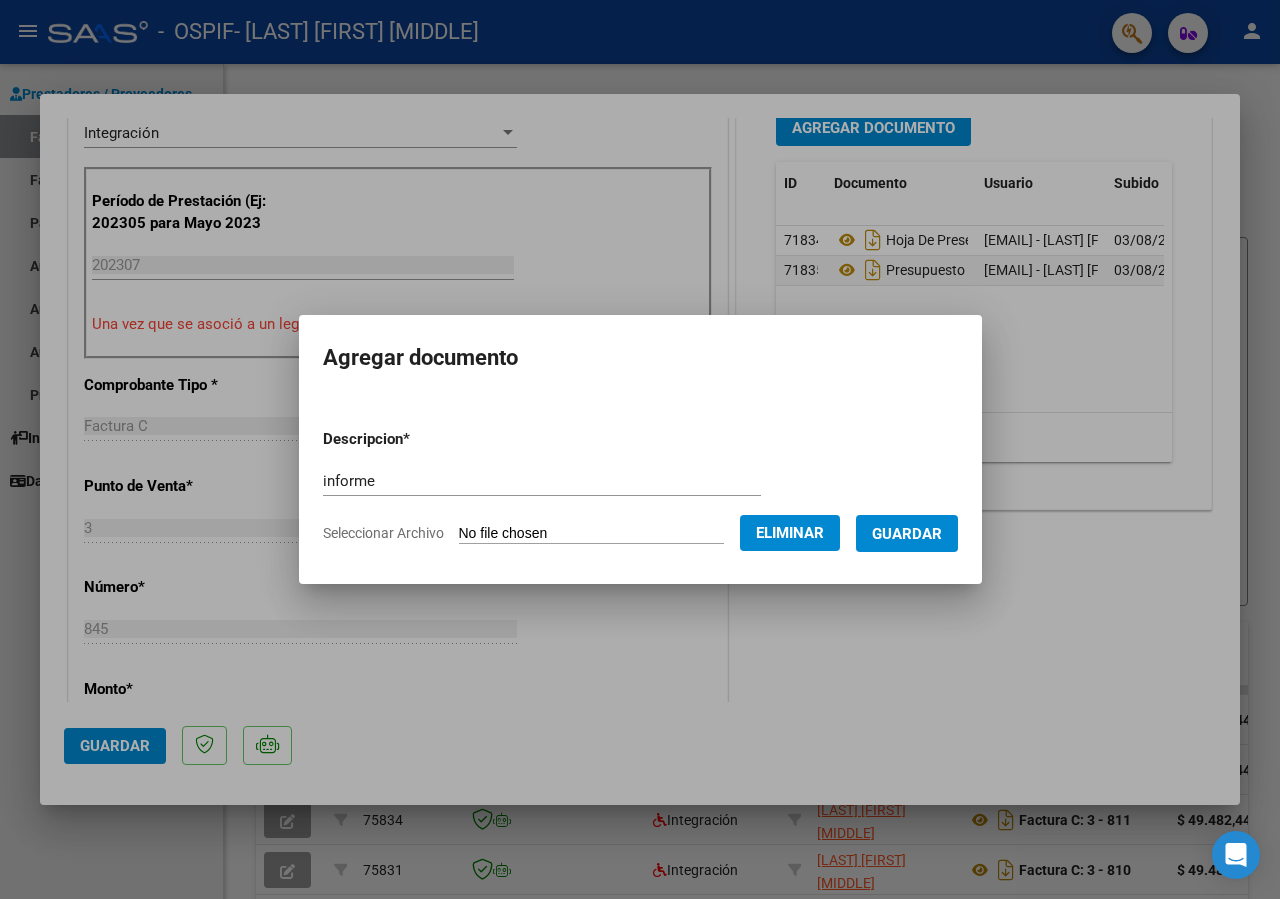 click on "Guardar" at bounding box center (907, 534) 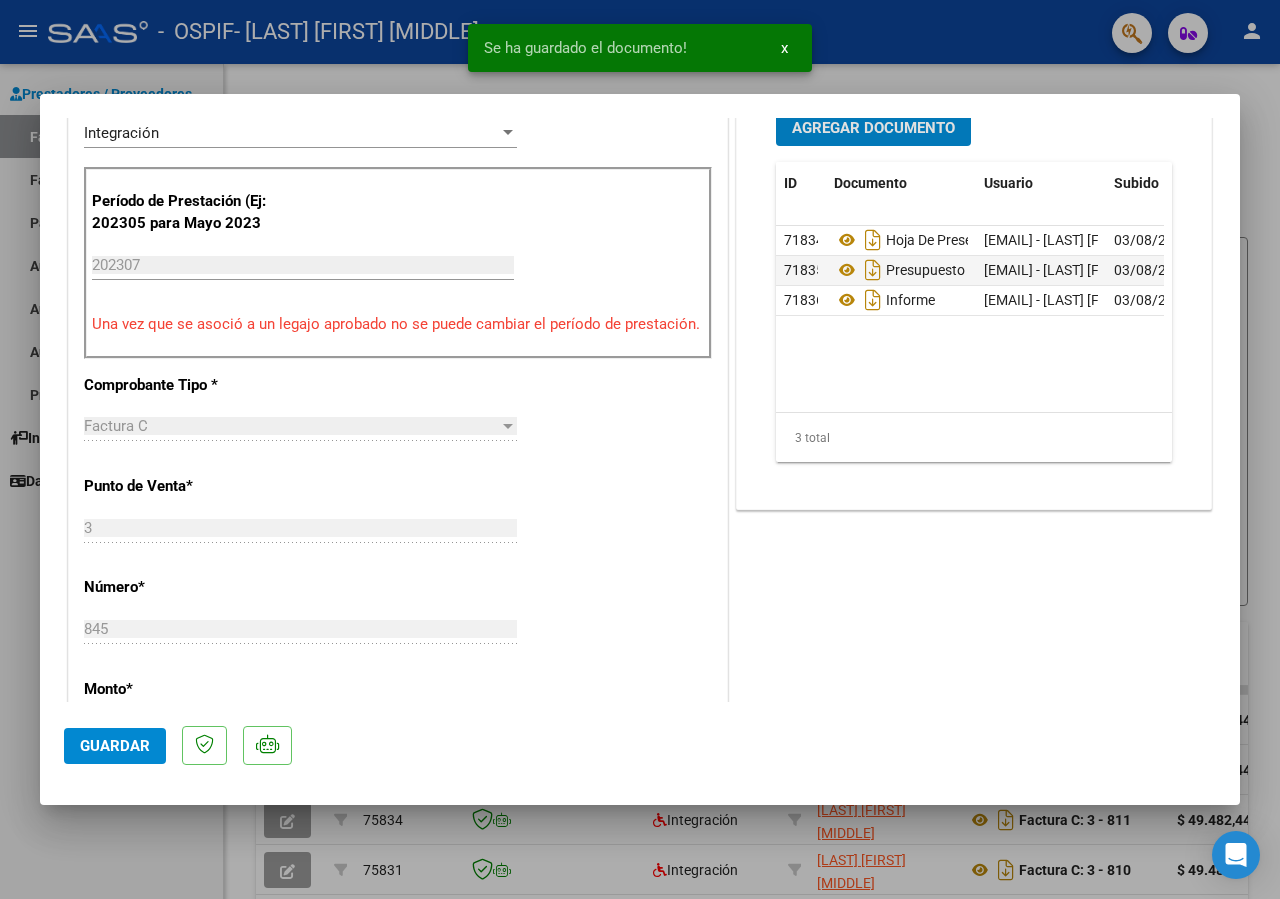 click on "Guardar" 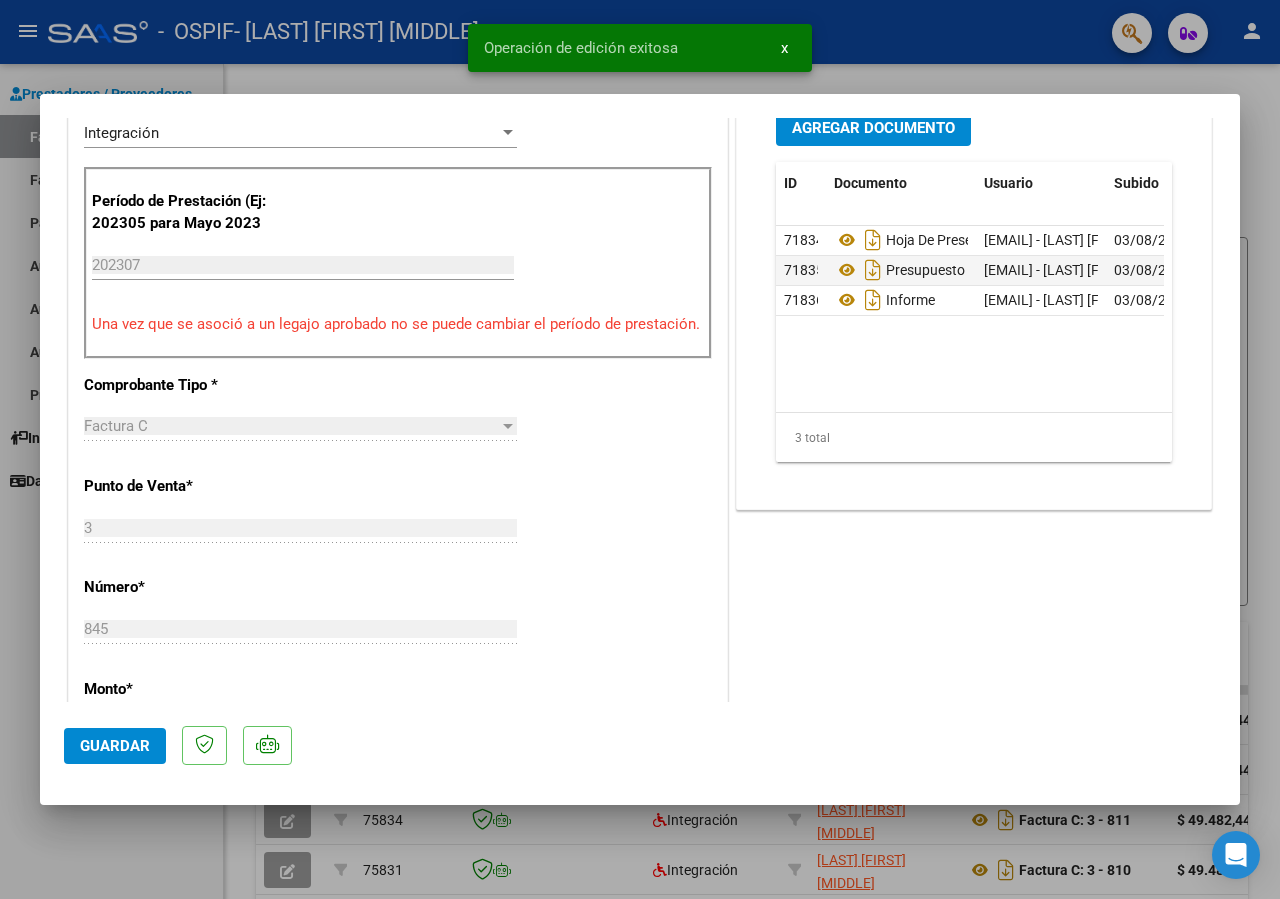 click at bounding box center [640, 449] 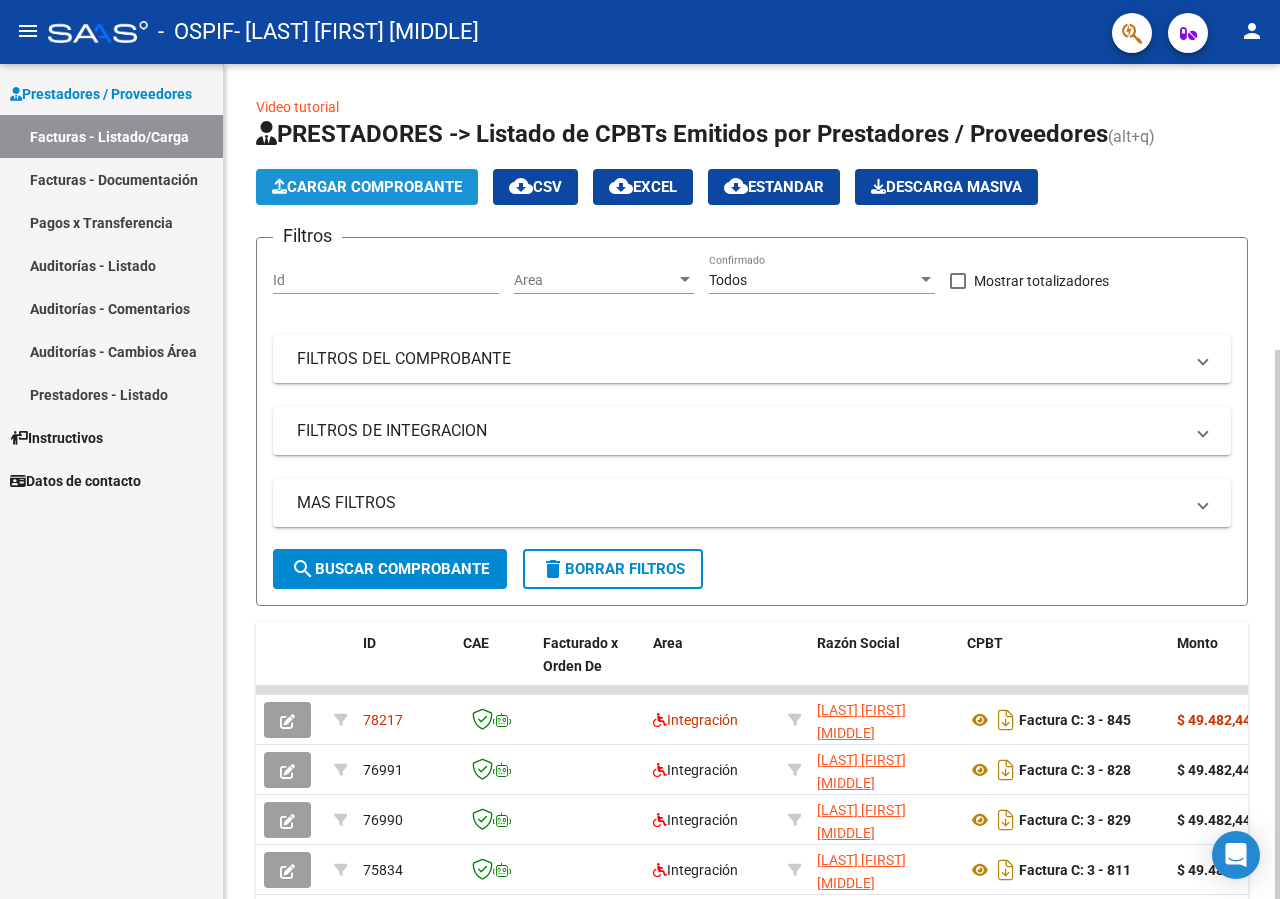 click on "Cargar Comprobante" 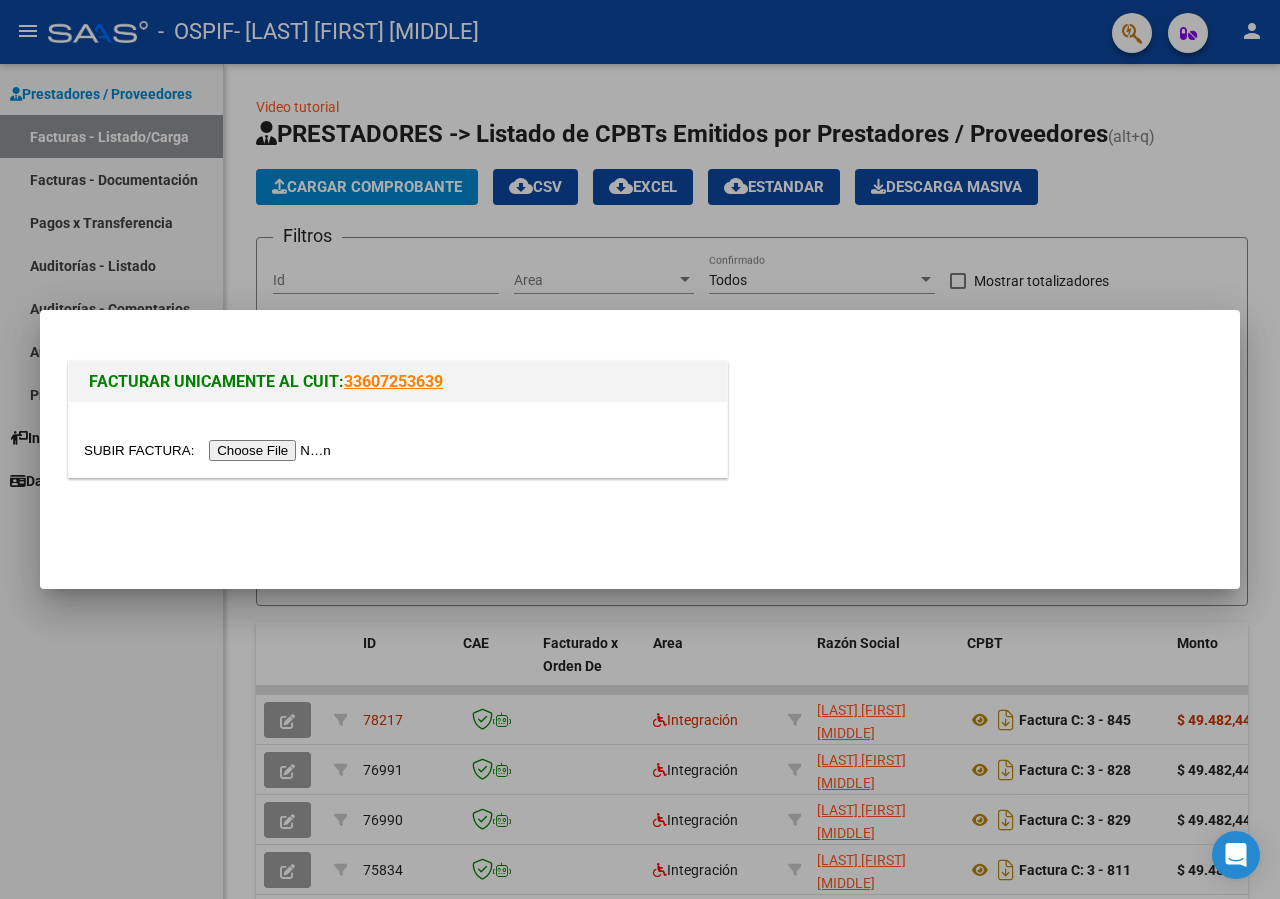 click at bounding box center [210, 450] 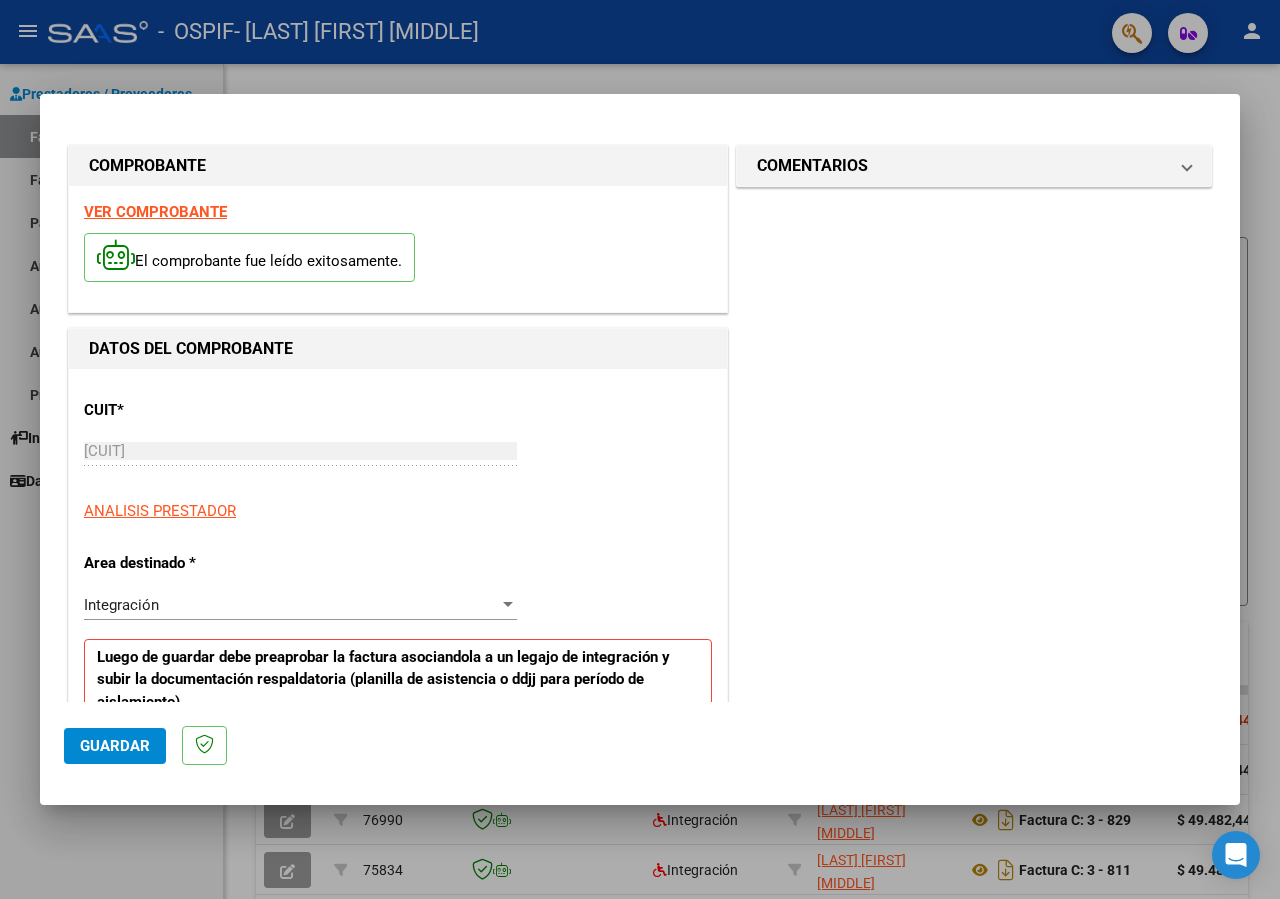 scroll, scrollTop: 548, scrollLeft: 0, axis: vertical 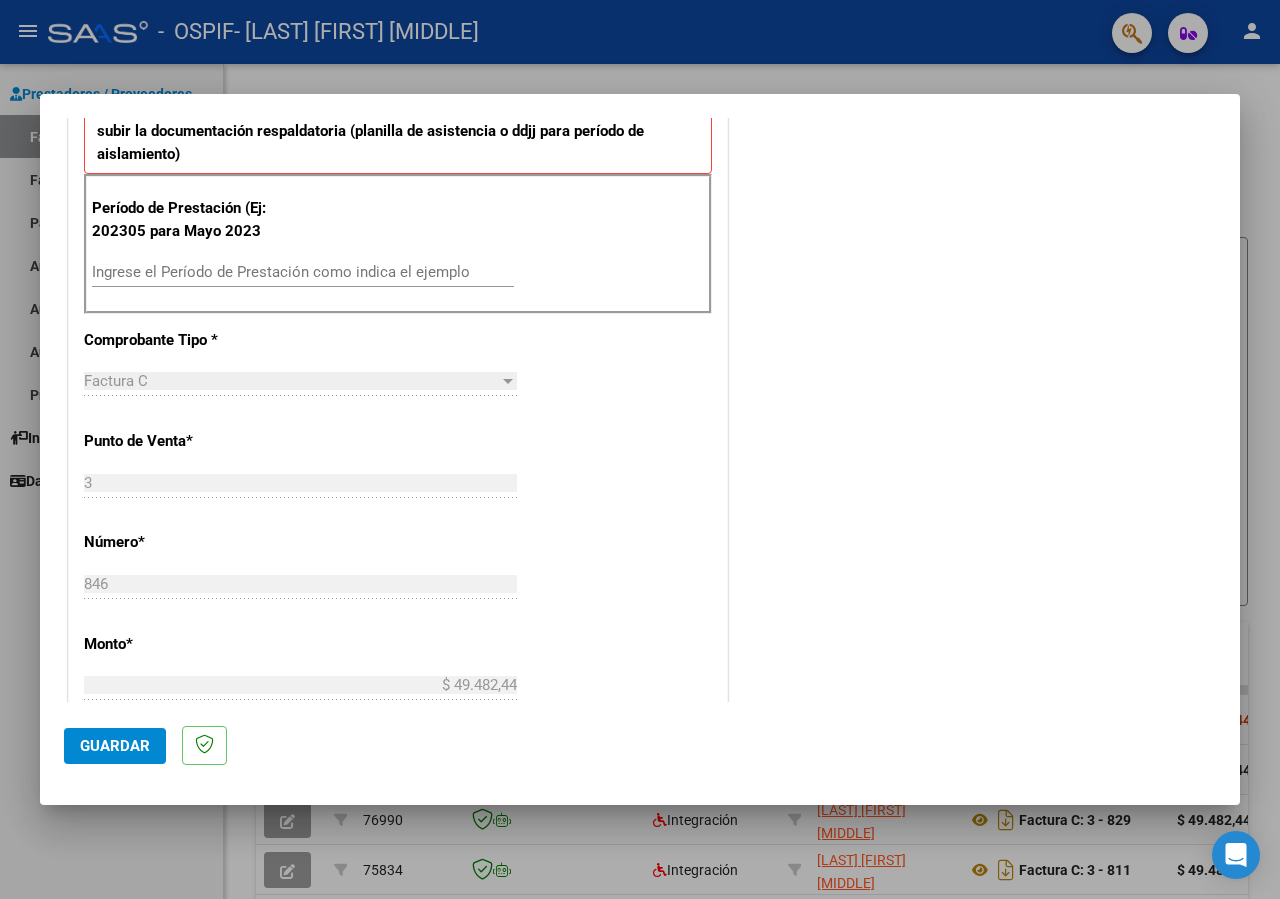 click on "Ingrese el Período de Prestación como indica el ejemplo" at bounding box center [303, 272] 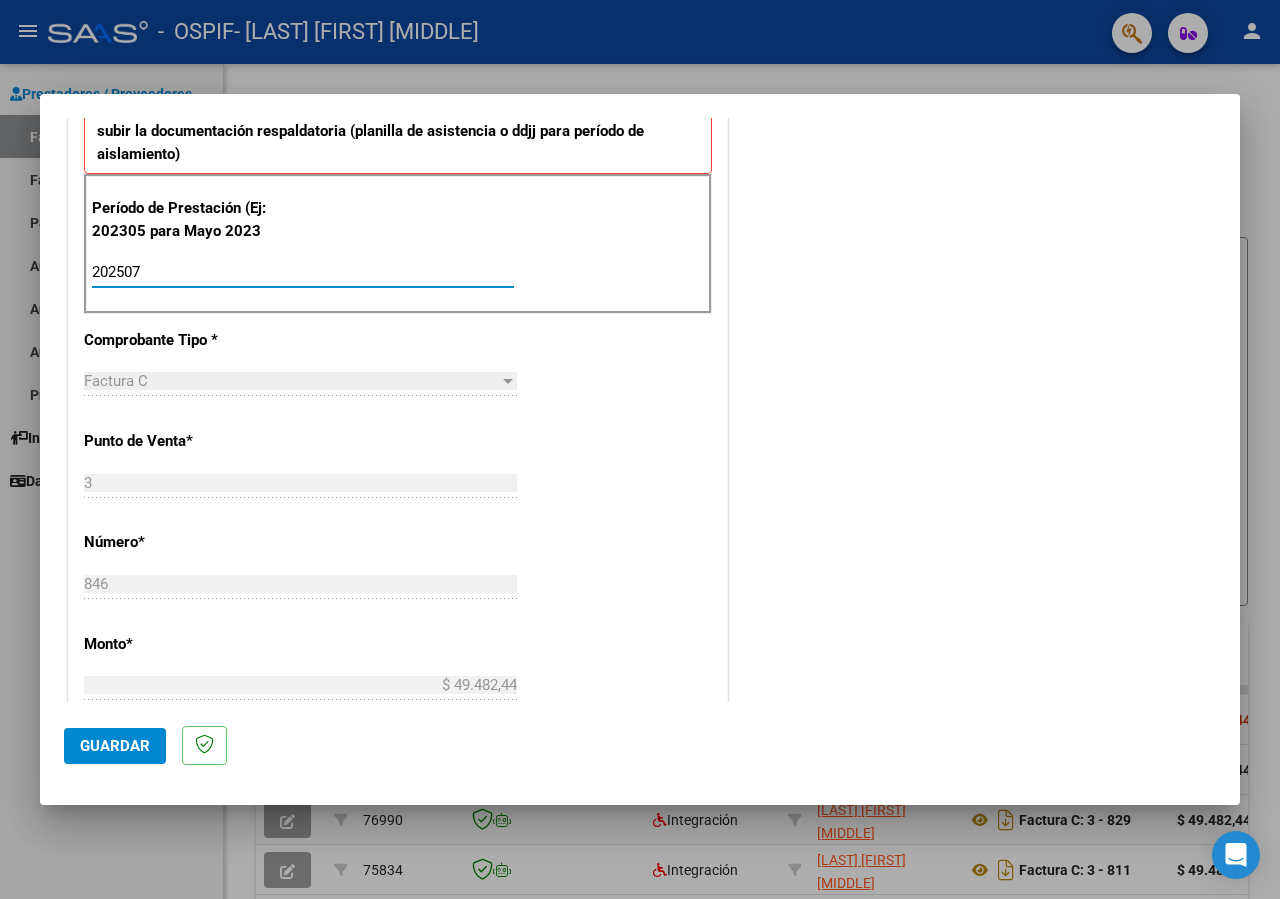 type on "202507" 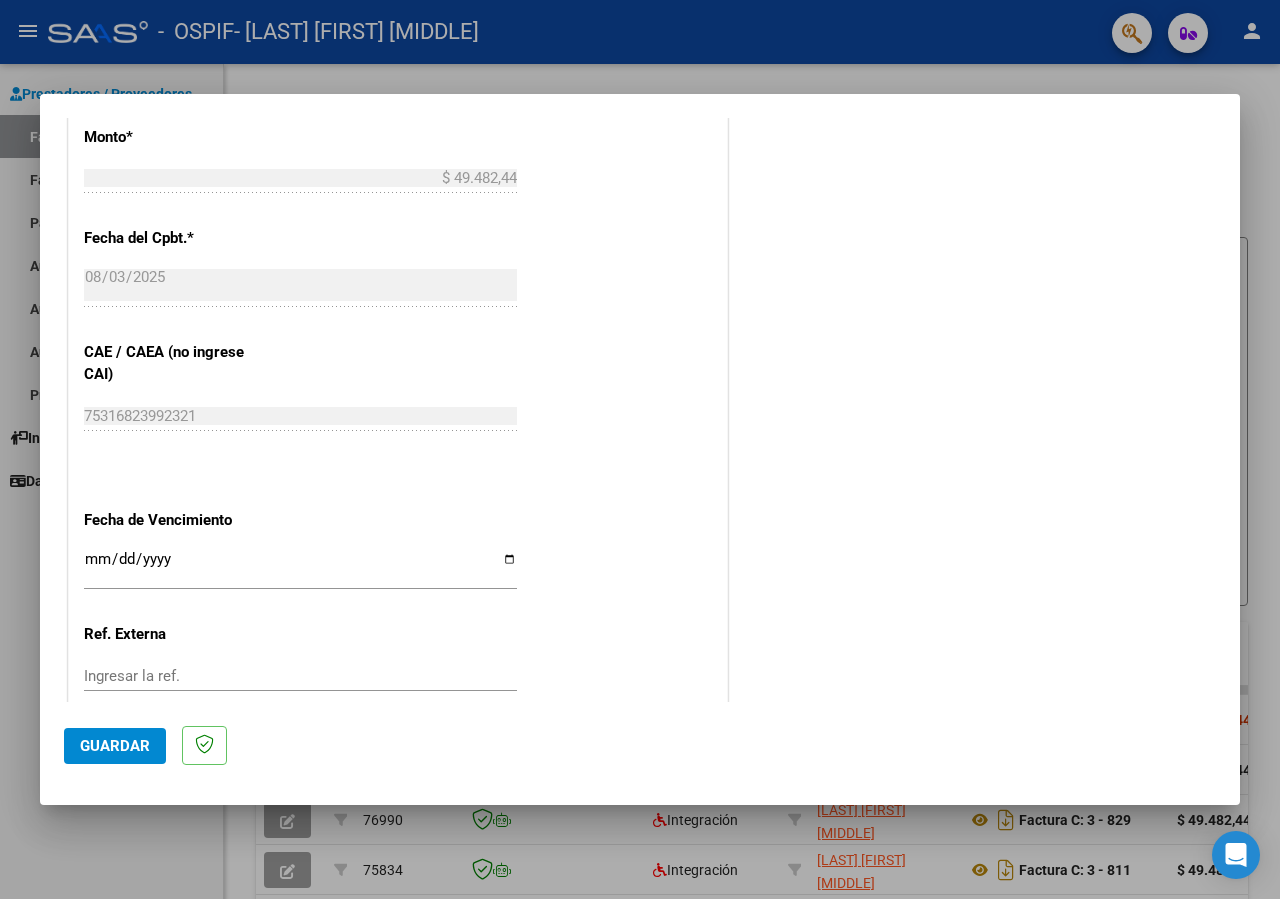 scroll, scrollTop: 1067, scrollLeft: 0, axis: vertical 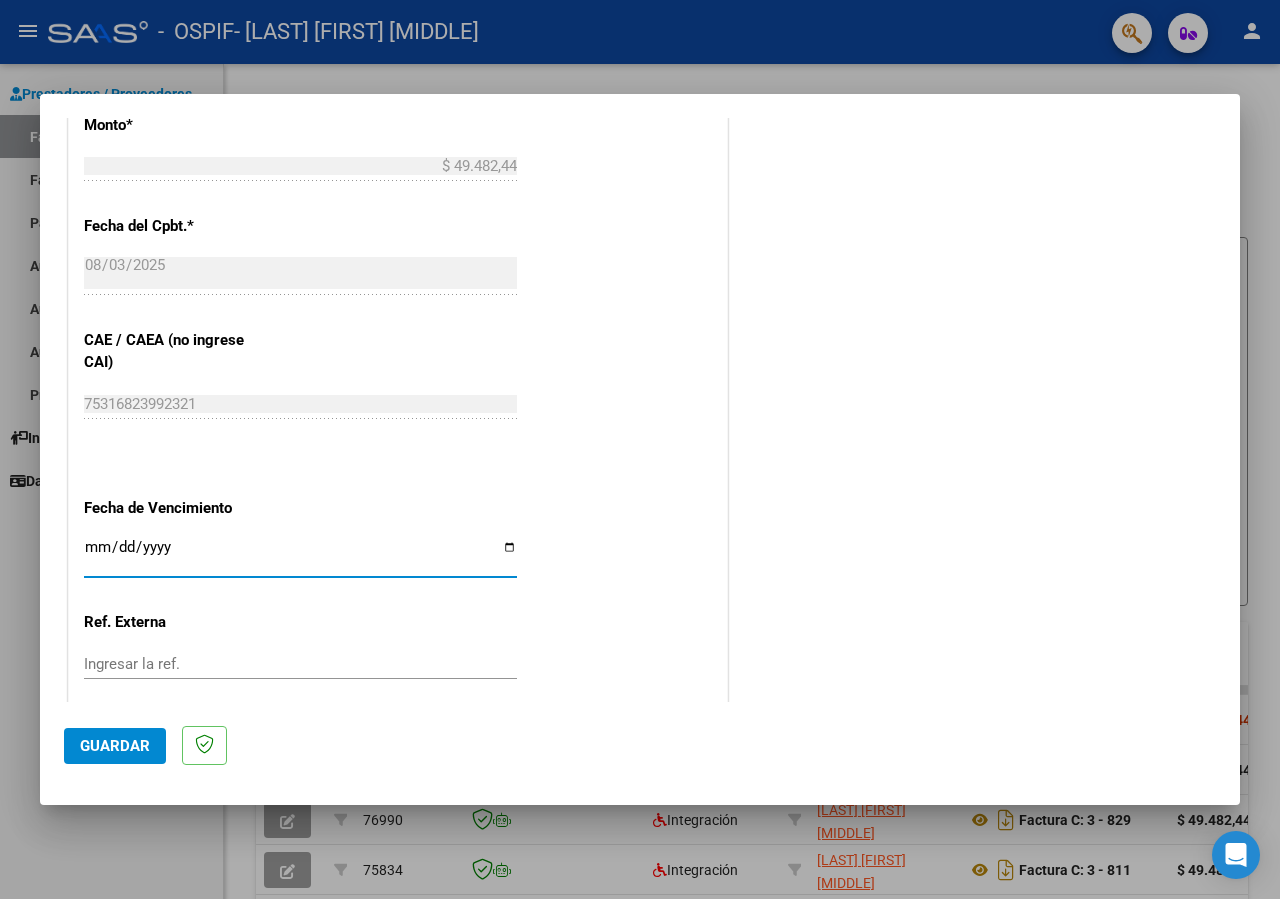 click on "Ingresar la fecha" at bounding box center (300, 555) 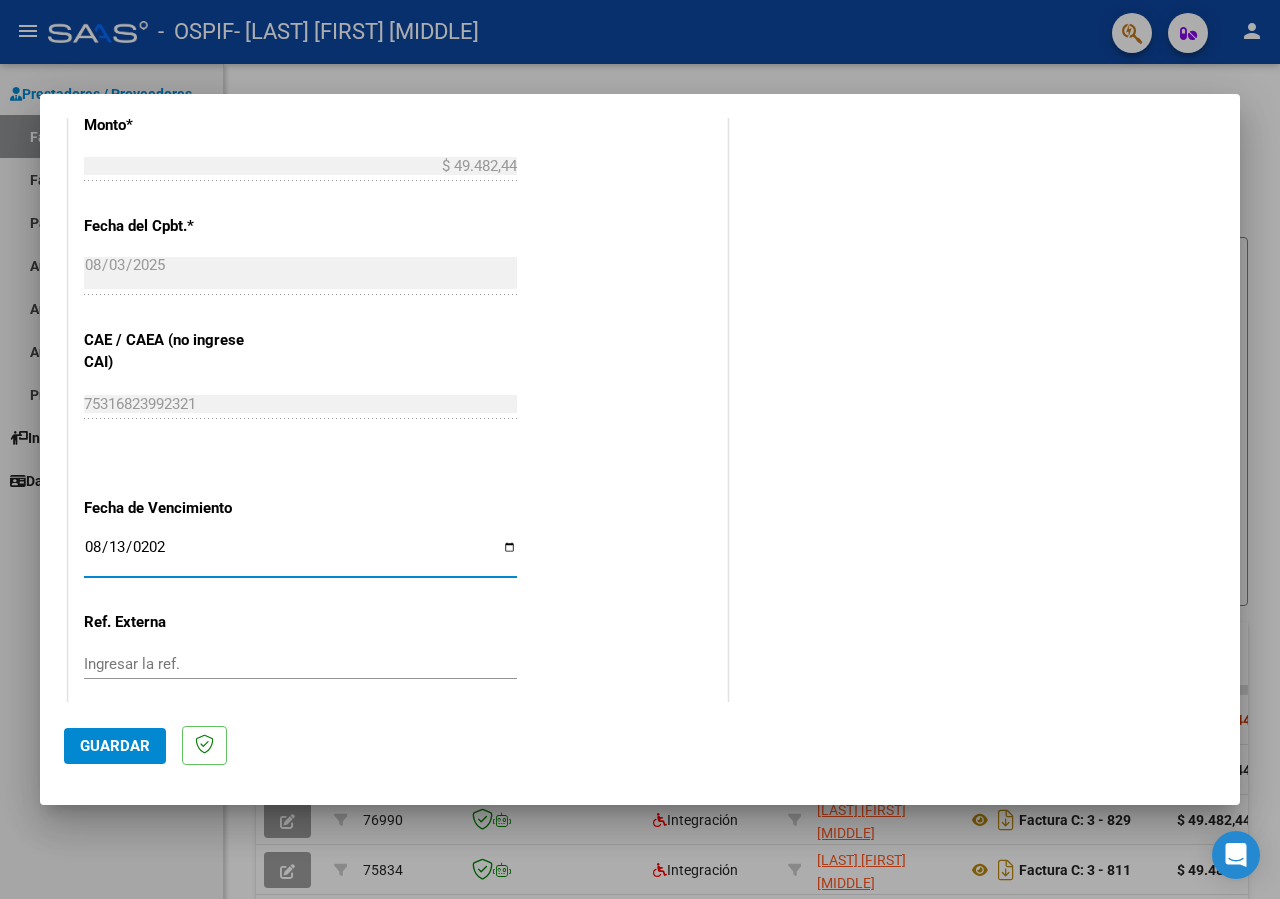type on "2025-08-13" 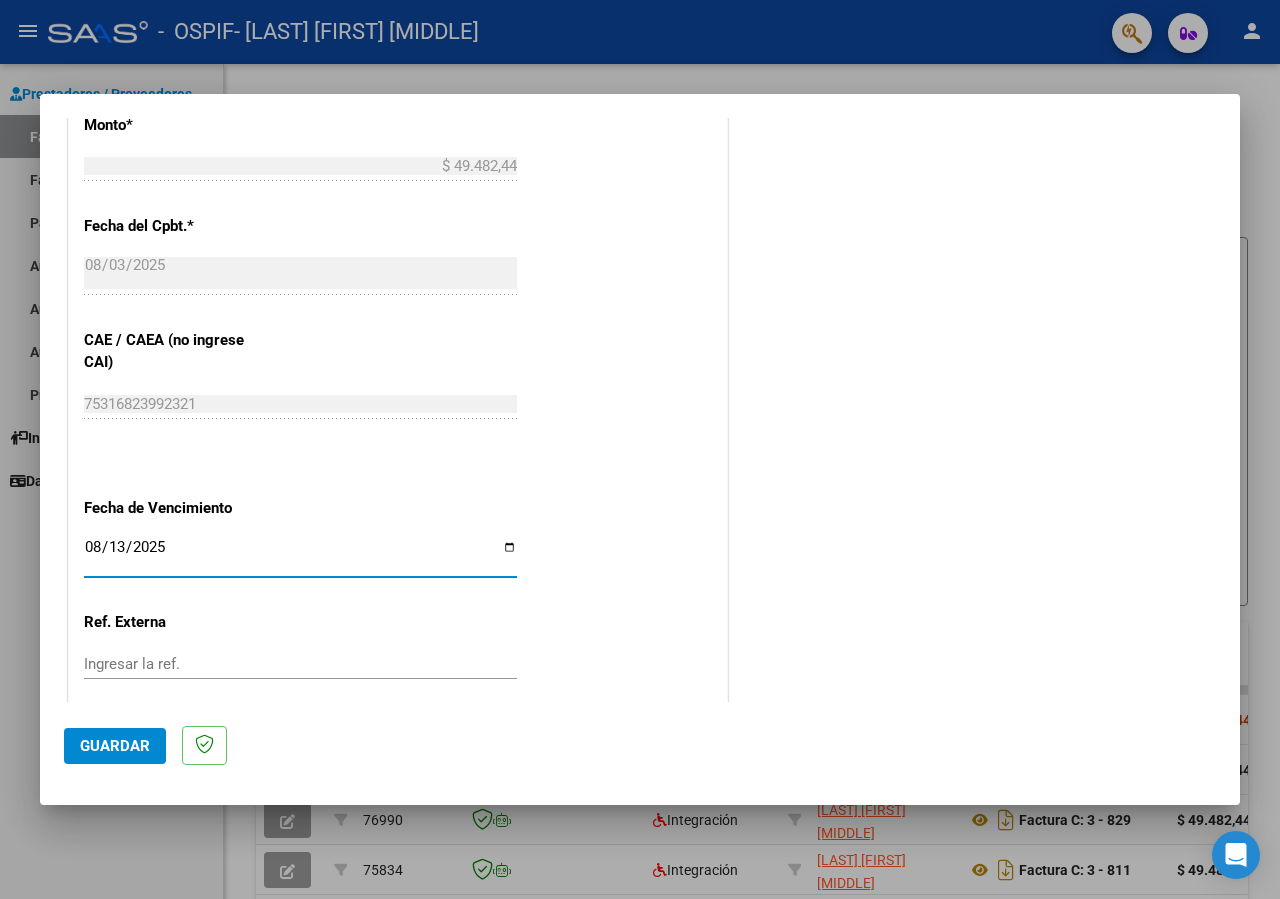click on "Guardar" 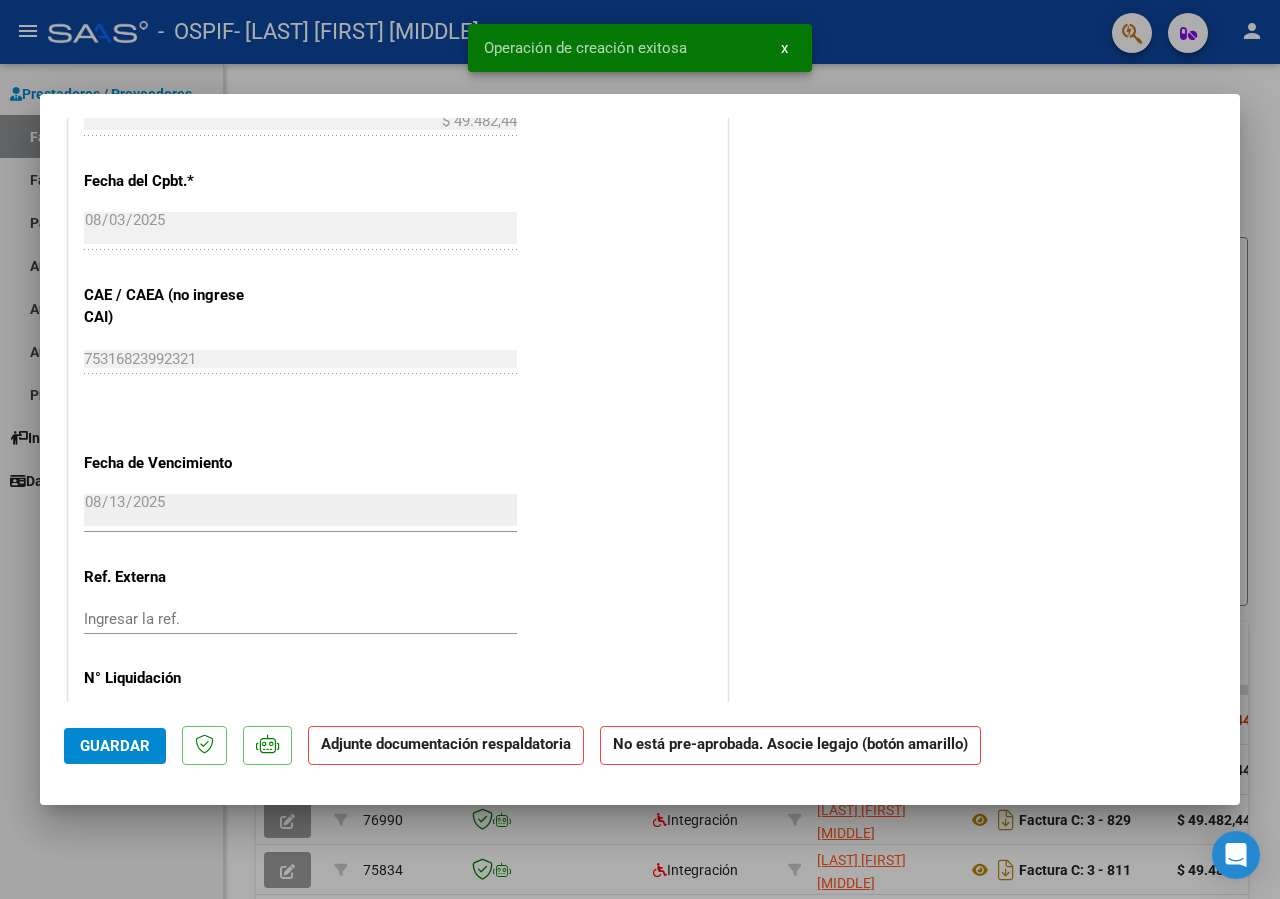 scroll, scrollTop: 0, scrollLeft: 0, axis: both 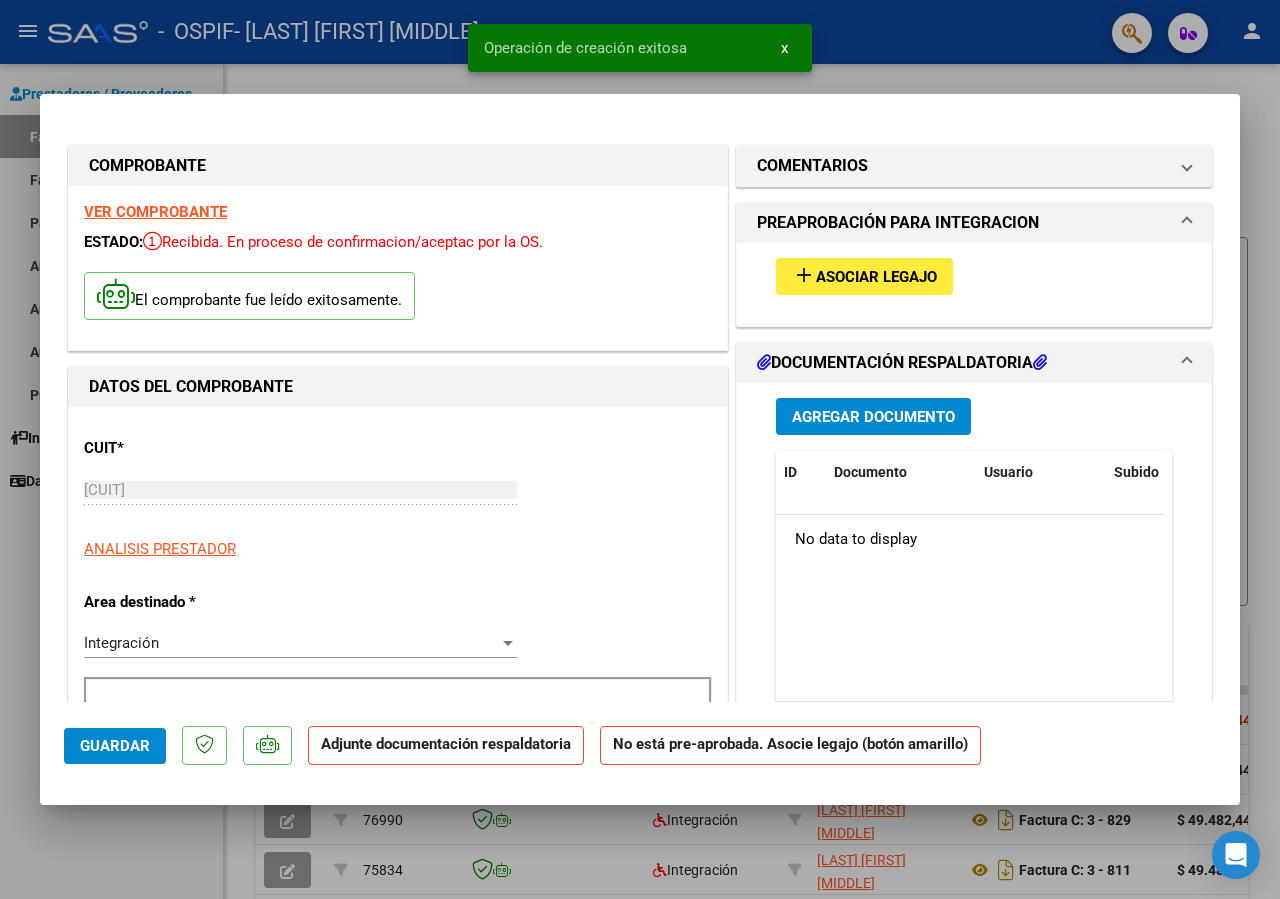 click on "Asociar Legajo" at bounding box center (876, 277) 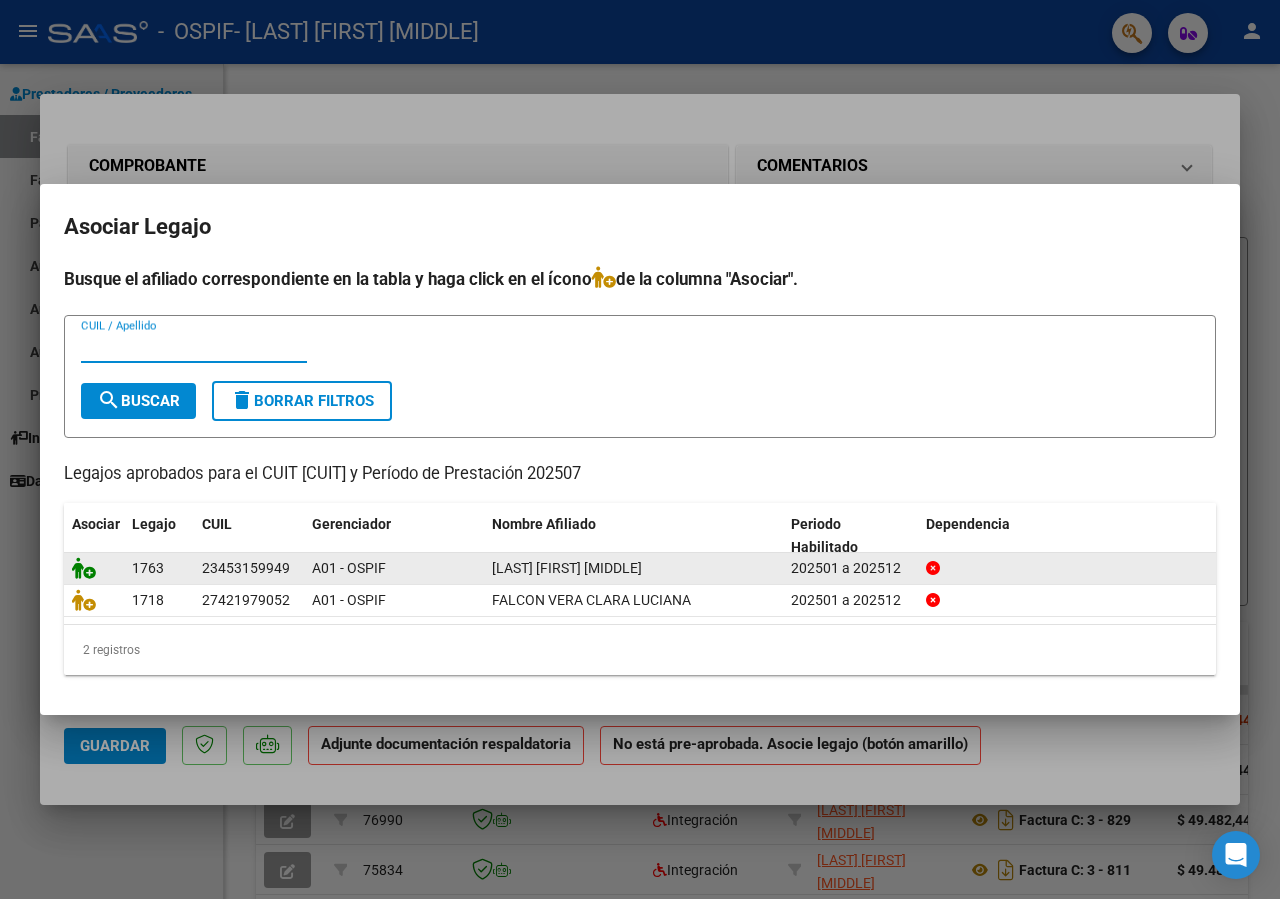 click 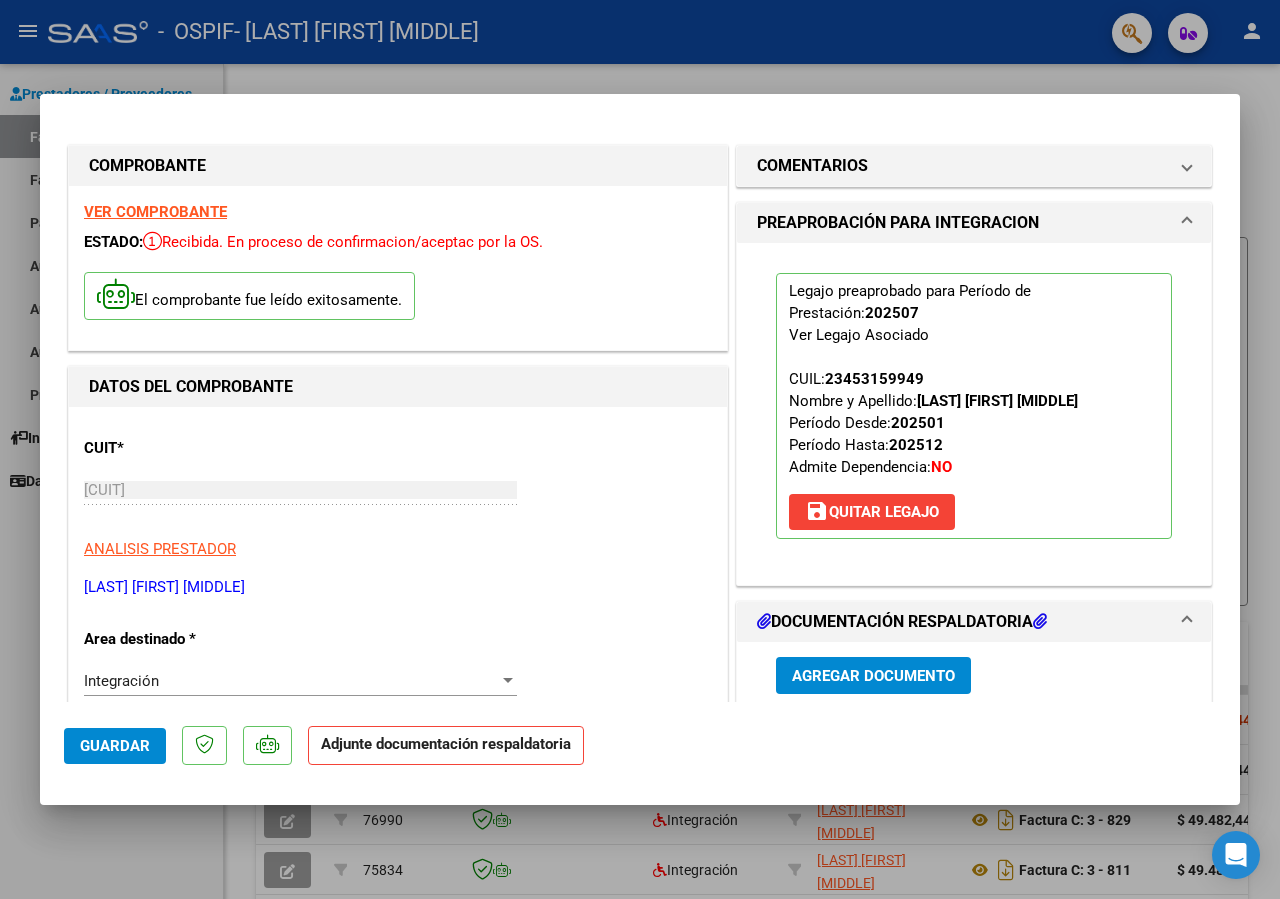 scroll, scrollTop: 548, scrollLeft: 0, axis: vertical 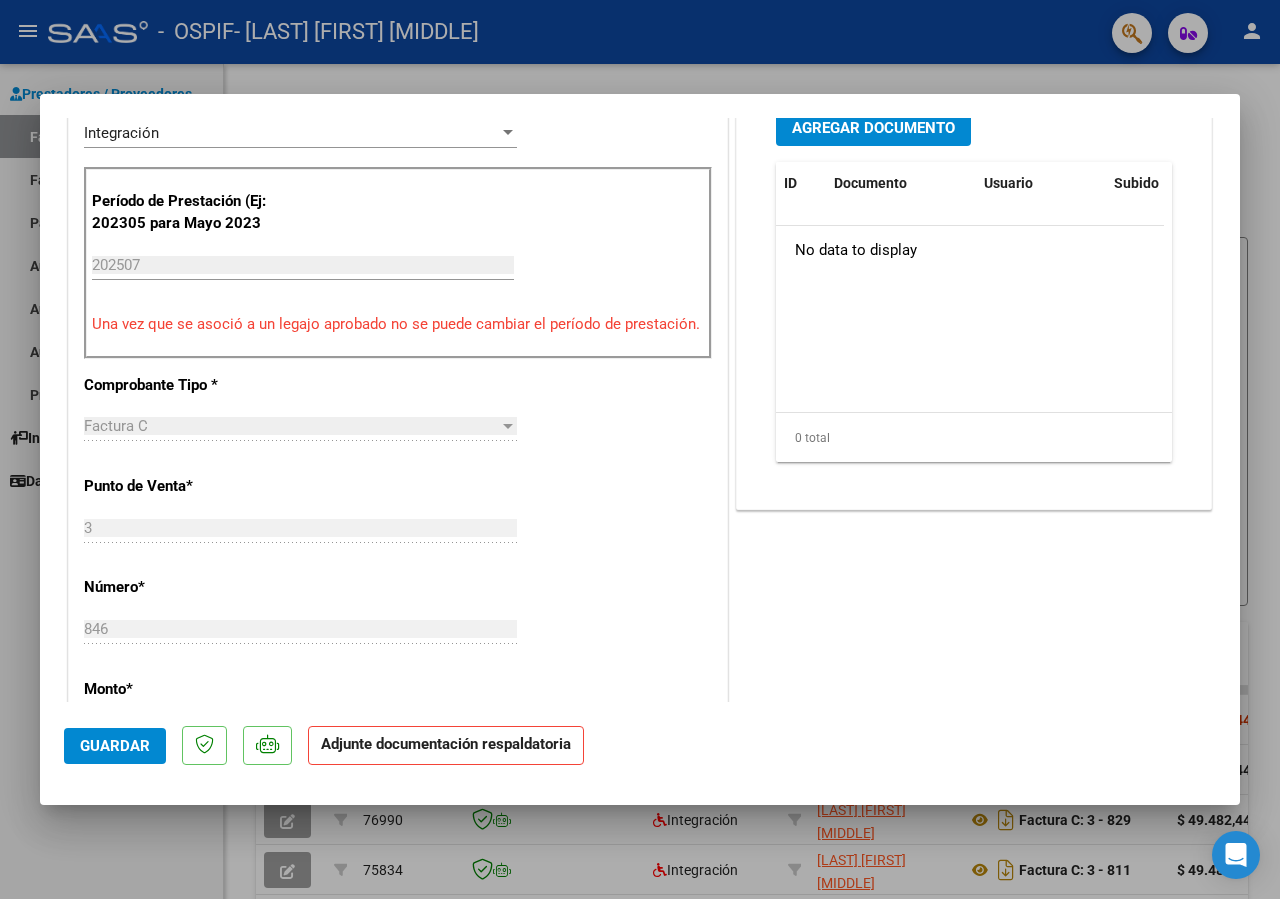 click on "Agregar Documento" at bounding box center (873, 128) 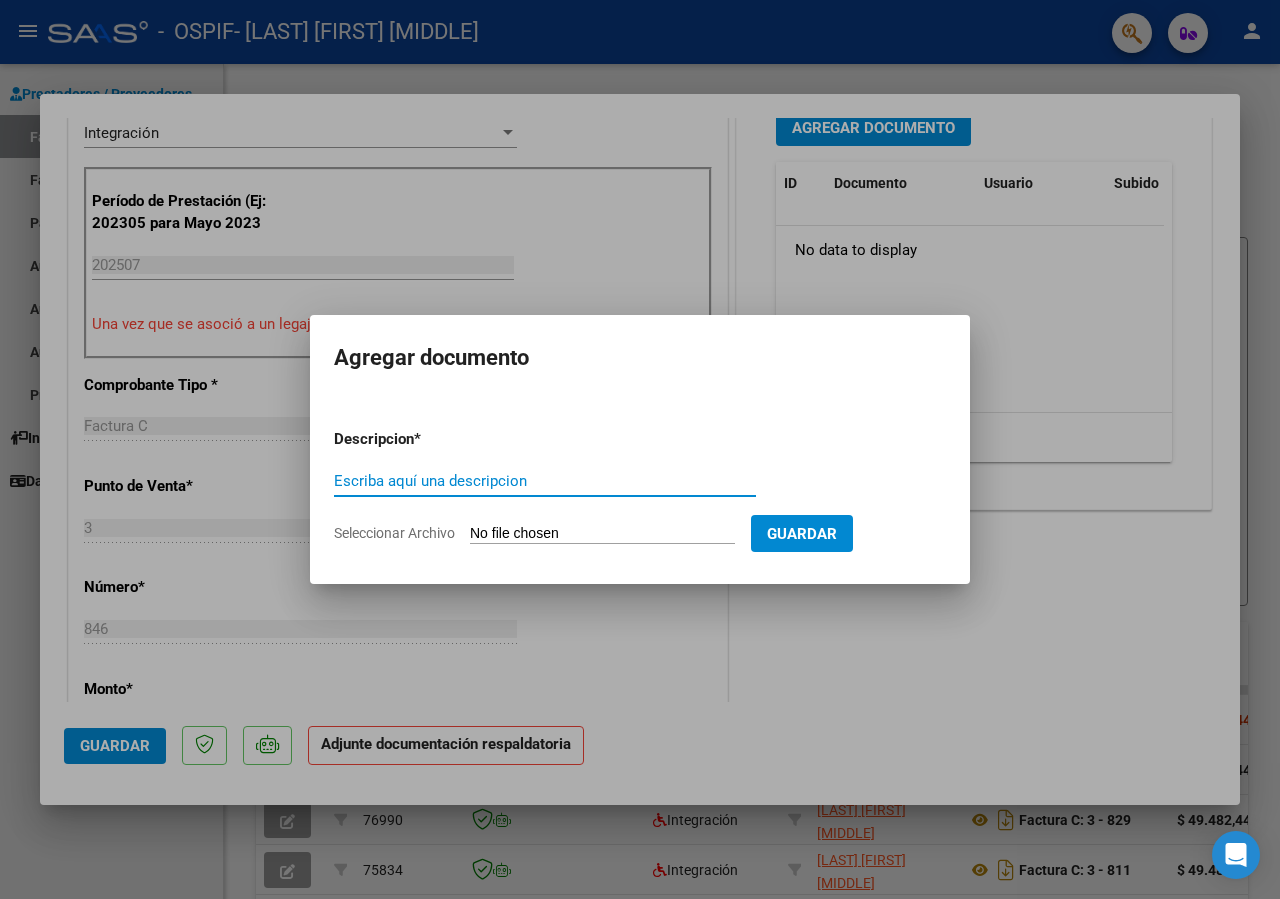 click on "Escriba aquí una descripcion" at bounding box center (545, 481) 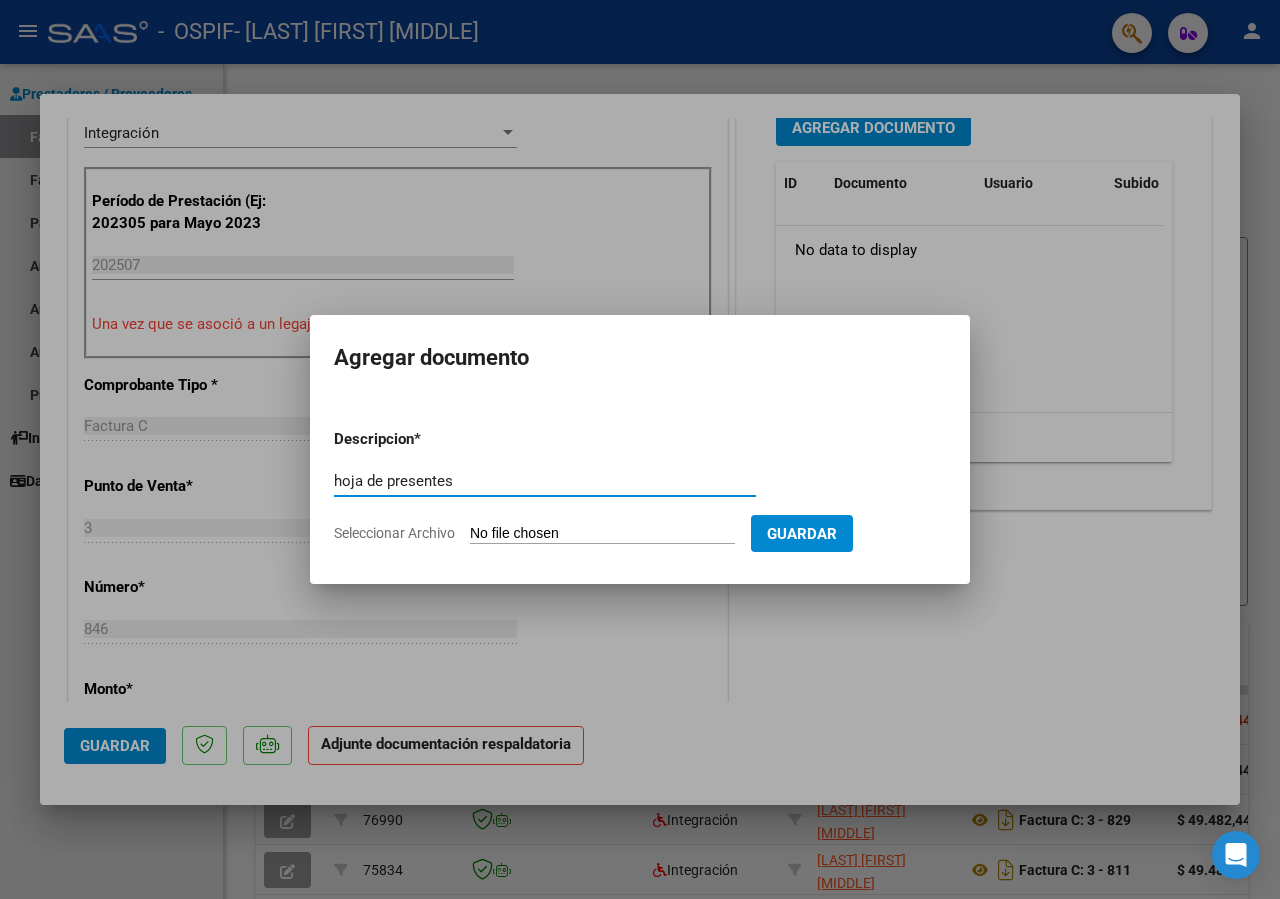 type on "hoja de presentes" 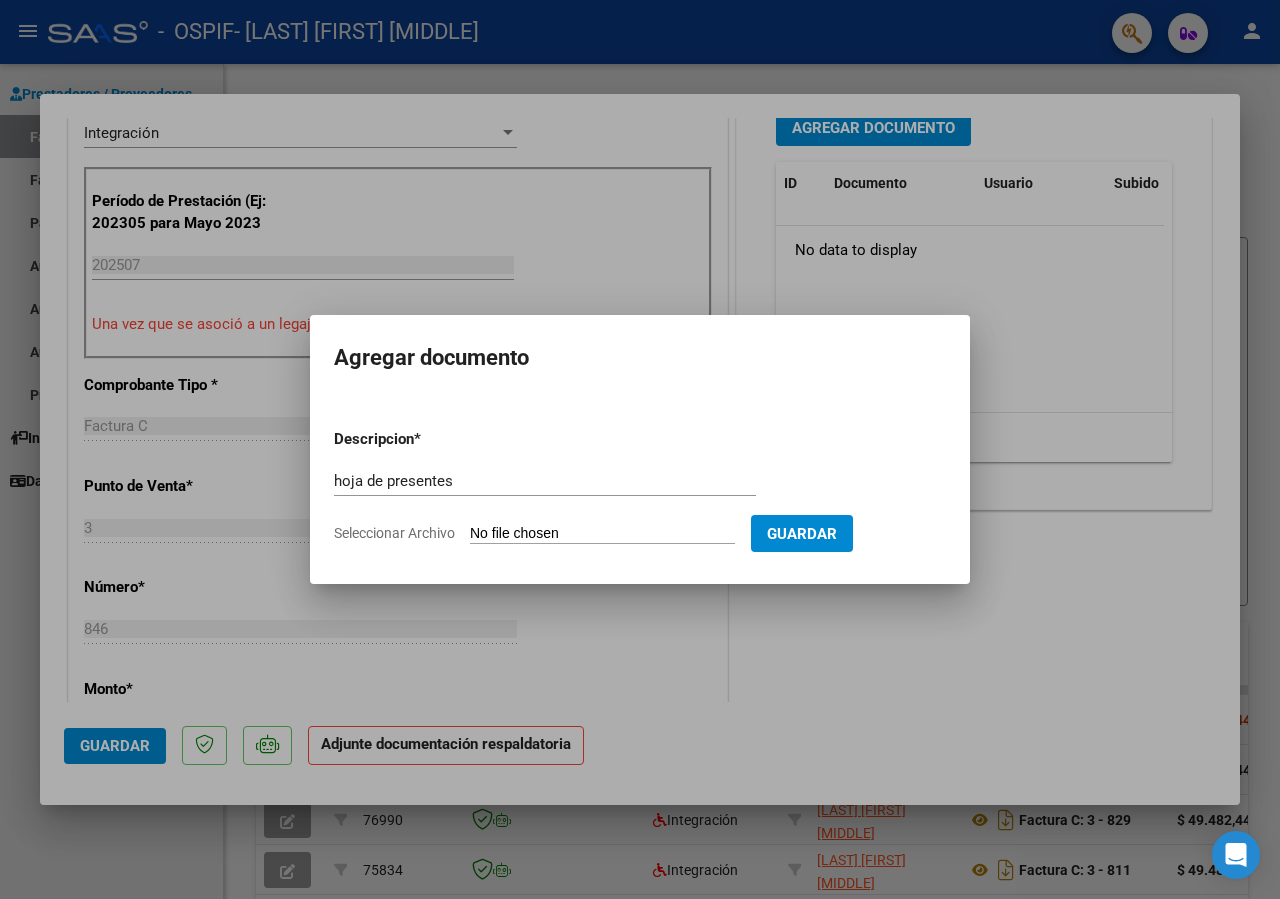 type on "C:\fakepath\hoja de presentes eze romero julio 2025.jpg" 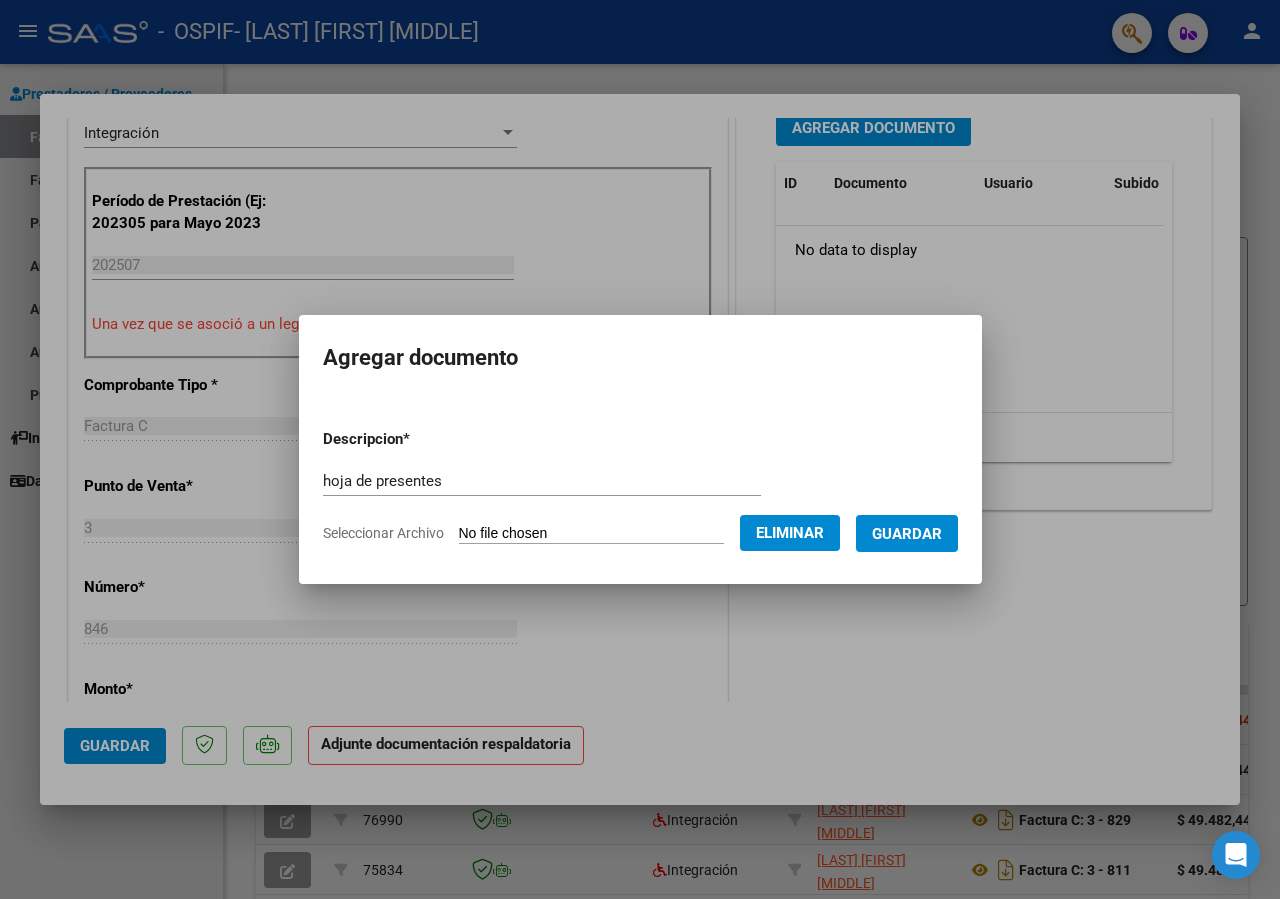 click on "Guardar" at bounding box center [907, 534] 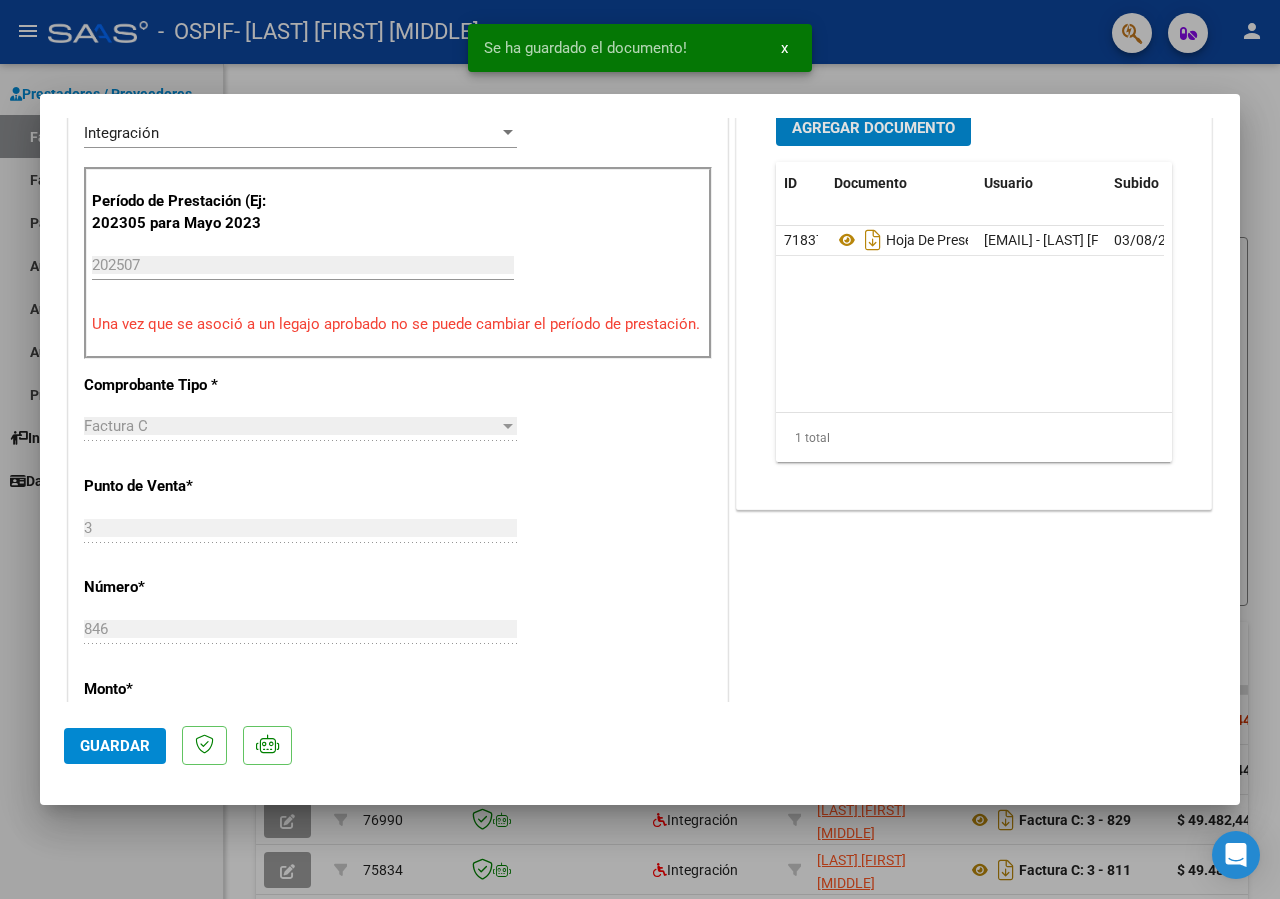 click on "Agregar Documento" at bounding box center (873, 128) 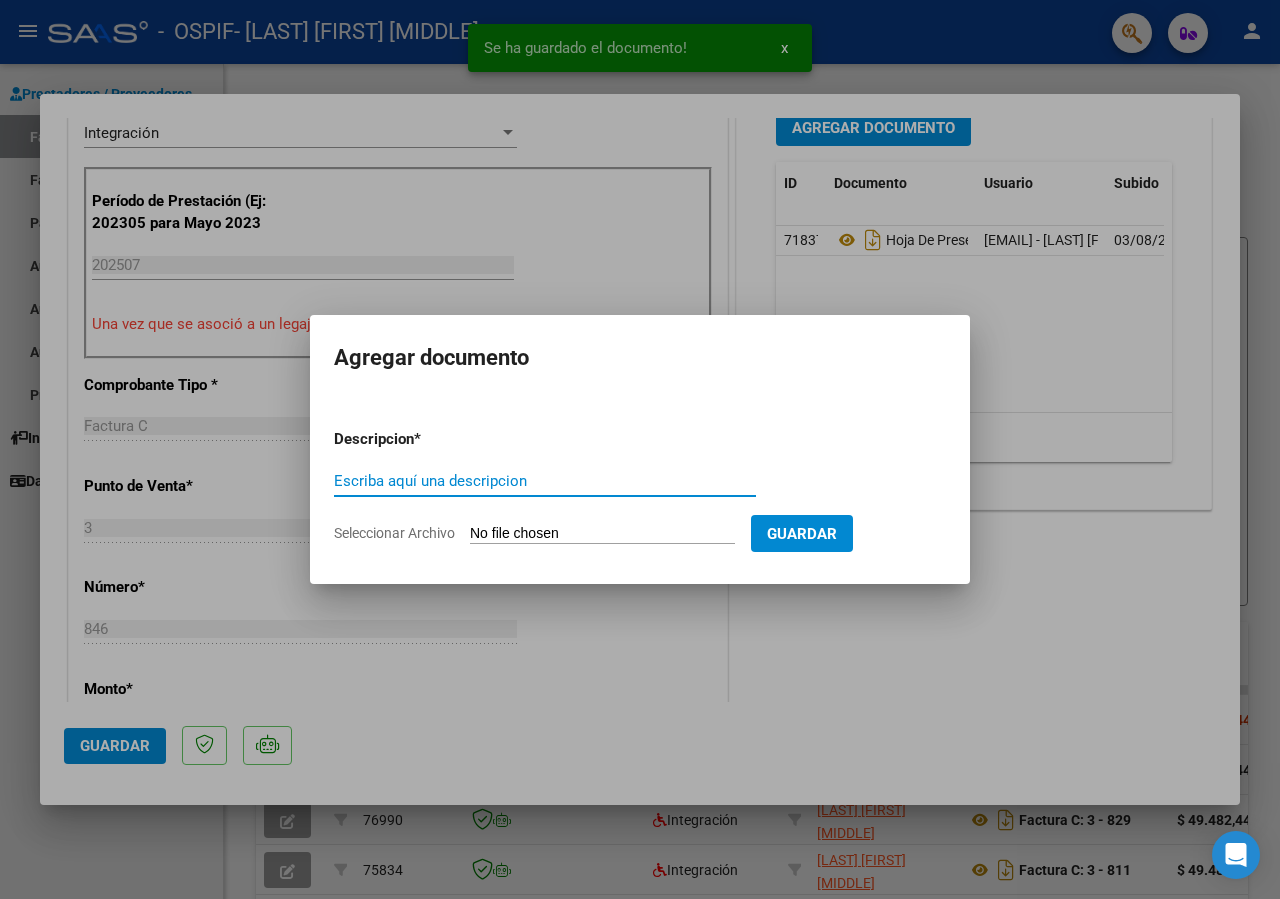 click on "Escriba aquí una descripcion" at bounding box center (545, 481) 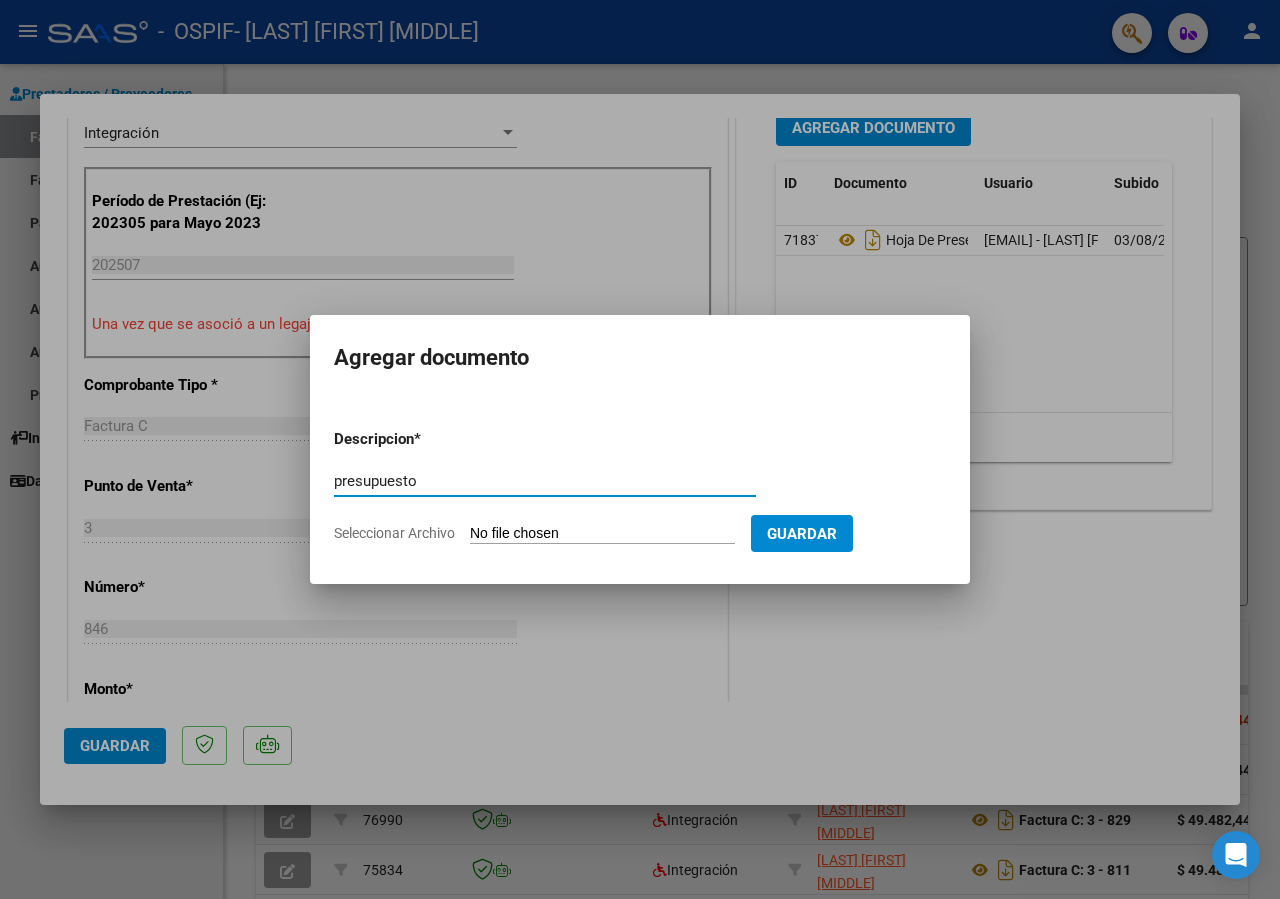 type on "presupuesto" 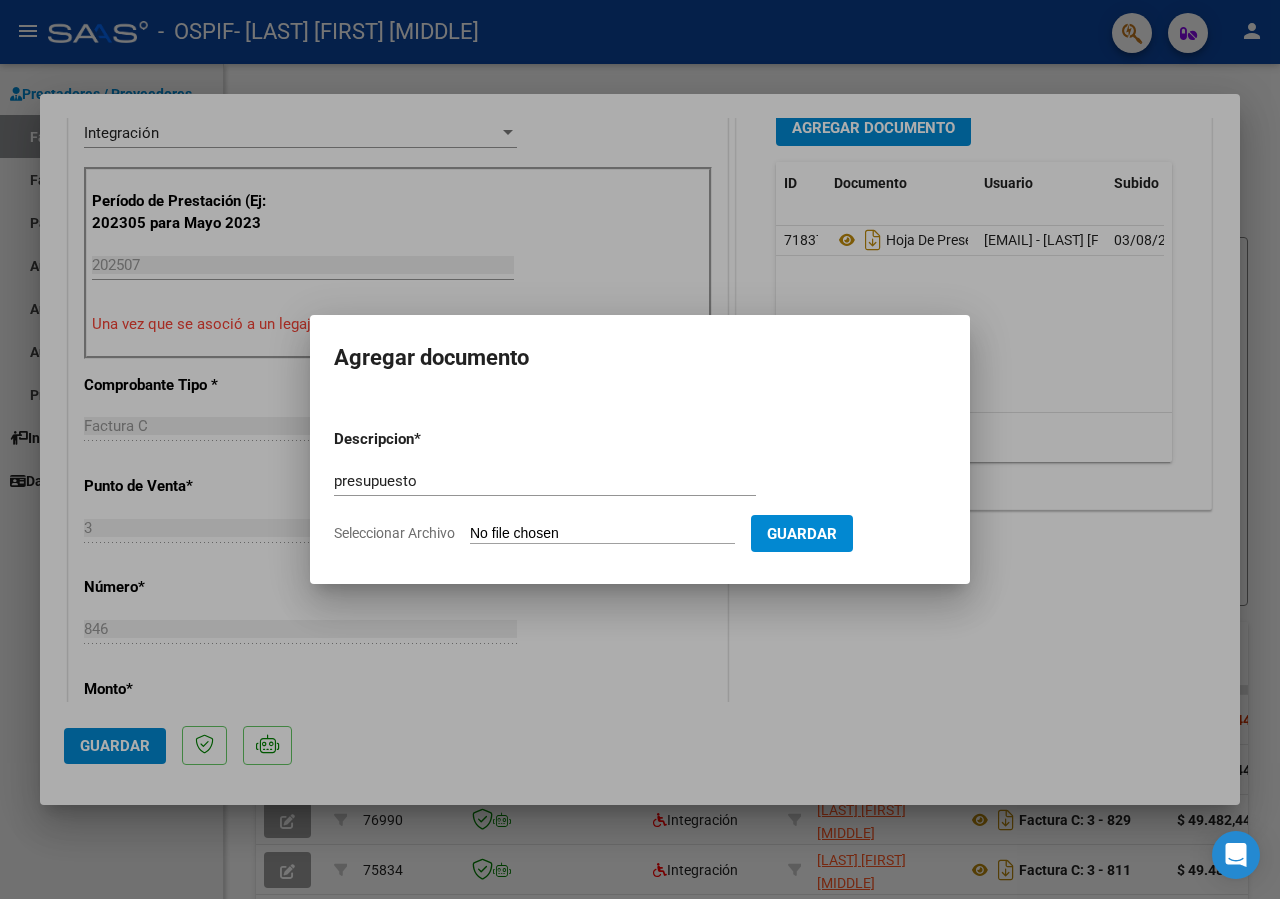 type on "C:\fakepath\presupuesto.png" 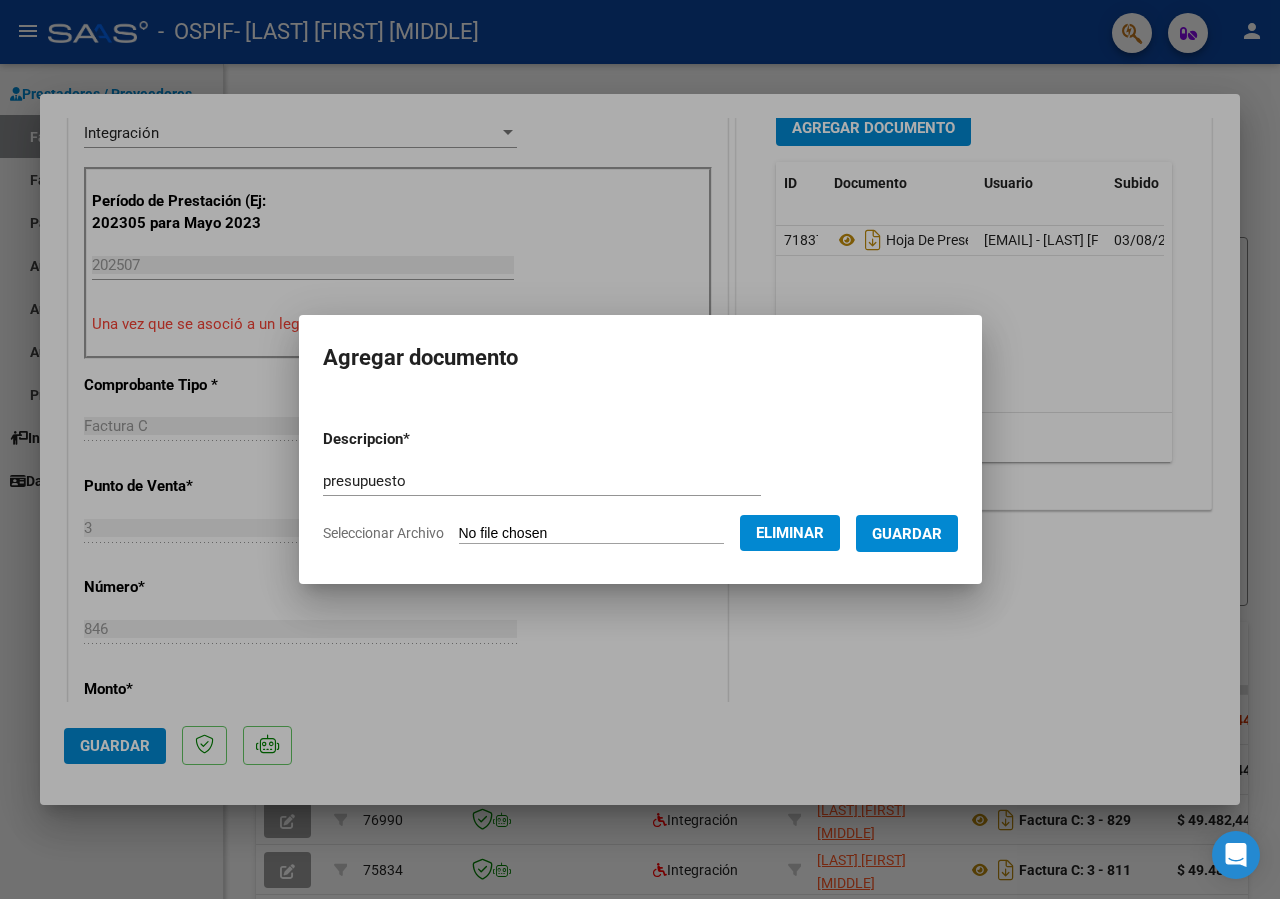 click on "Guardar" at bounding box center (907, 534) 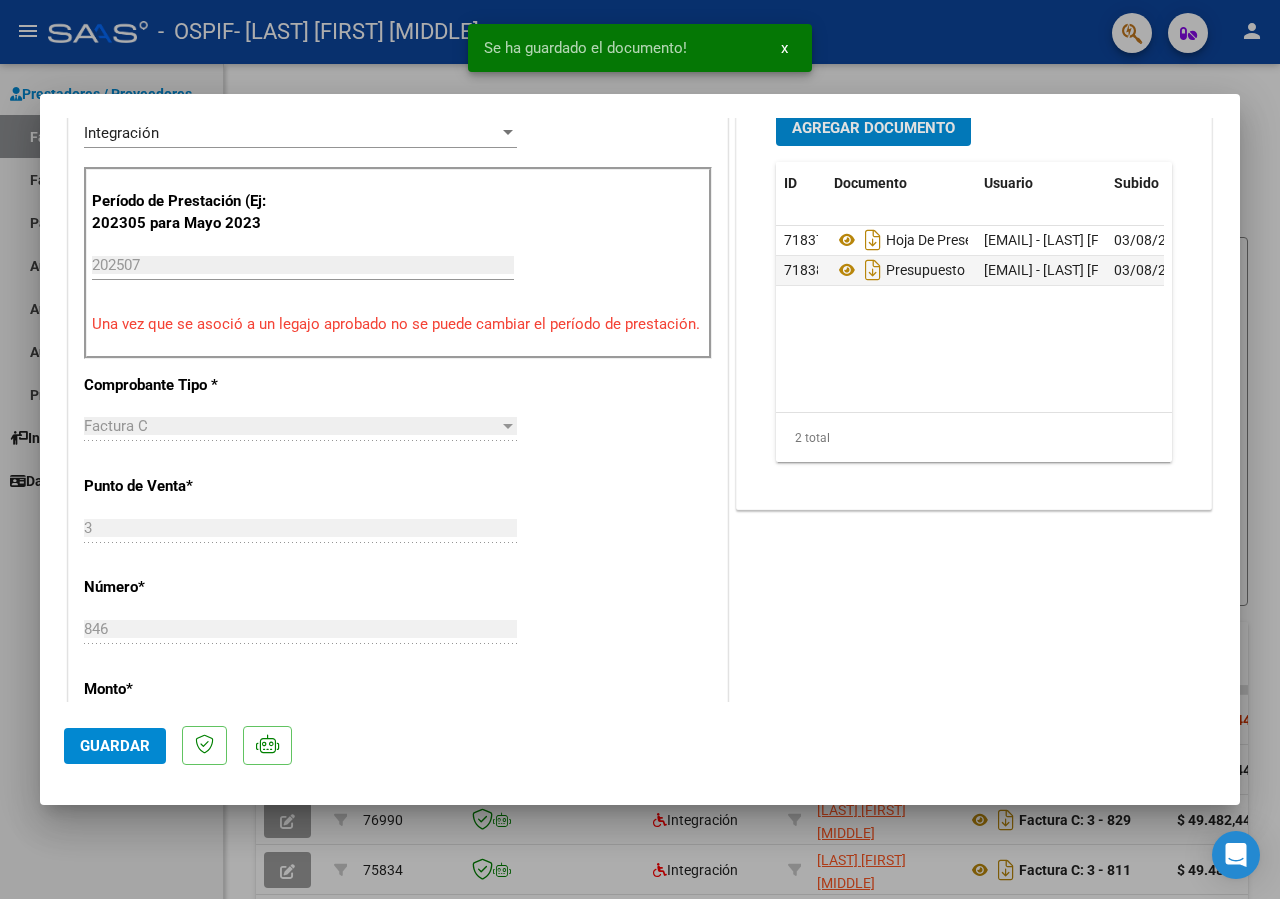 click on "Agregar Documento" at bounding box center (873, 128) 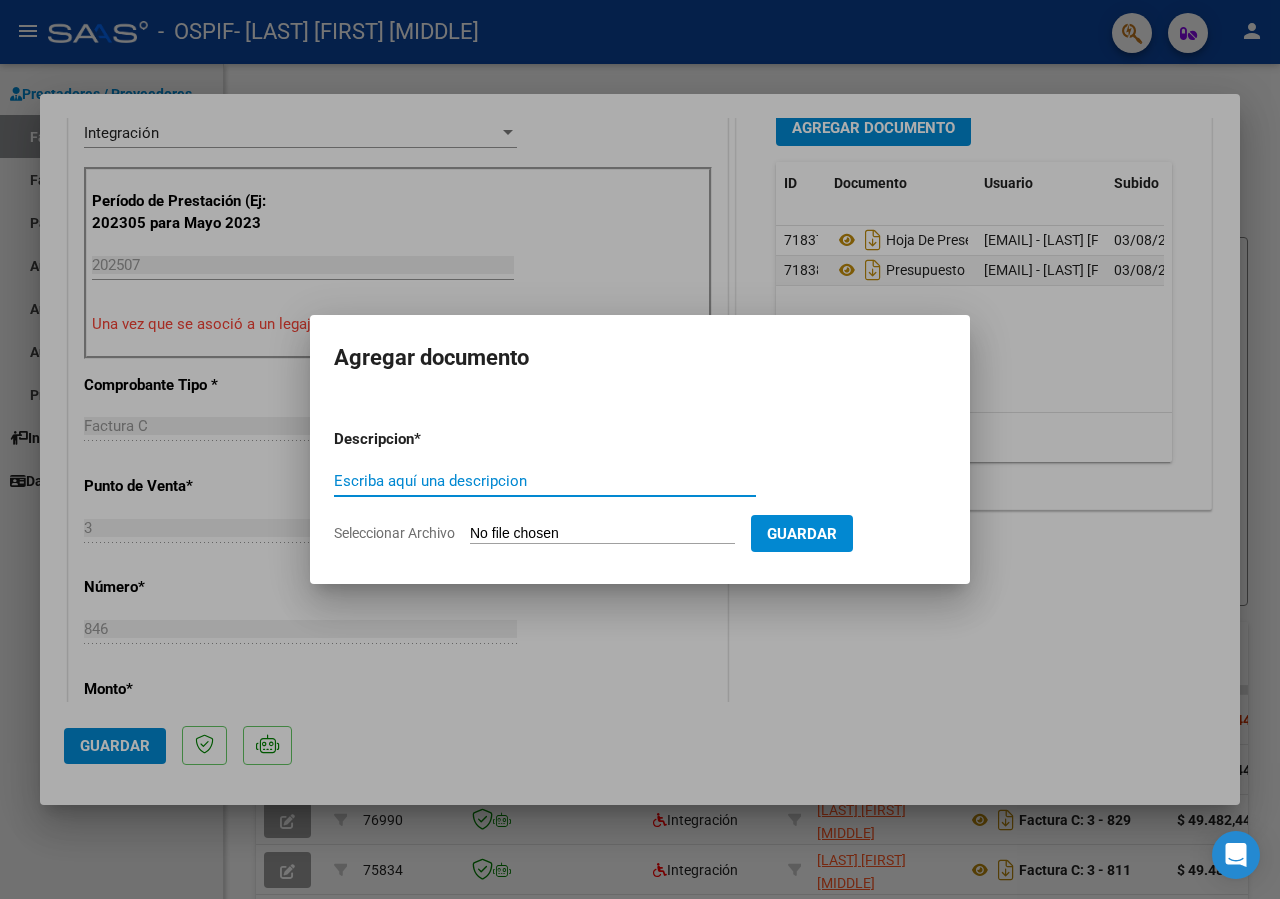 click on "Escriba aquí una descripcion" at bounding box center [545, 481] 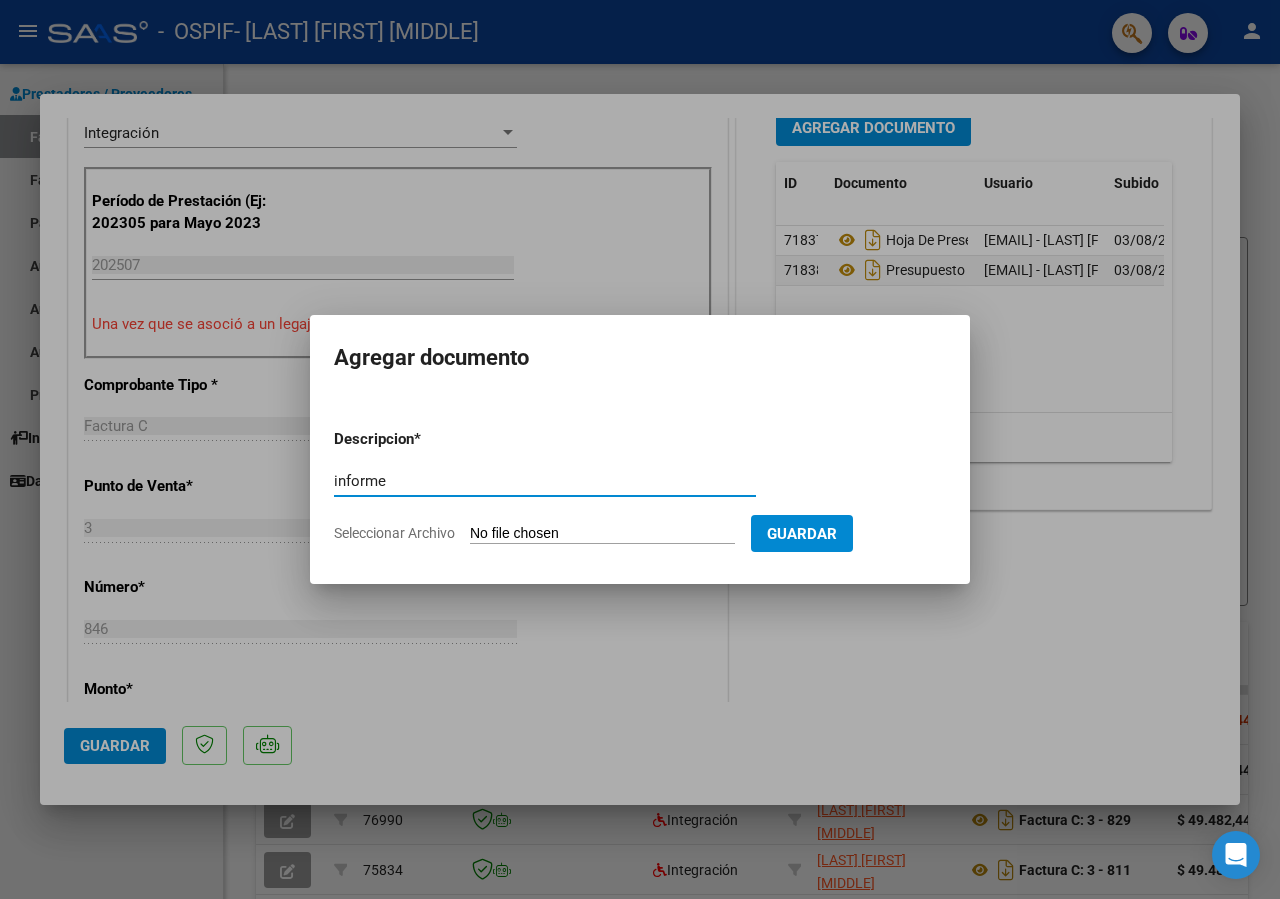 type on "informe" 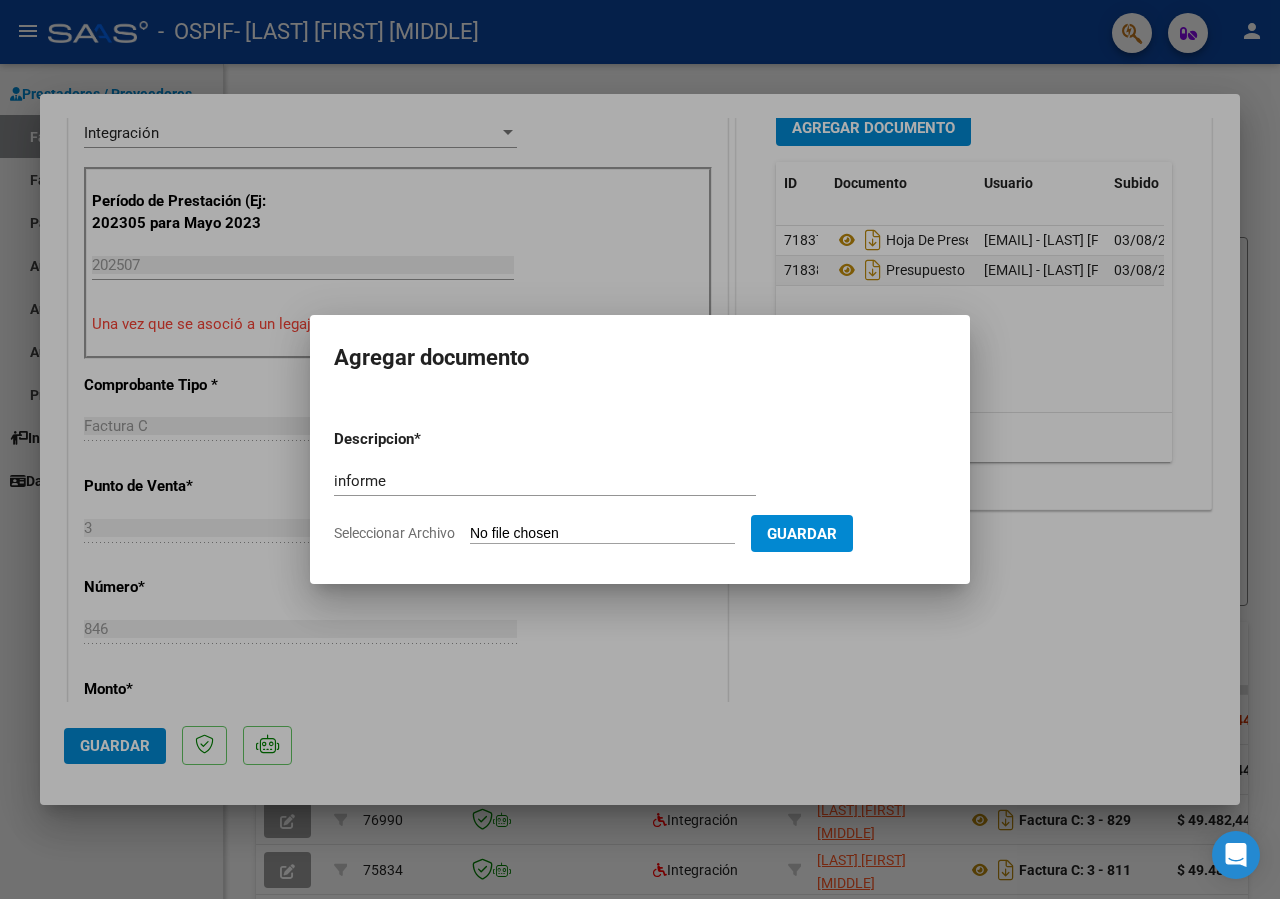 type on "C:\fakepath\INFORME romero ezequiel  julio 2025.docx" 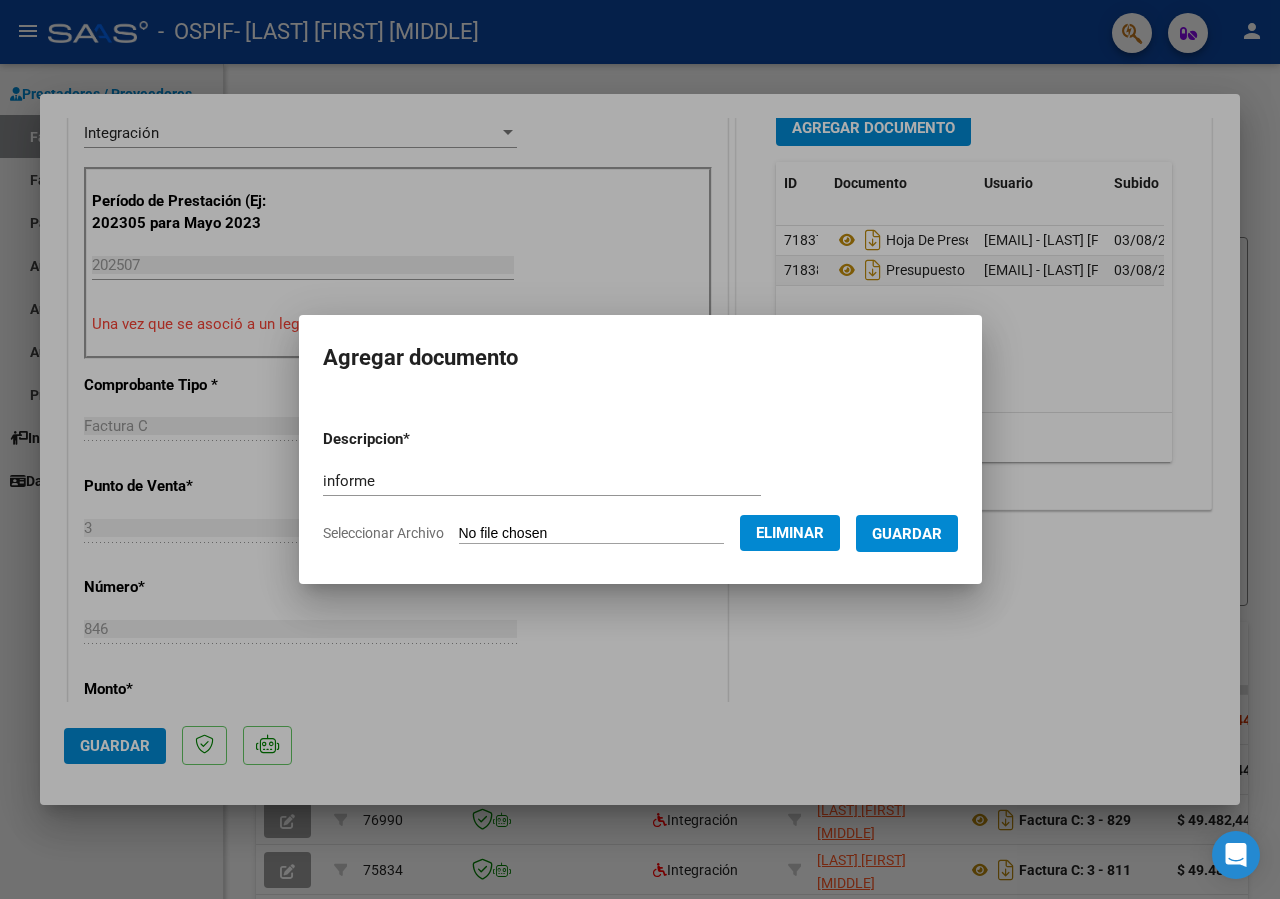 click on "Guardar" at bounding box center (907, 534) 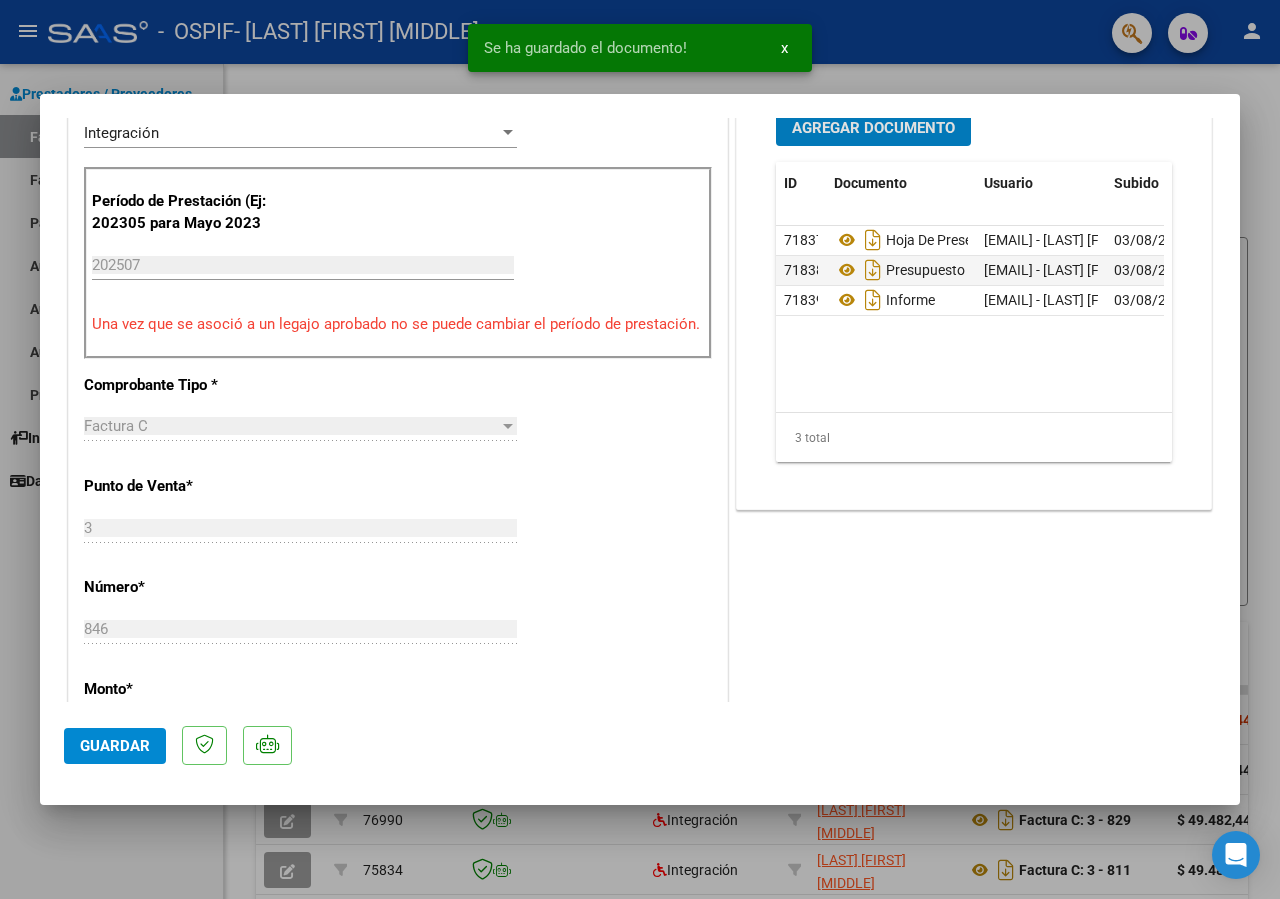 click on "Guardar" 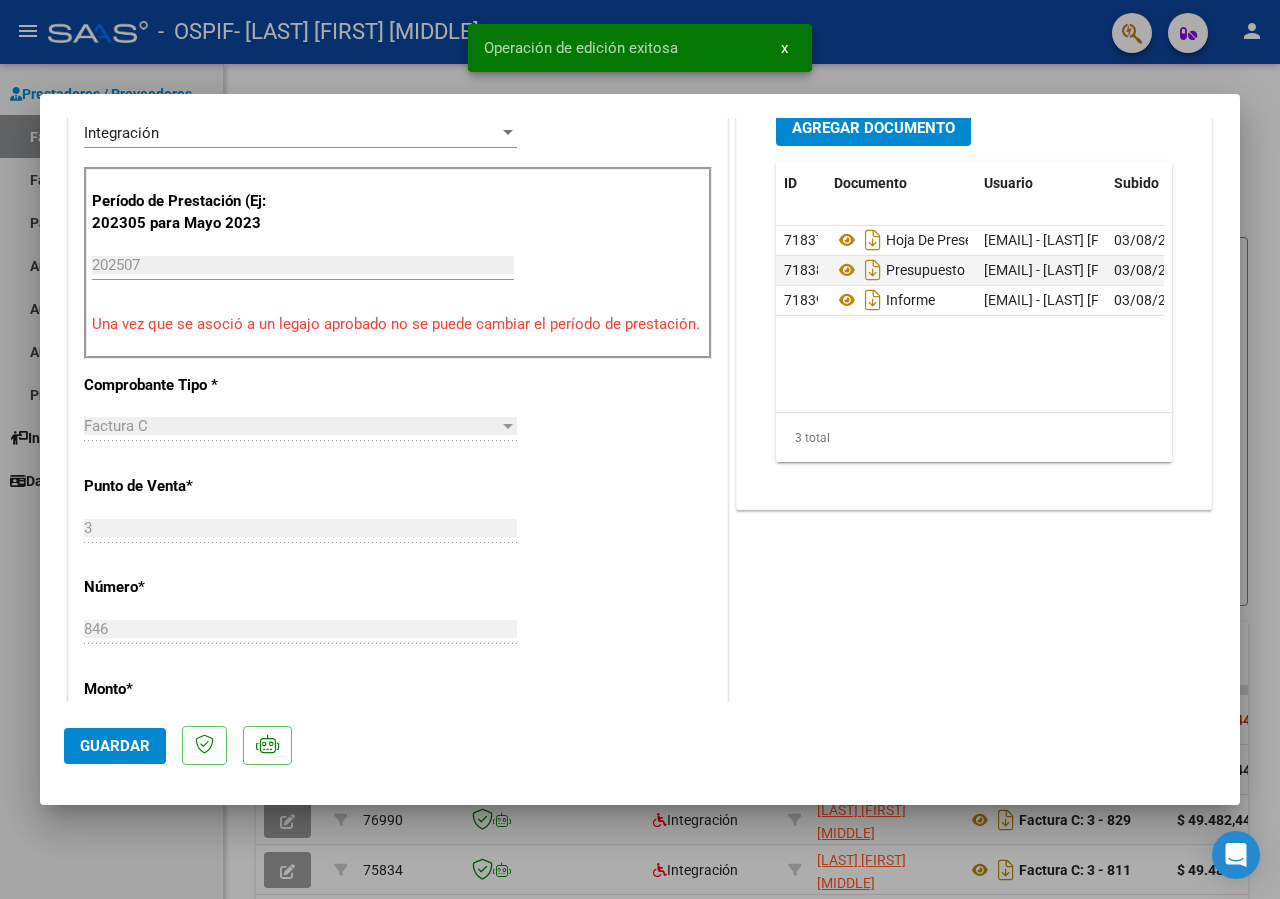 click at bounding box center (640, 449) 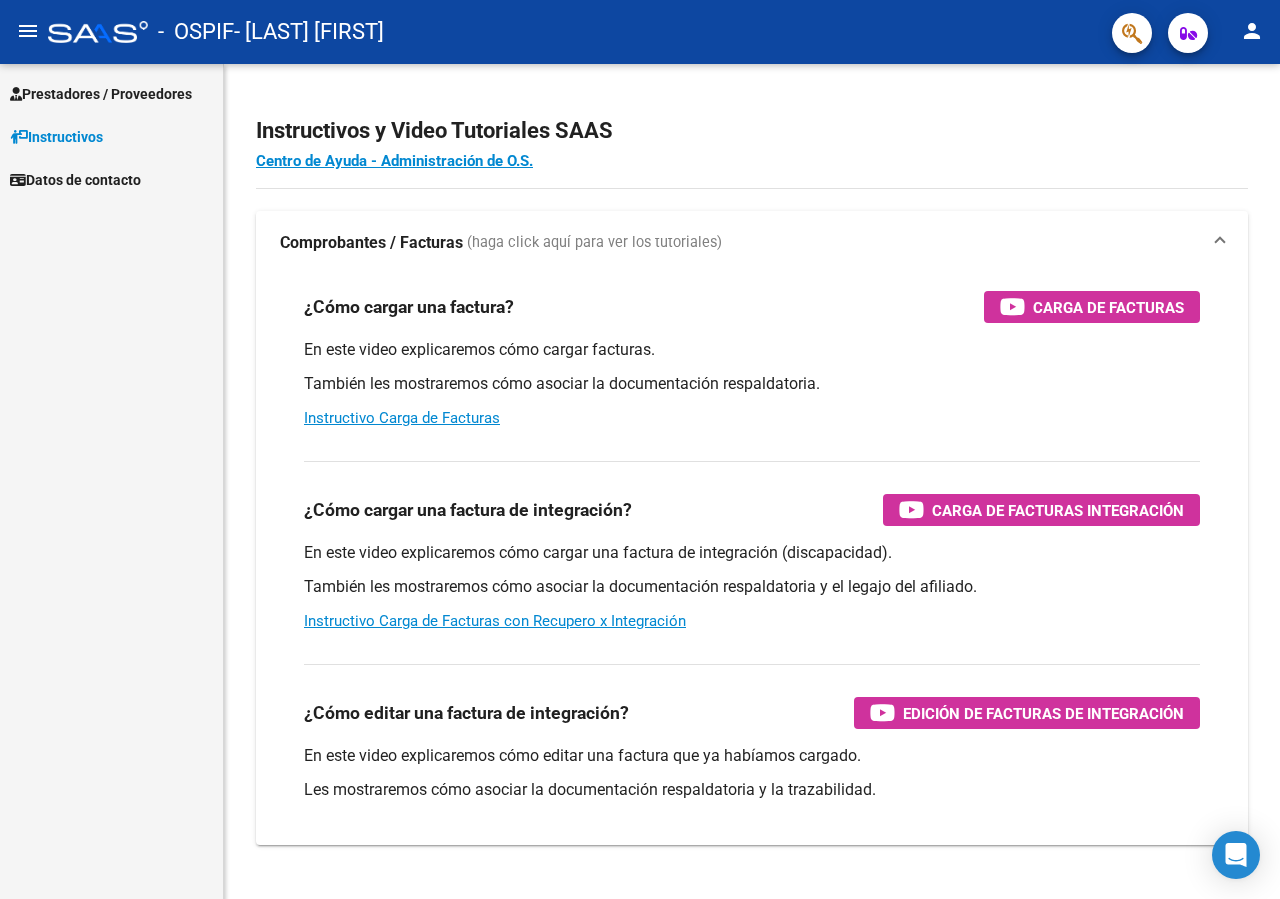 scroll, scrollTop: 0, scrollLeft: 0, axis: both 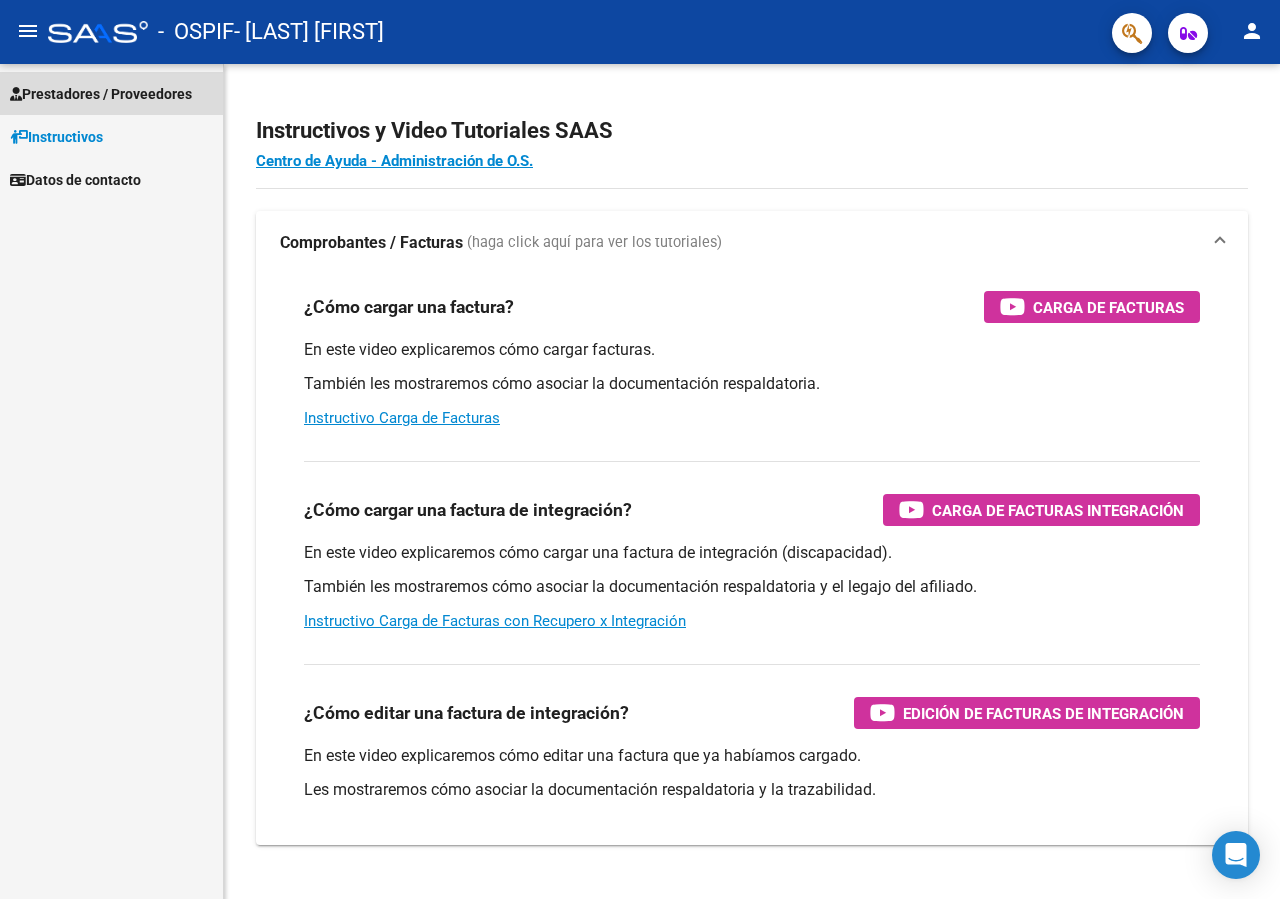 click on "Prestadores / Proveedores" at bounding box center (101, 94) 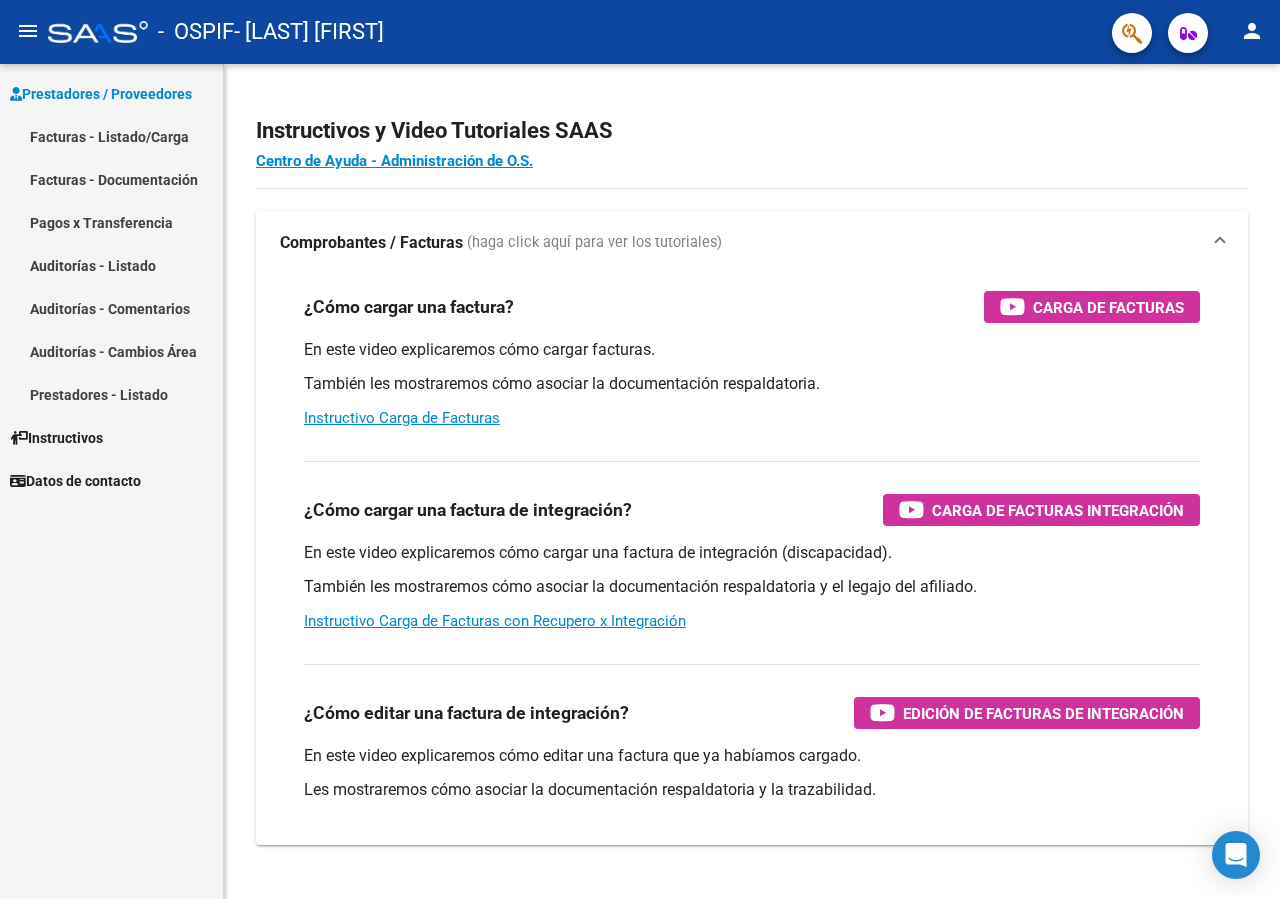 click on "Facturas - Listado/Carga" at bounding box center (111, 136) 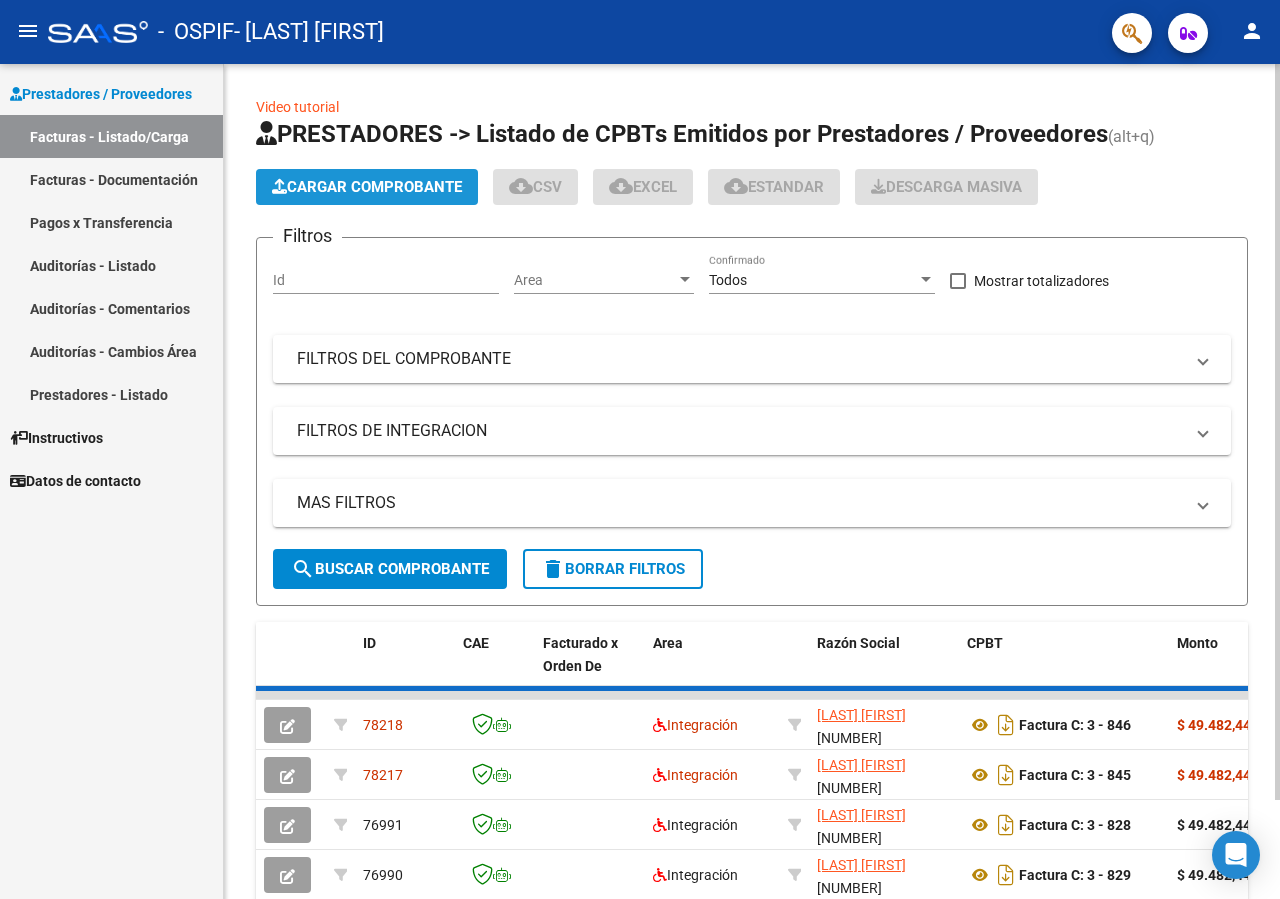 click on "Cargar Comprobante" 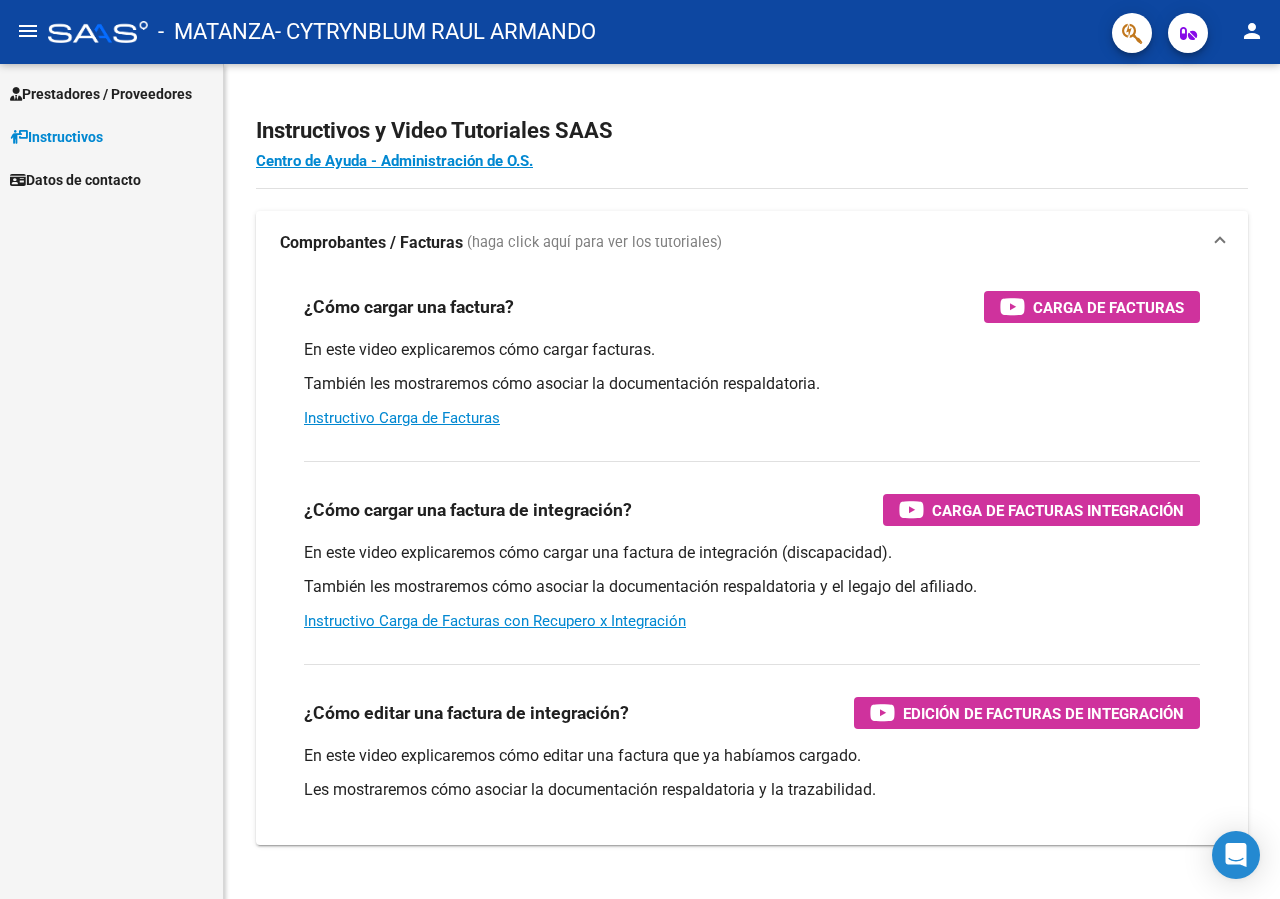 scroll, scrollTop: 0, scrollLeft: 0, axis: both 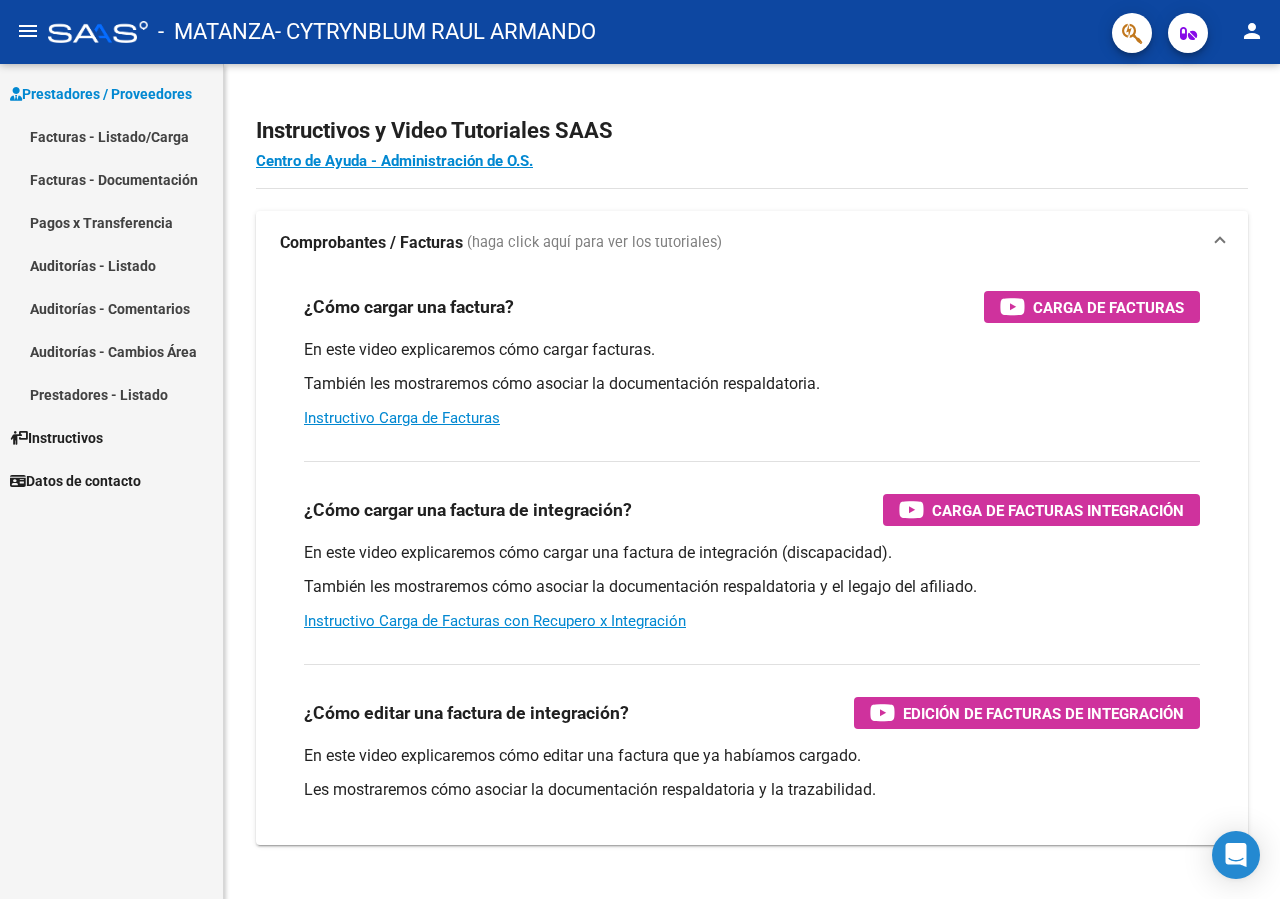 click on "Facturas - Listado/Carga" at bounding box center [111, 136] 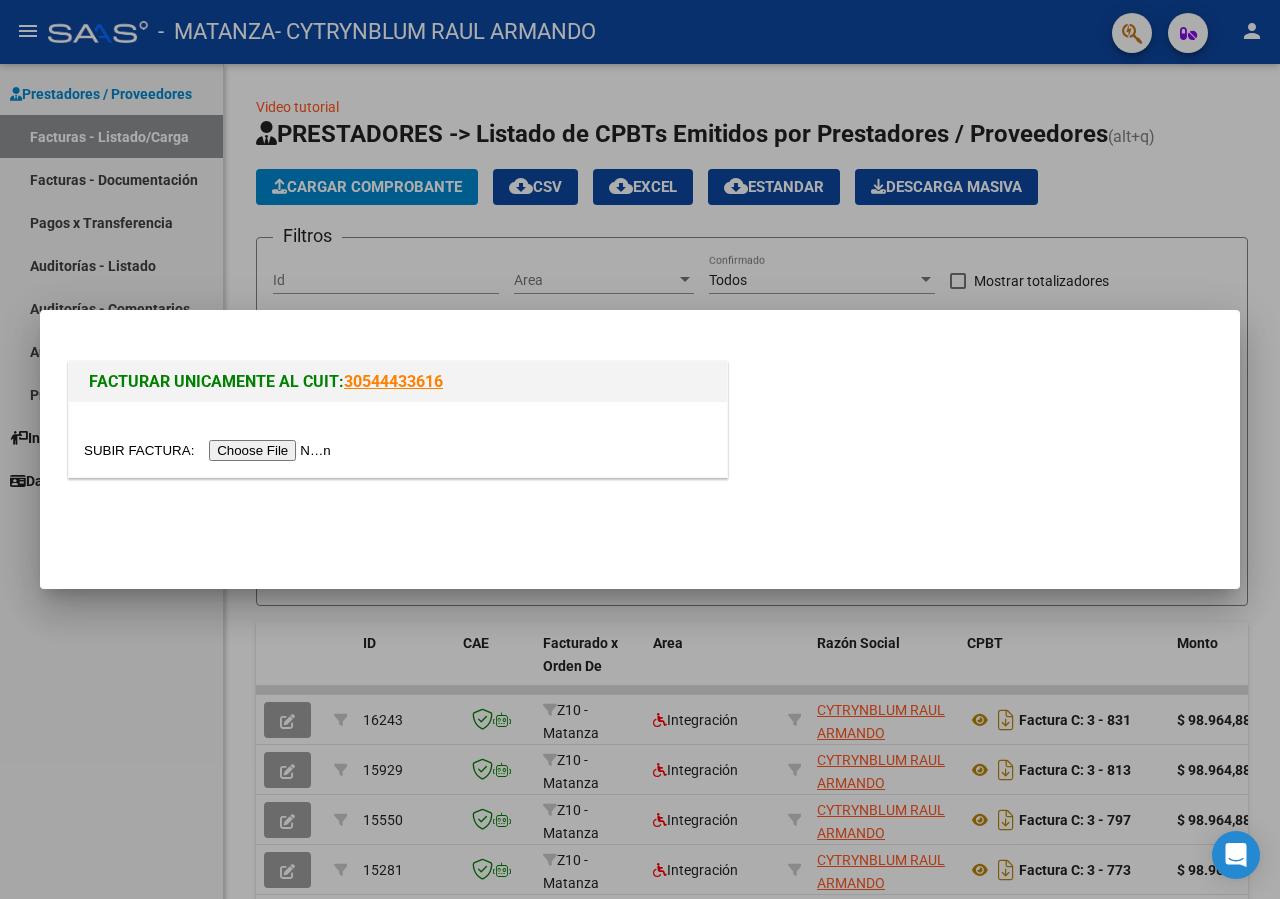 click at bounding box center (210, 450) 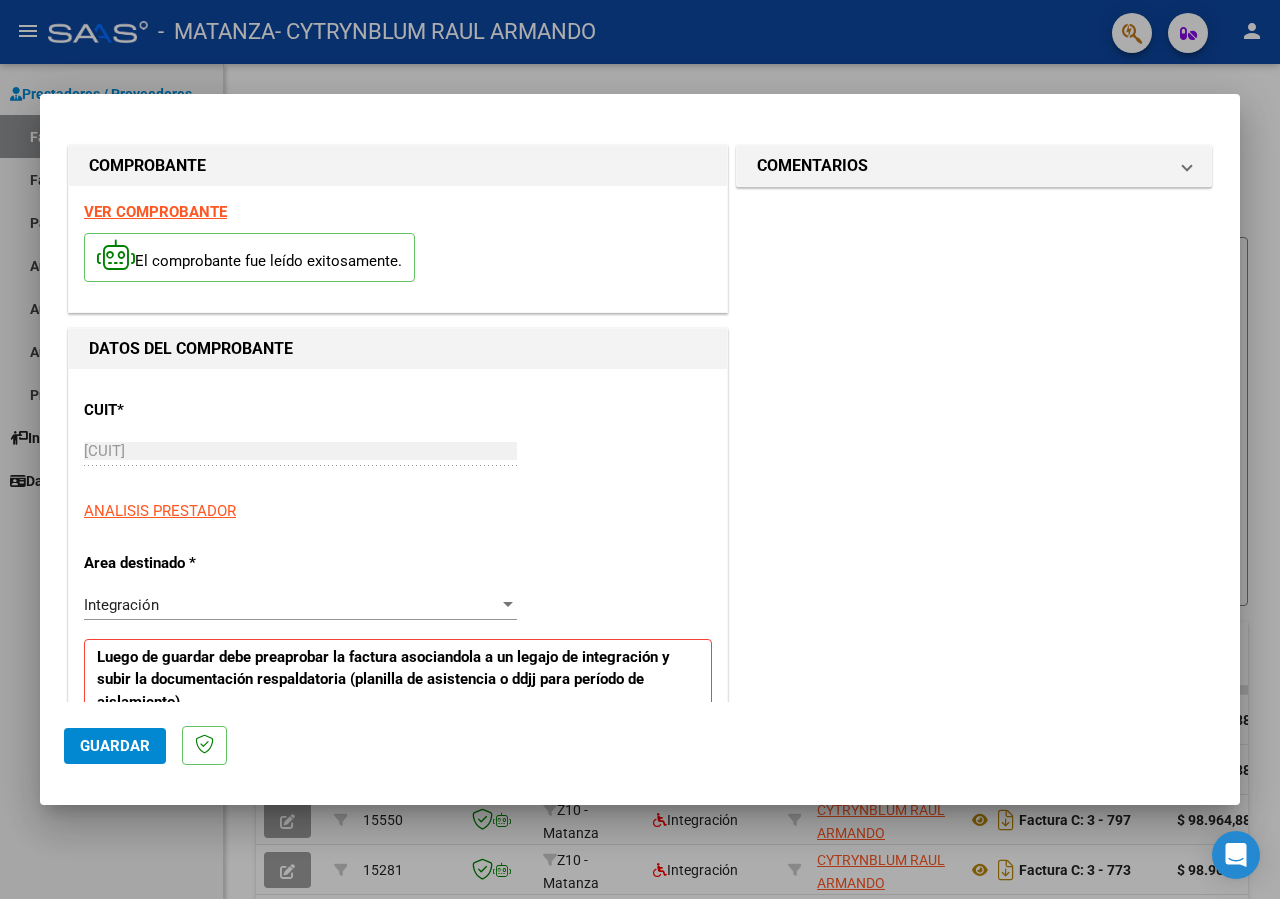 scroll, scrollTop: 252, scrollLeft: 0, axis: vertical 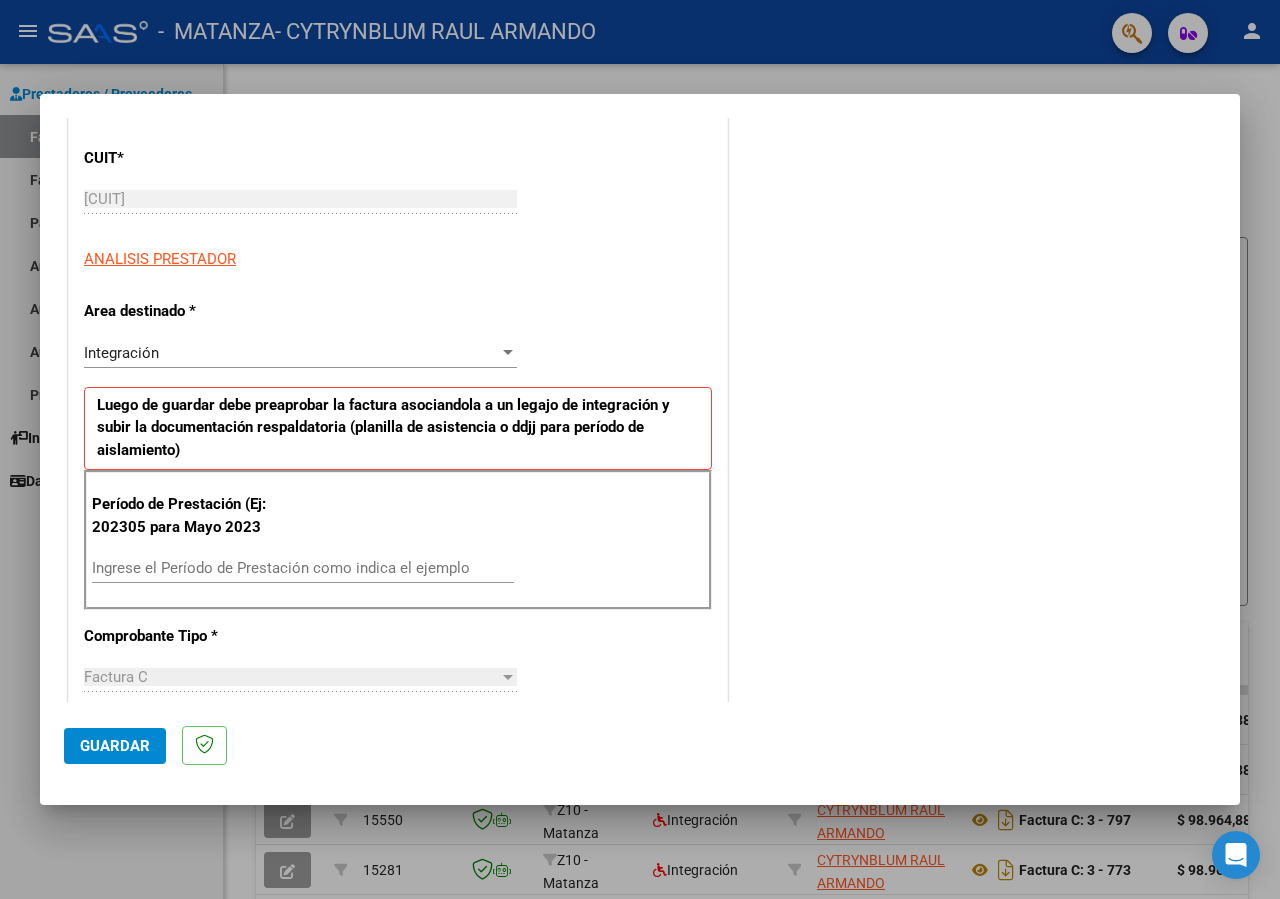 click on "Ingrese el Período de Prestación como indica el ejemplo" at bounding box center (303, 568) 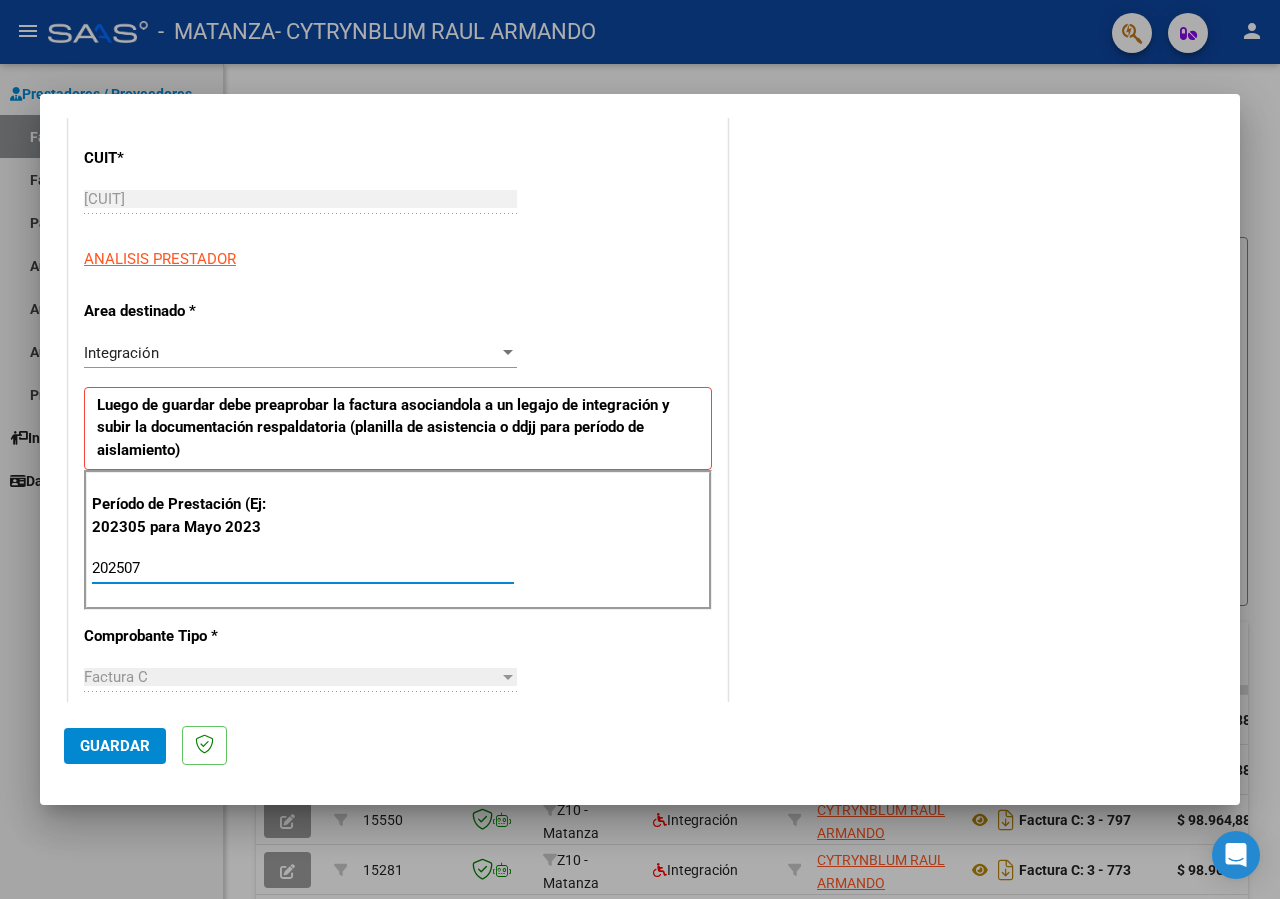 type on "202507" 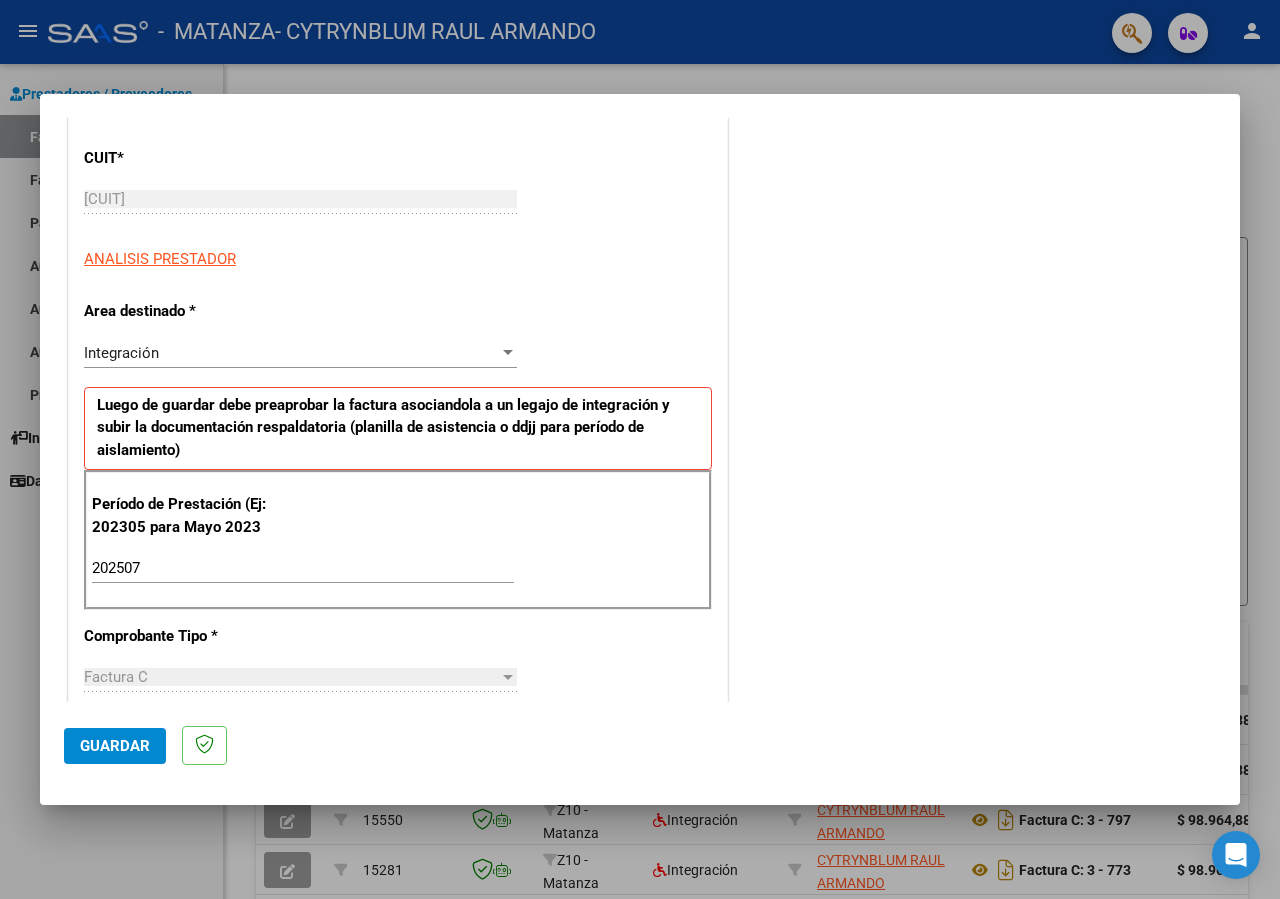 scroll, scrollTop: 800, scrollLeft: 0, axis: vertical 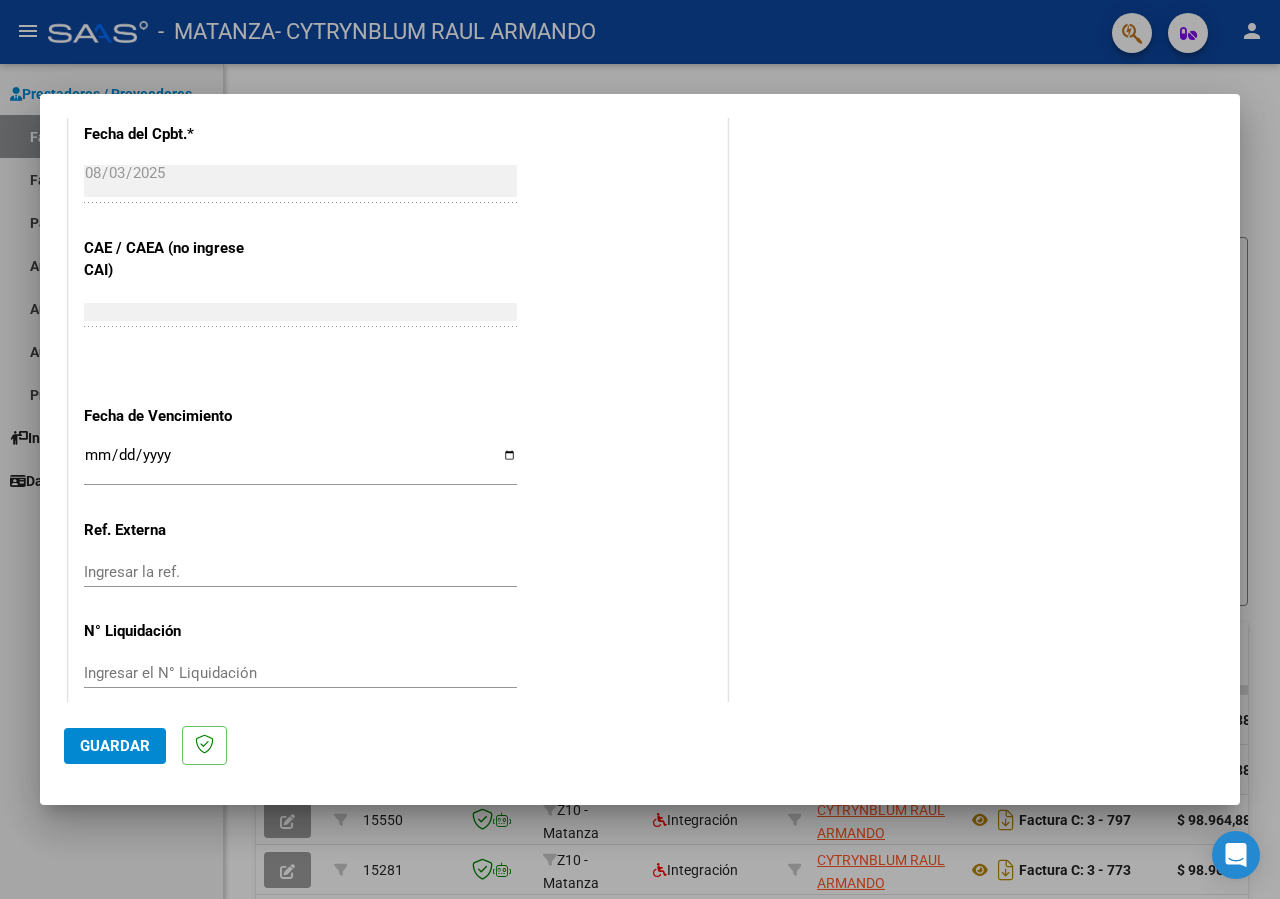 click on "Ingresar la fecha" at bounding box center [300, 463] 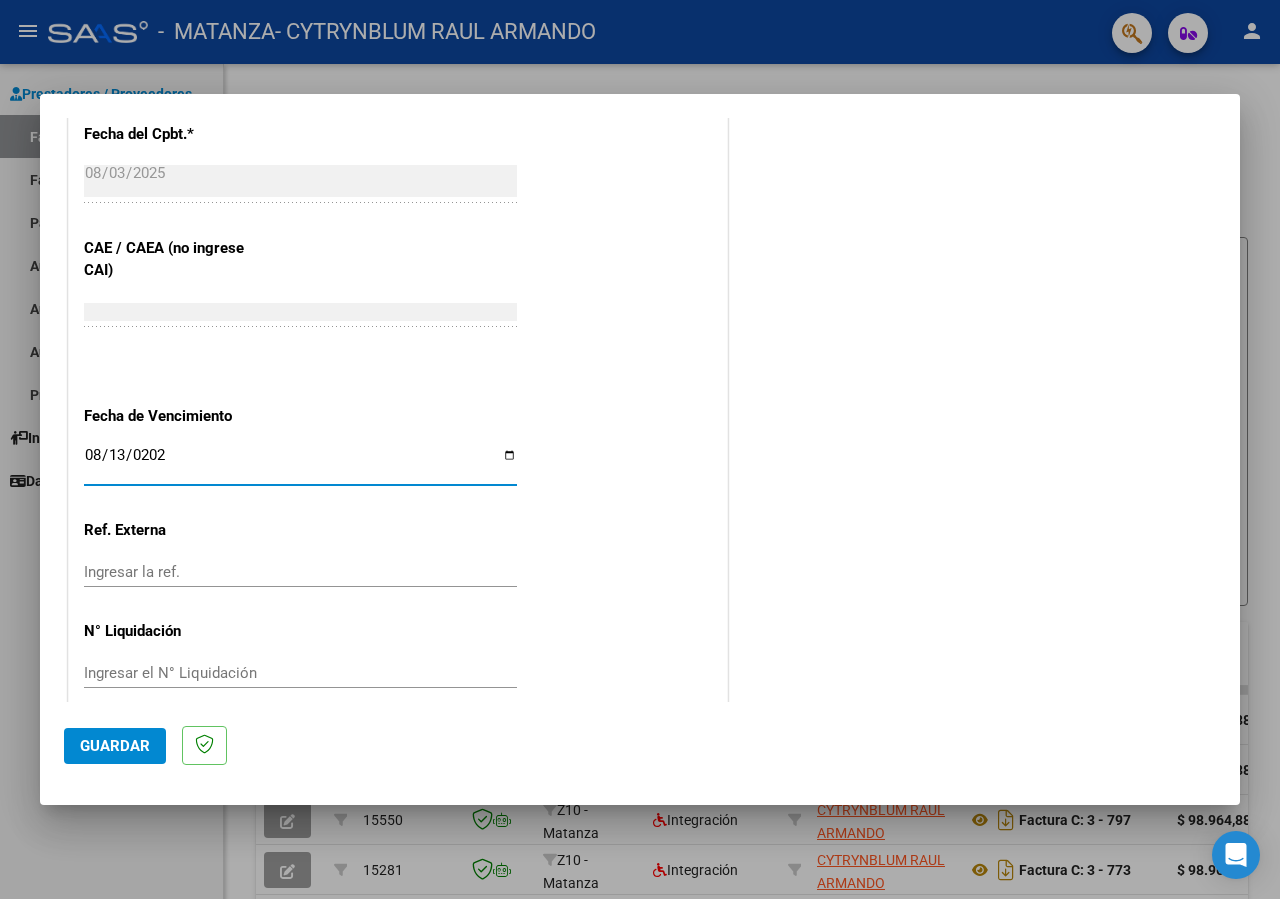 type on "2025-08-13" 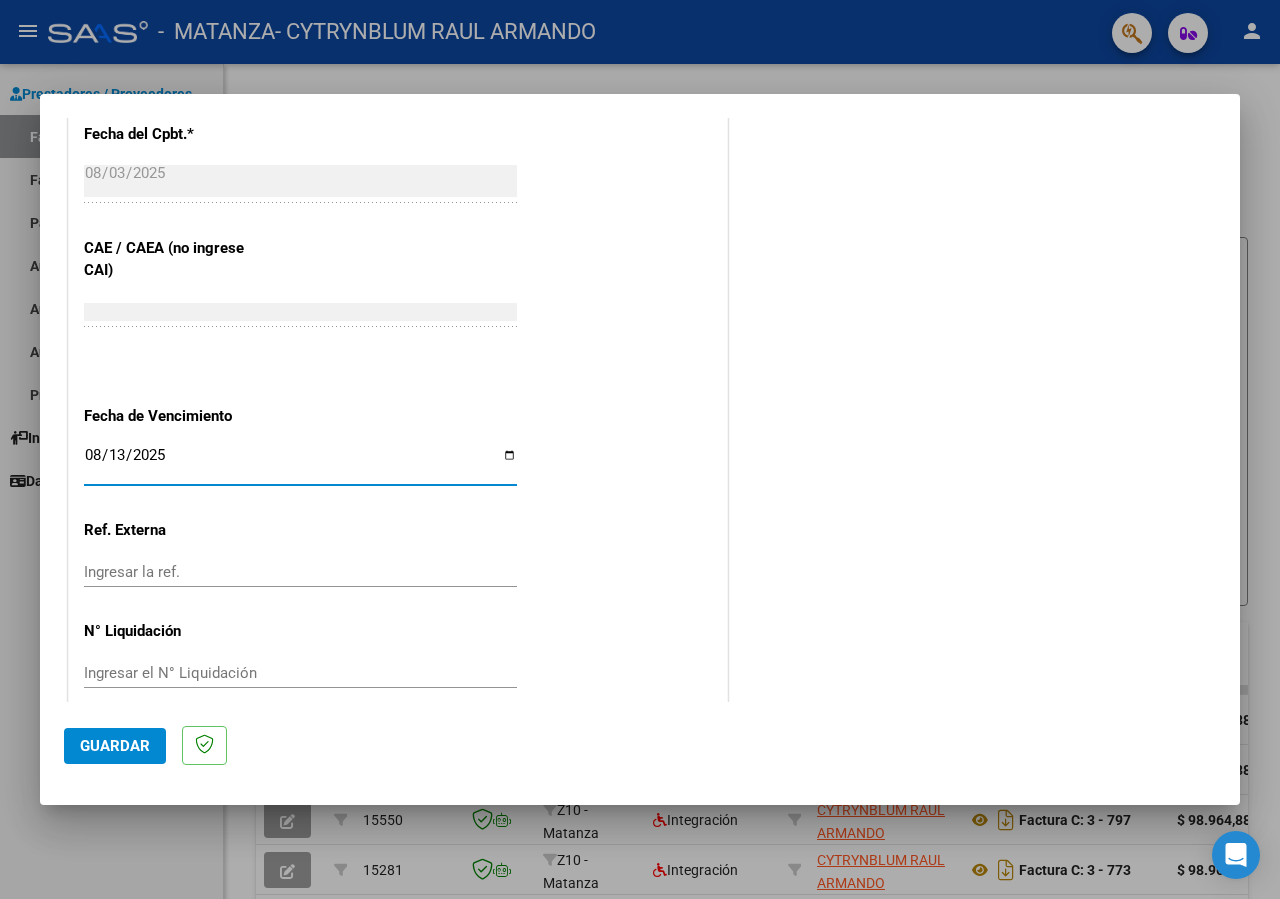 click on "Guardar" 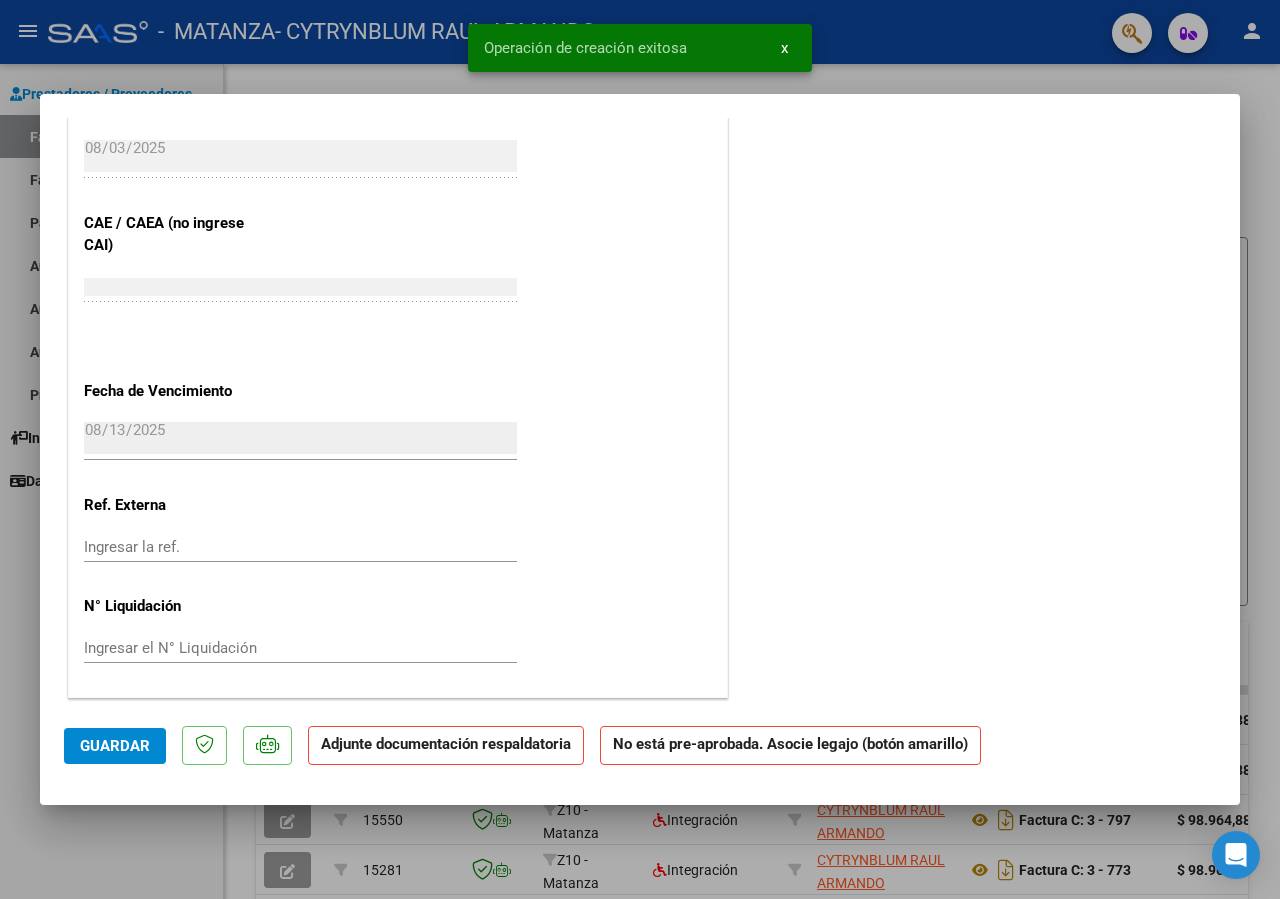 scroll, scrollTop: 0, scrollLeft: 0, axis: both 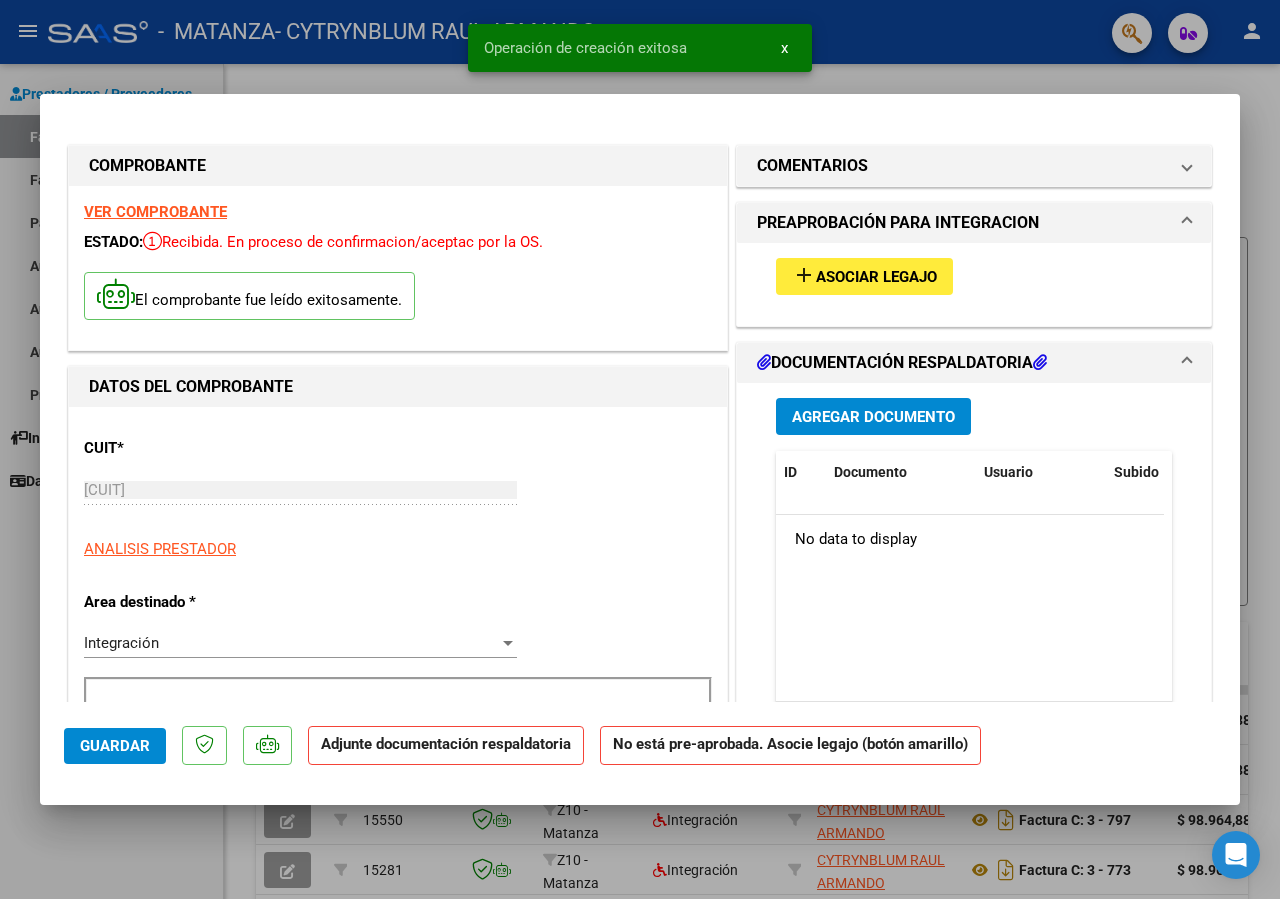 click on "Asociar Legajo" at bounding box center (876, 277) 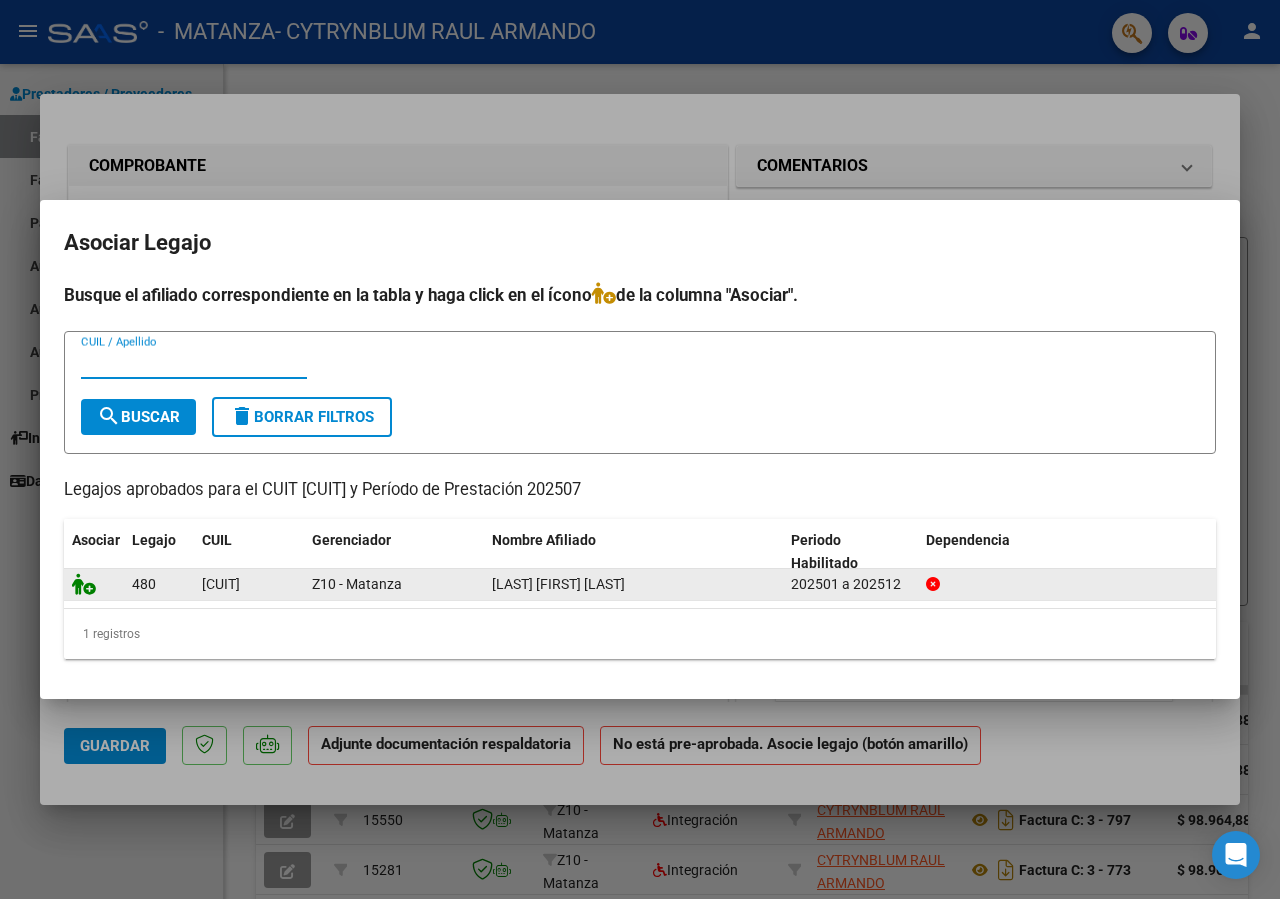 click 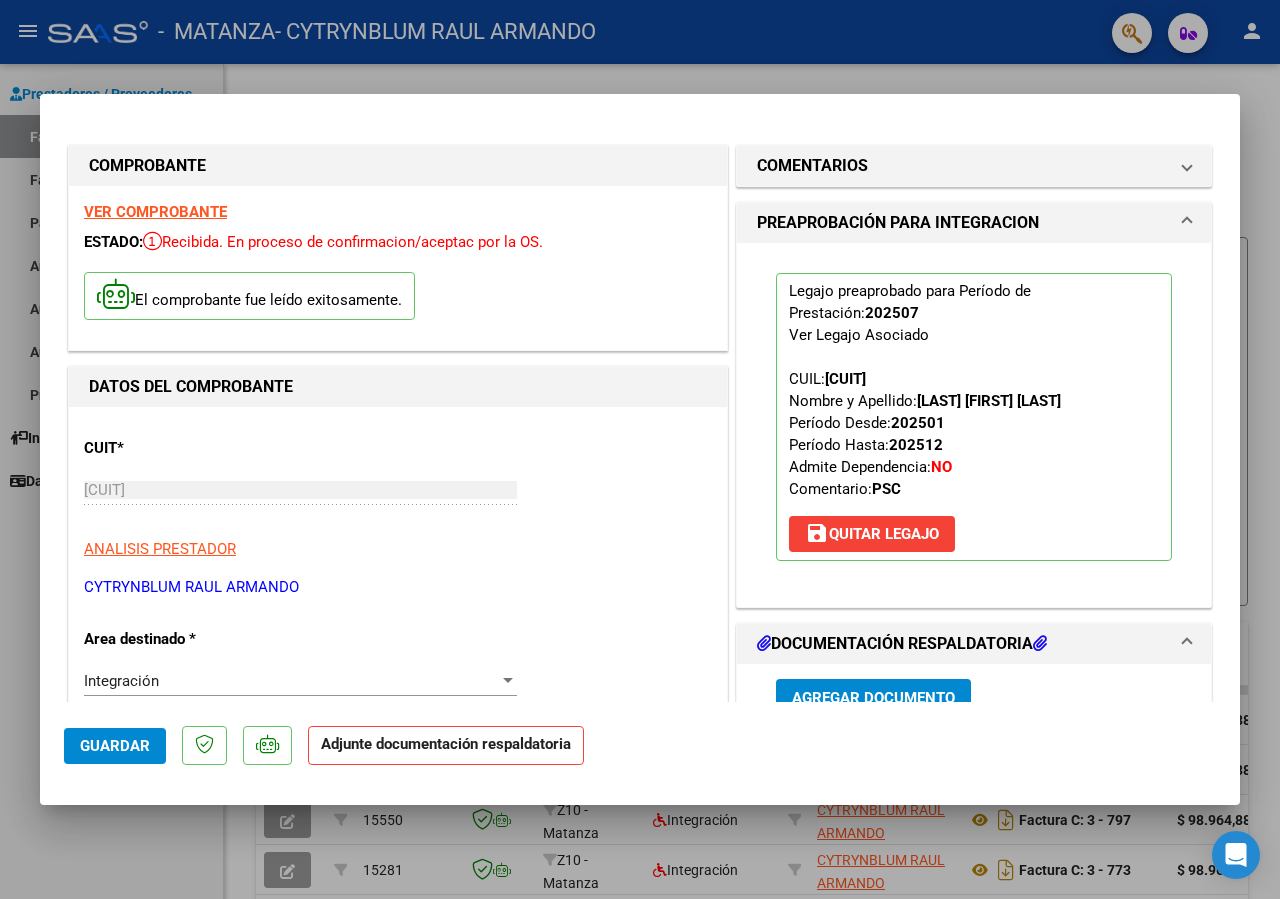 click on "Agregar Documento" at bounding box center [873, 697] 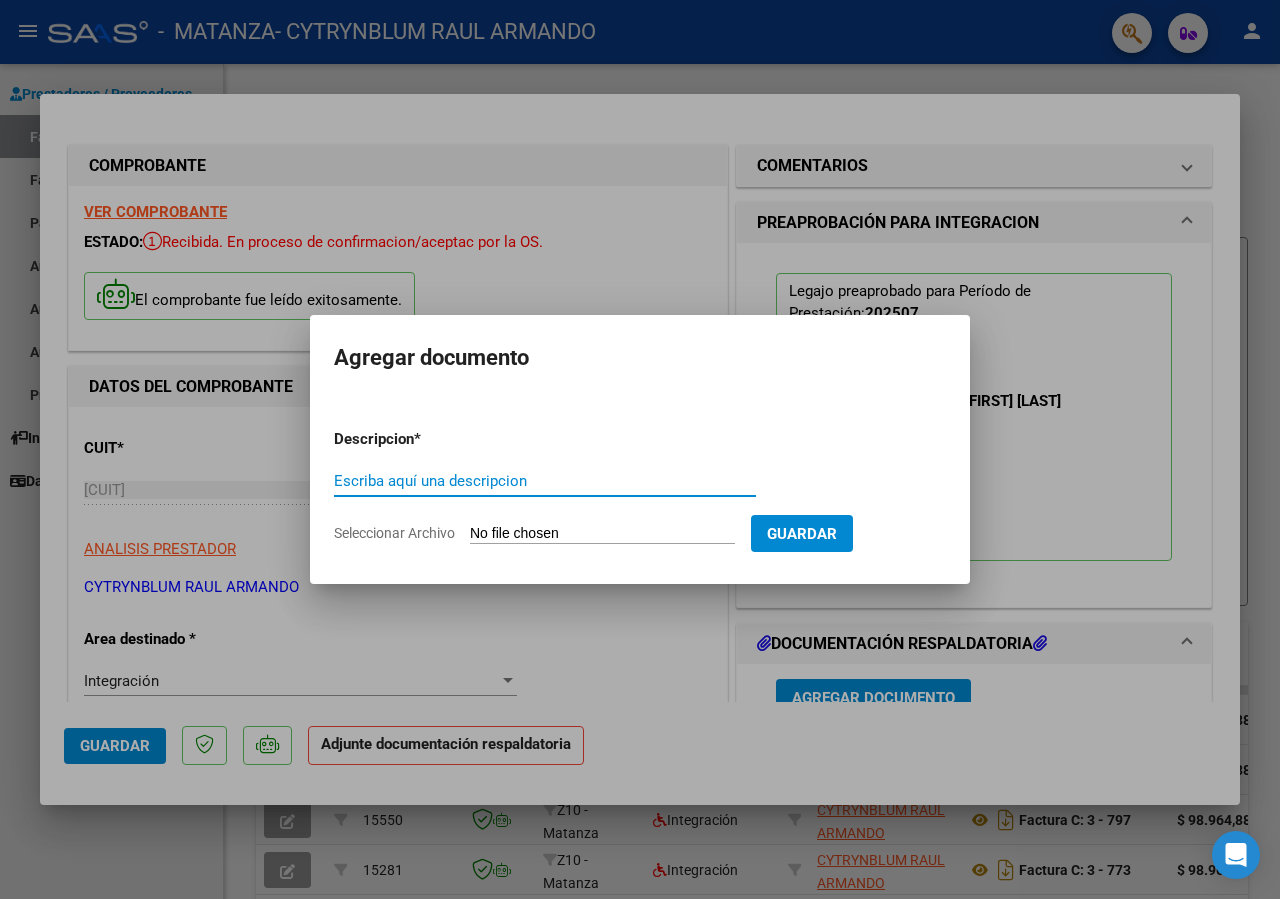 click on "Escriba aquí una descripcion" at bounding box center (545, 481) 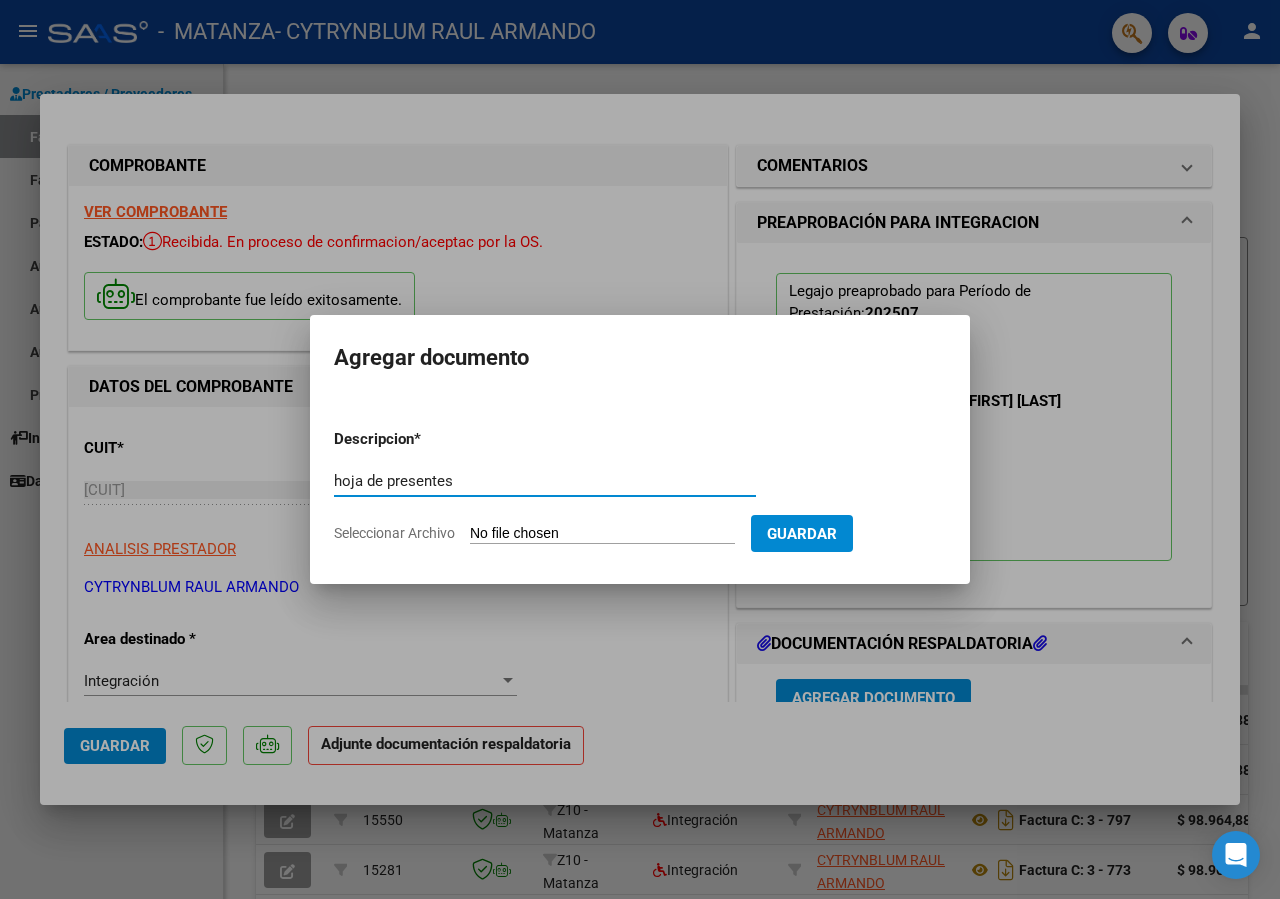 type on "hoja de presentes" 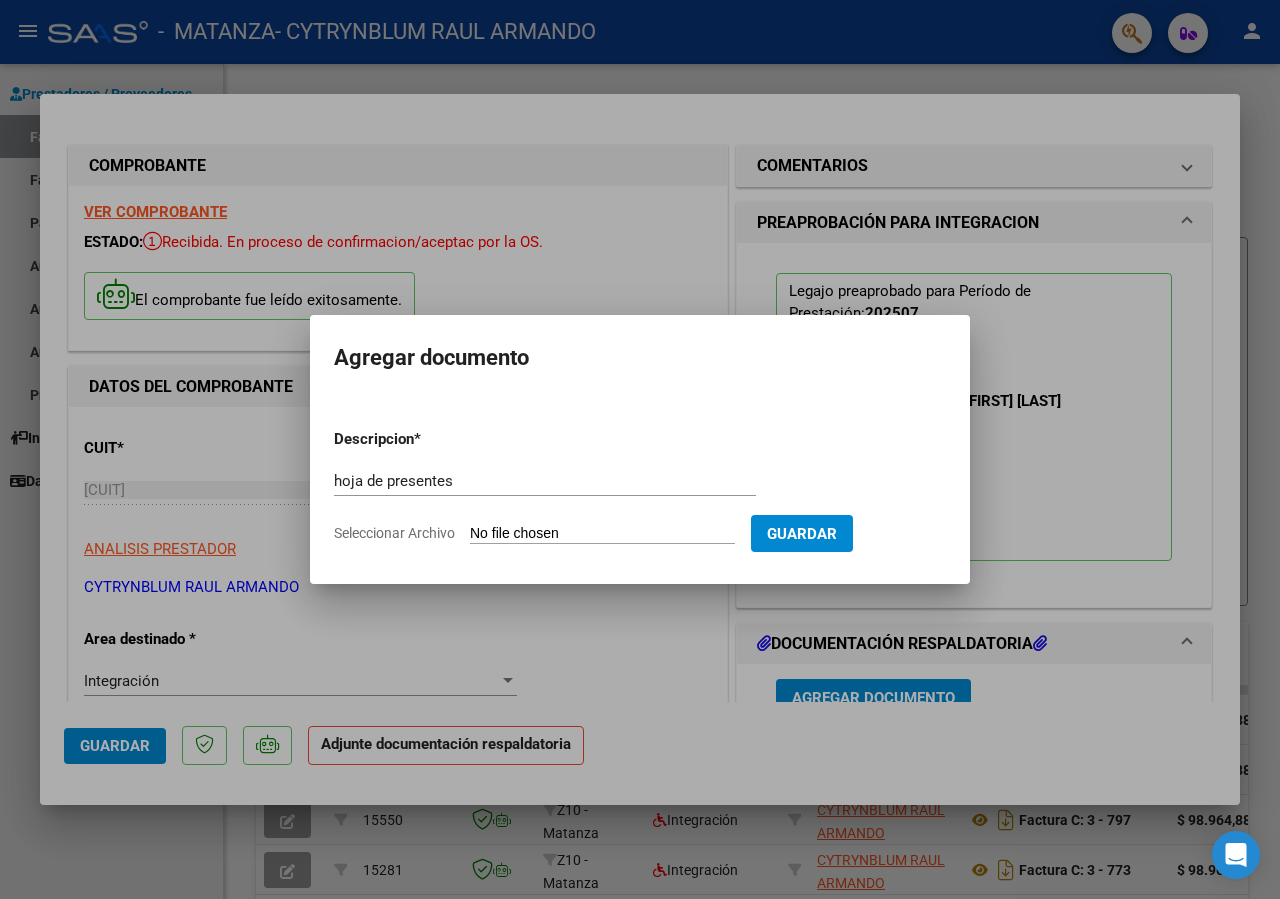 type on "C:\fakepath\hoja de presentes Ramirez angel julio 2025.jpg" 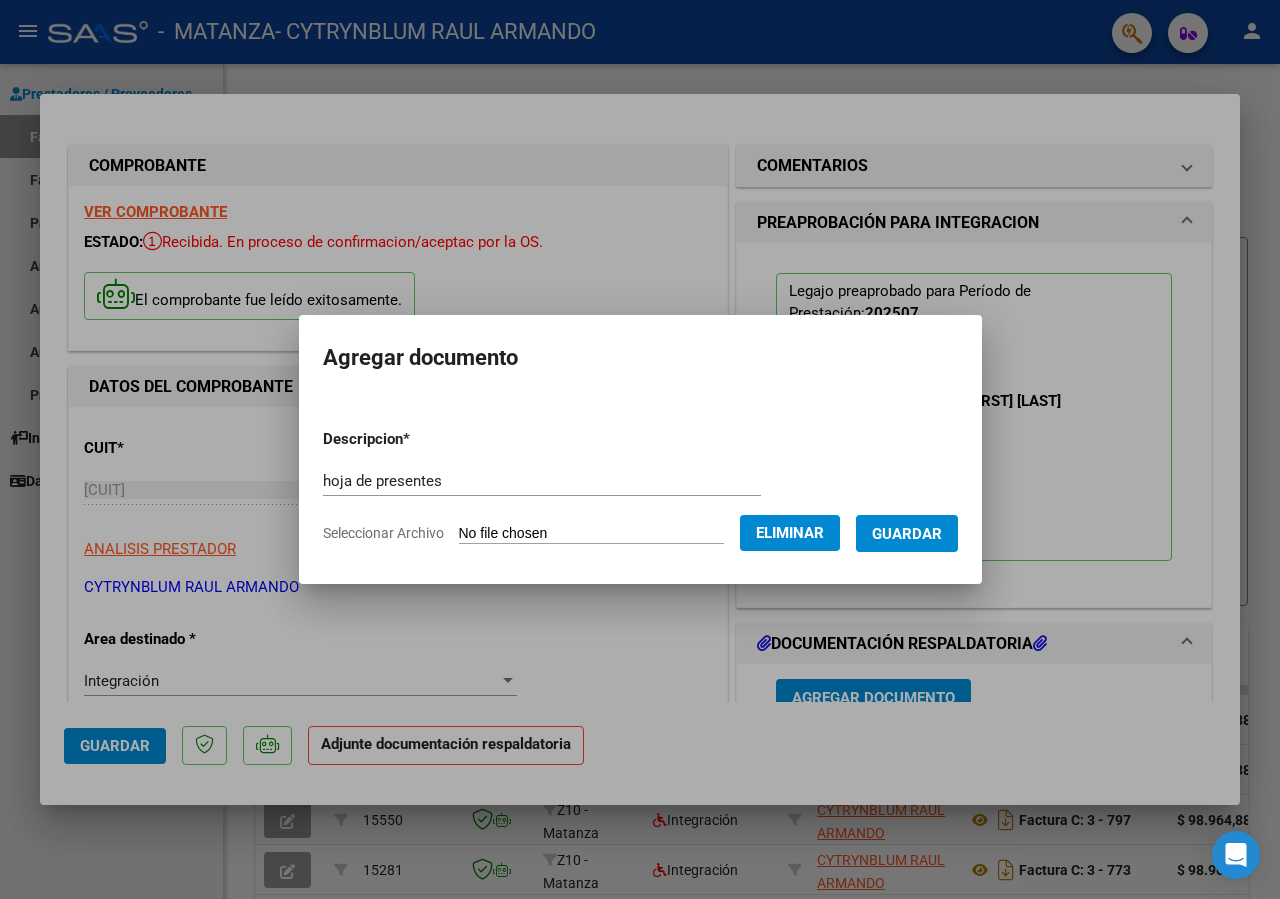 click on "Guardar" at bounding box center [907, 534] 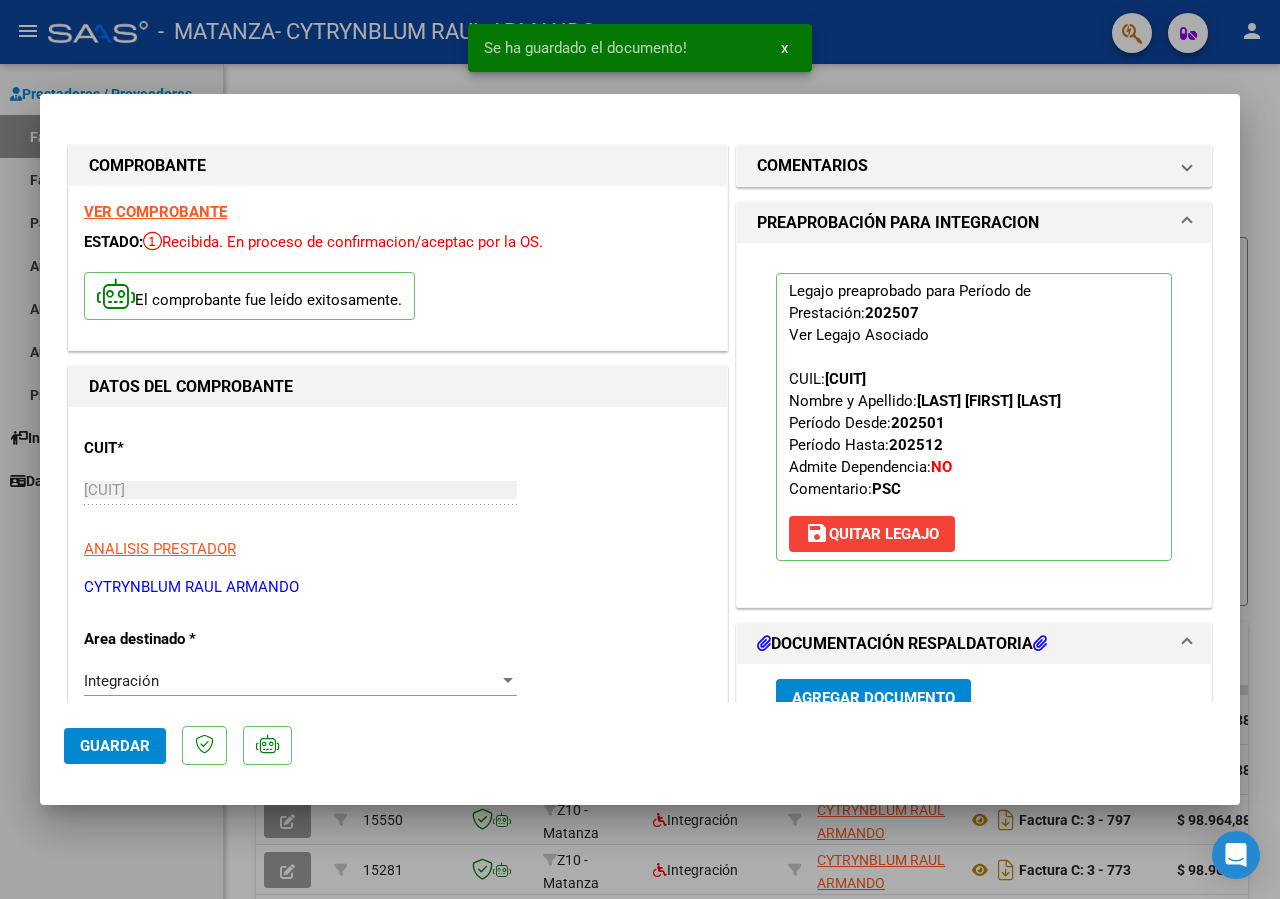 scroll, scrollTop: 548, scrollLeft: 0, axis: vertical 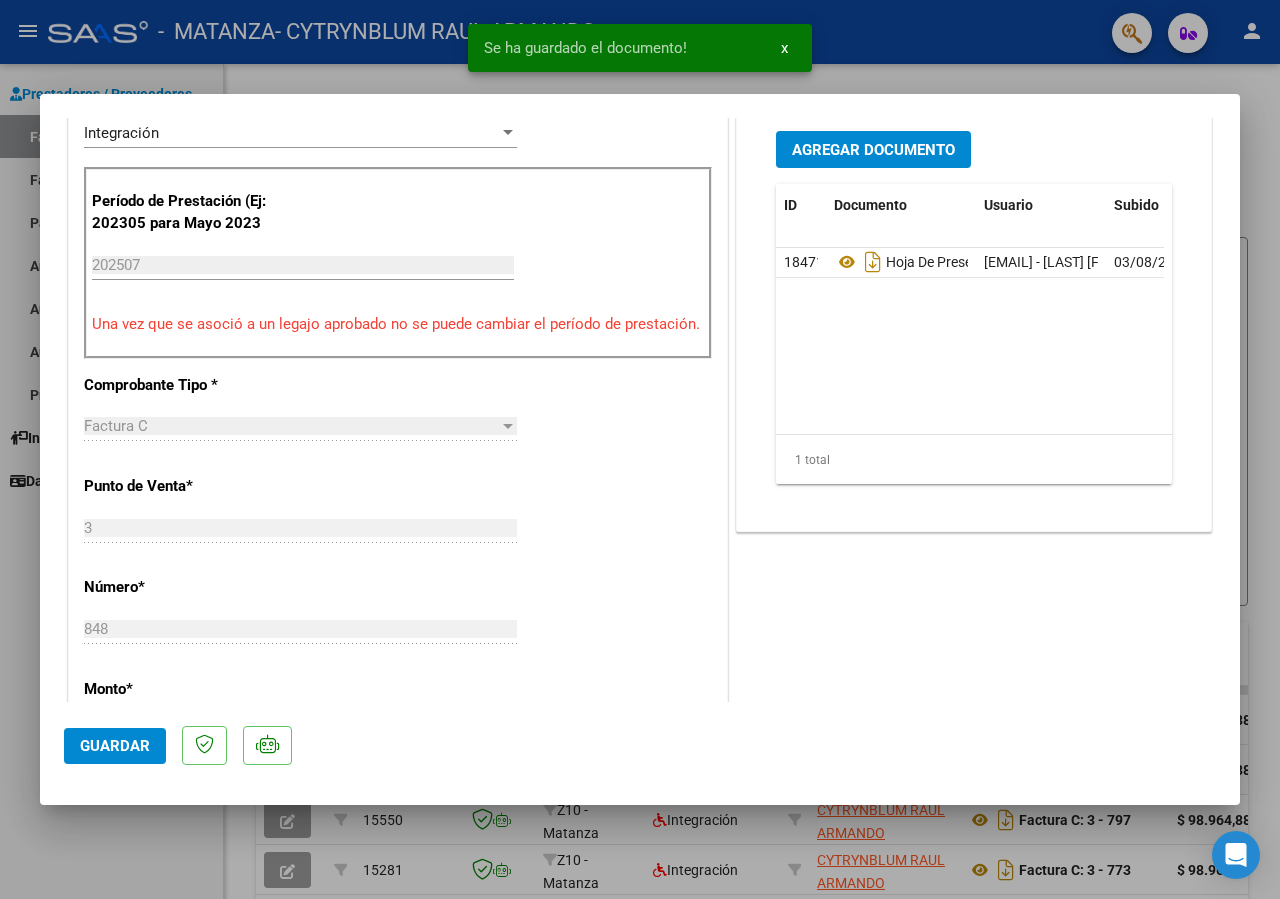 click on "Agregar Documento" at bounding box center [873, 150] 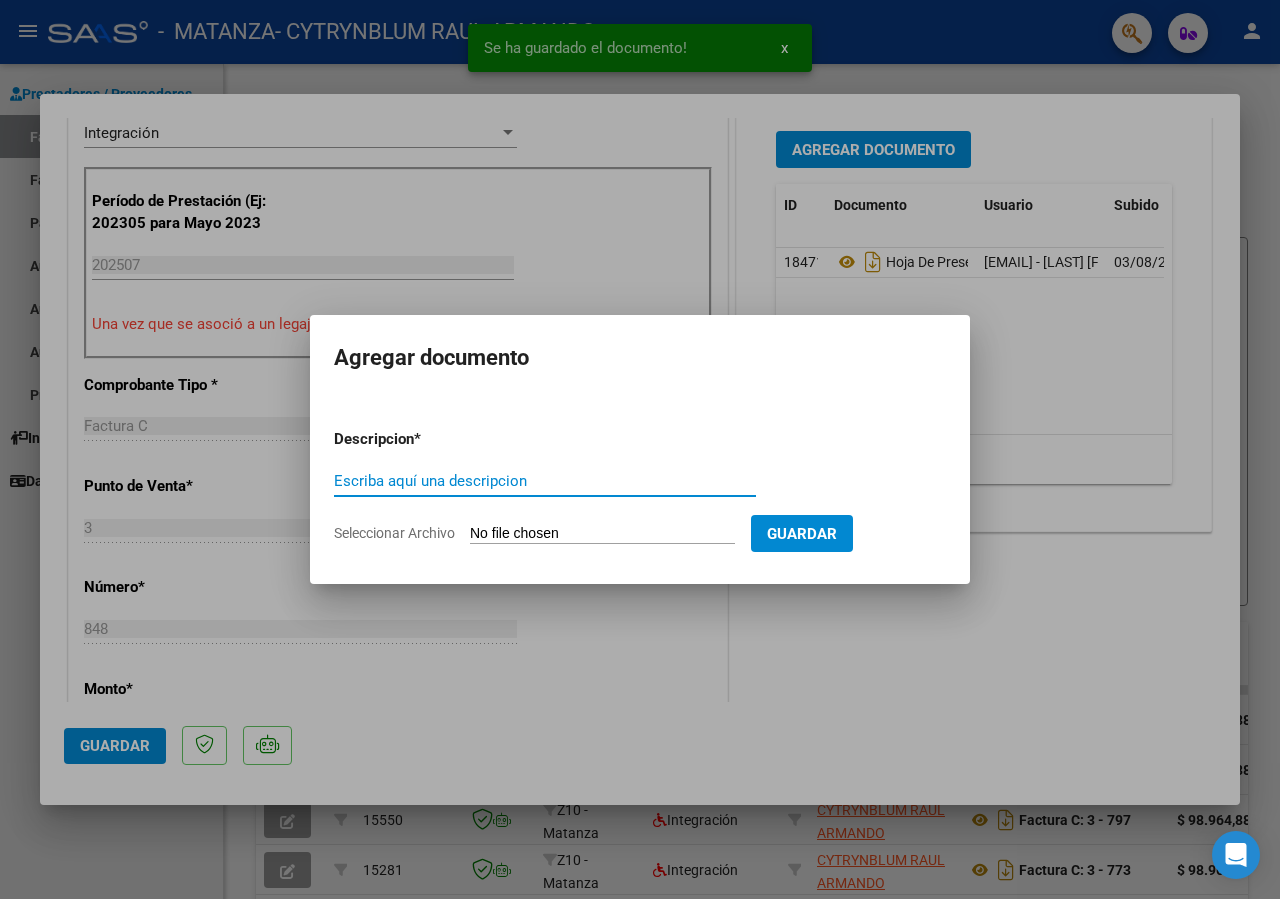 click on "Escriba aquí una descripcion" at bounding box center [545, 481] 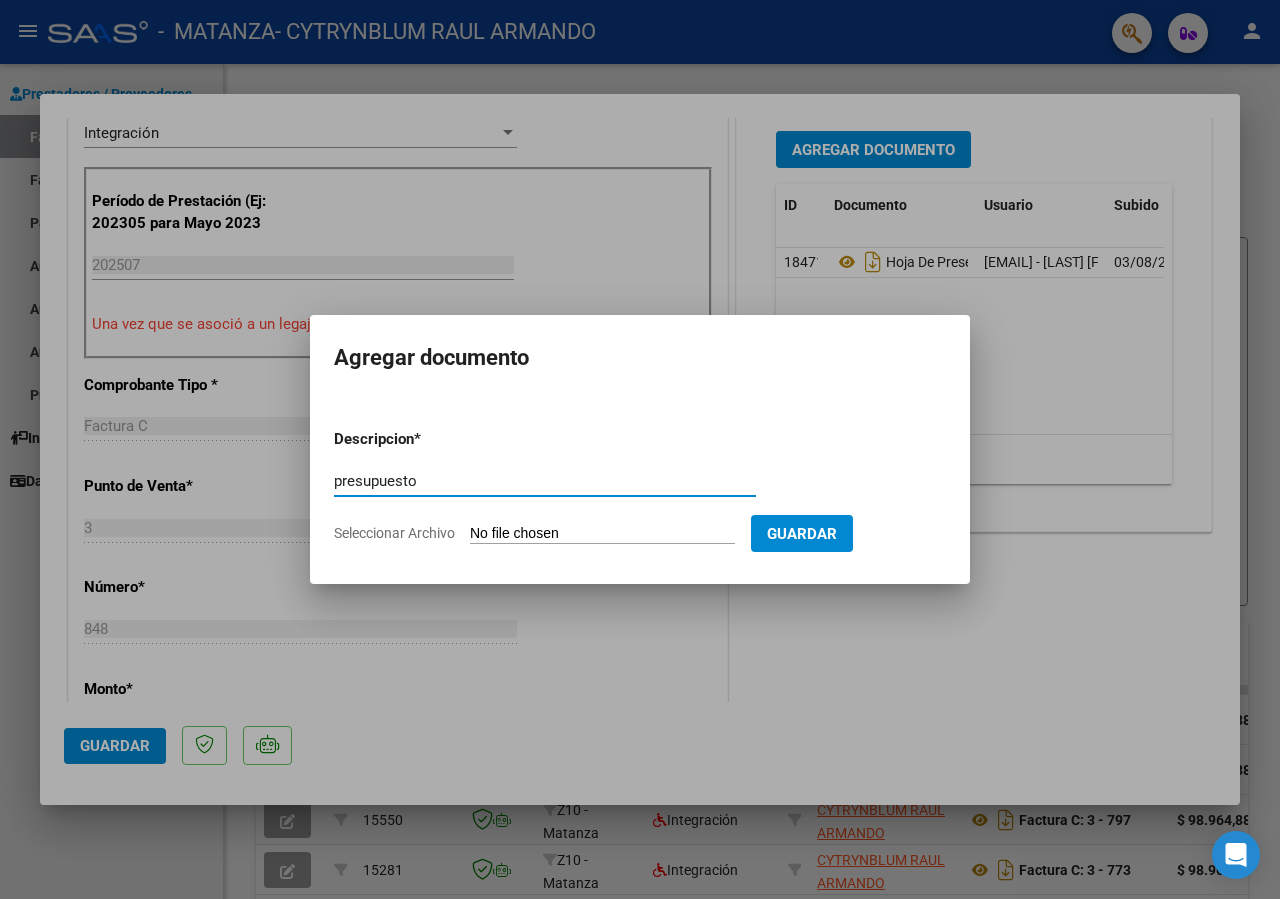 type on "presupuesto" 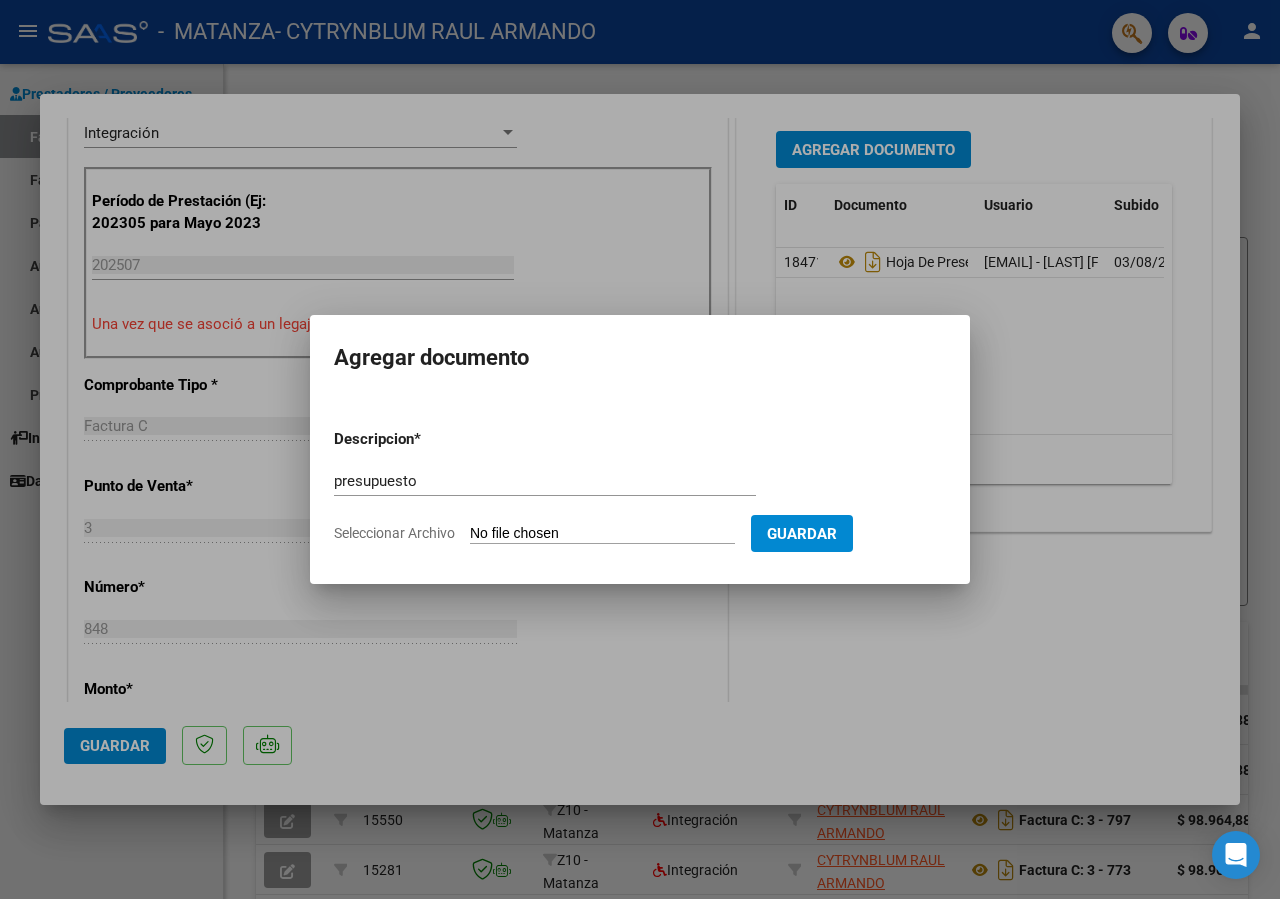 type on "C:\fakepath\ramirez robledo angel presupuesto aprobado 2025.pdf" 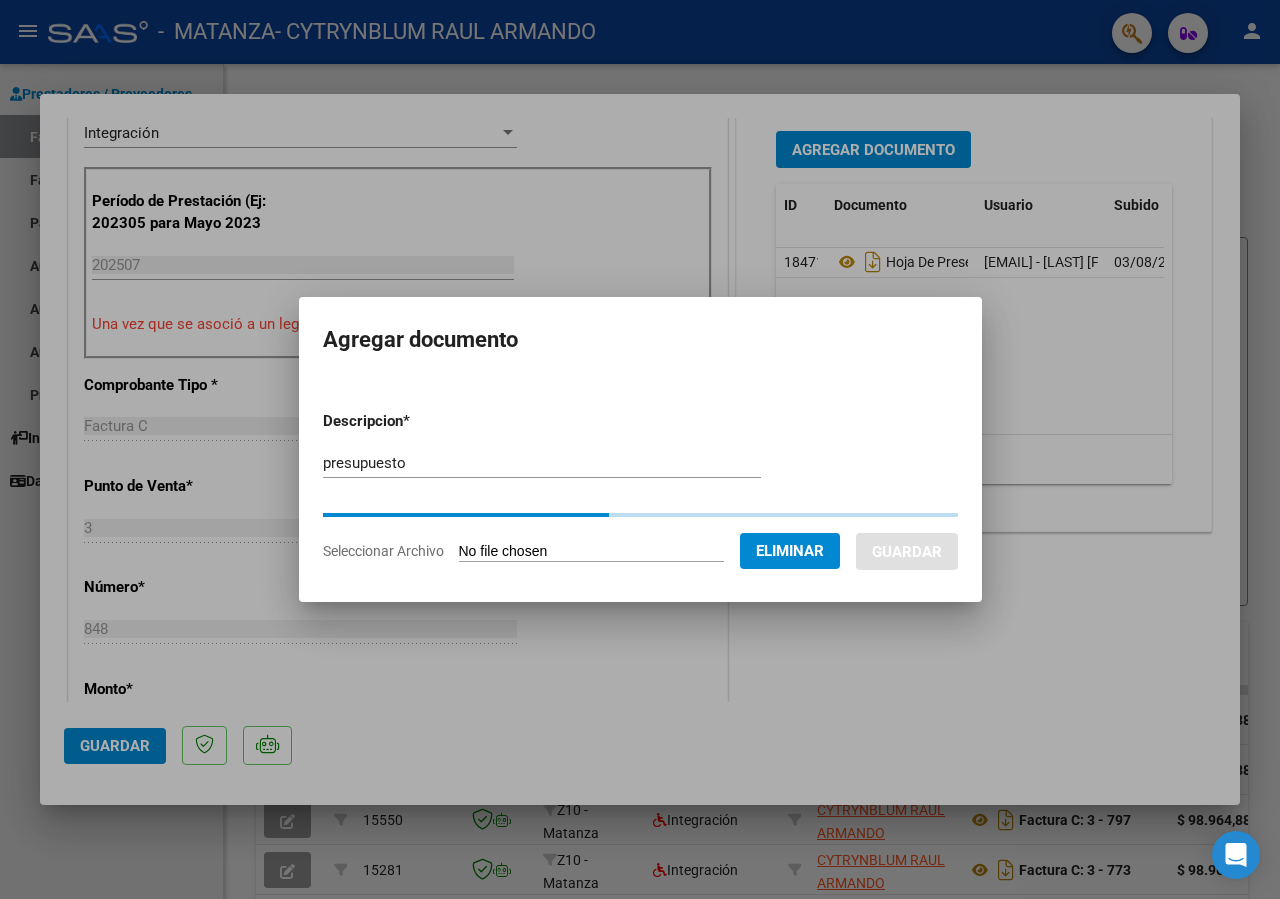 click on "Descripcion  *   presupuesto Escriba aquí una descripcion  Seleccionar Archivo Eliminar Guardar" at bounding box center (640, 486) 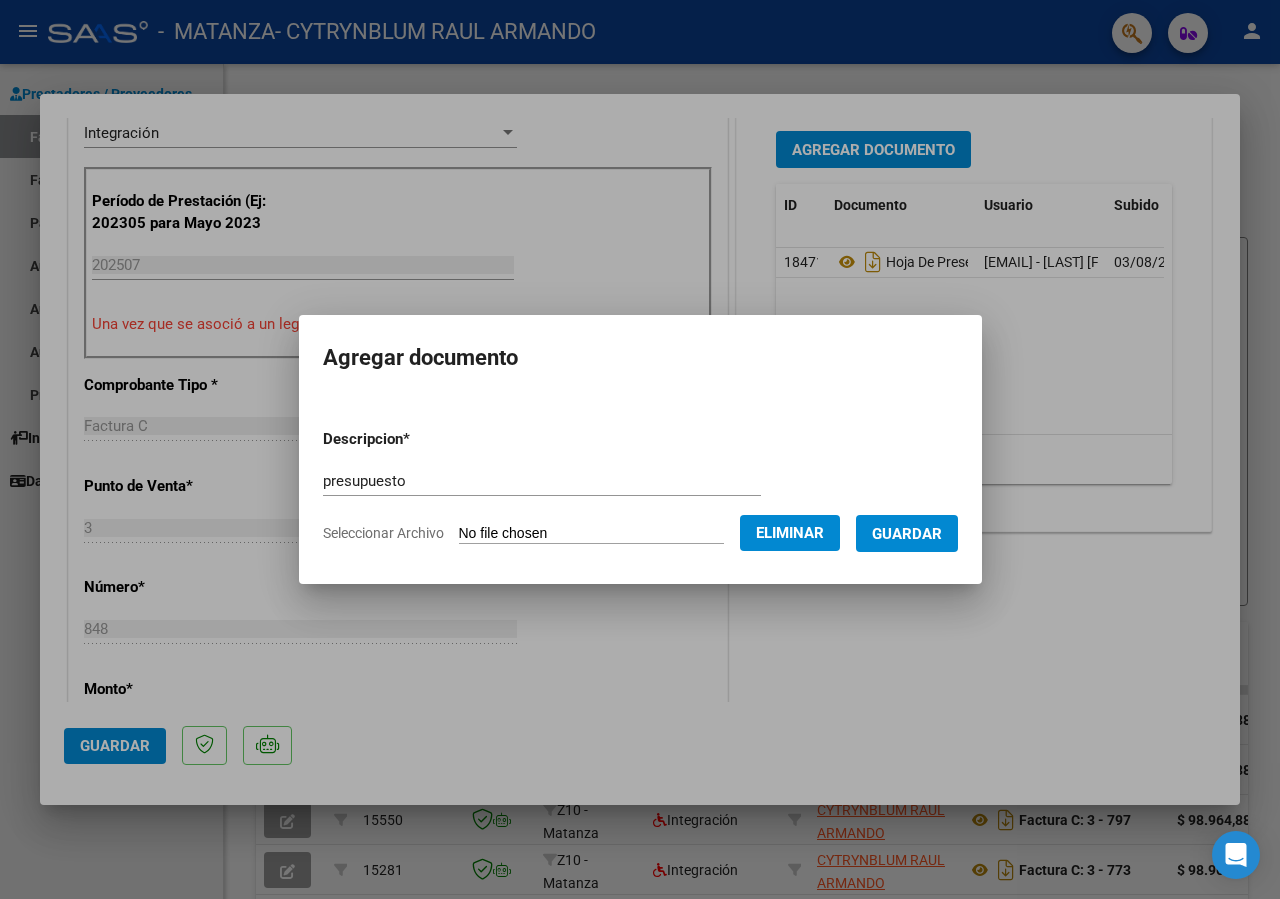click on "Guardar" at bounding box center (907, 533) 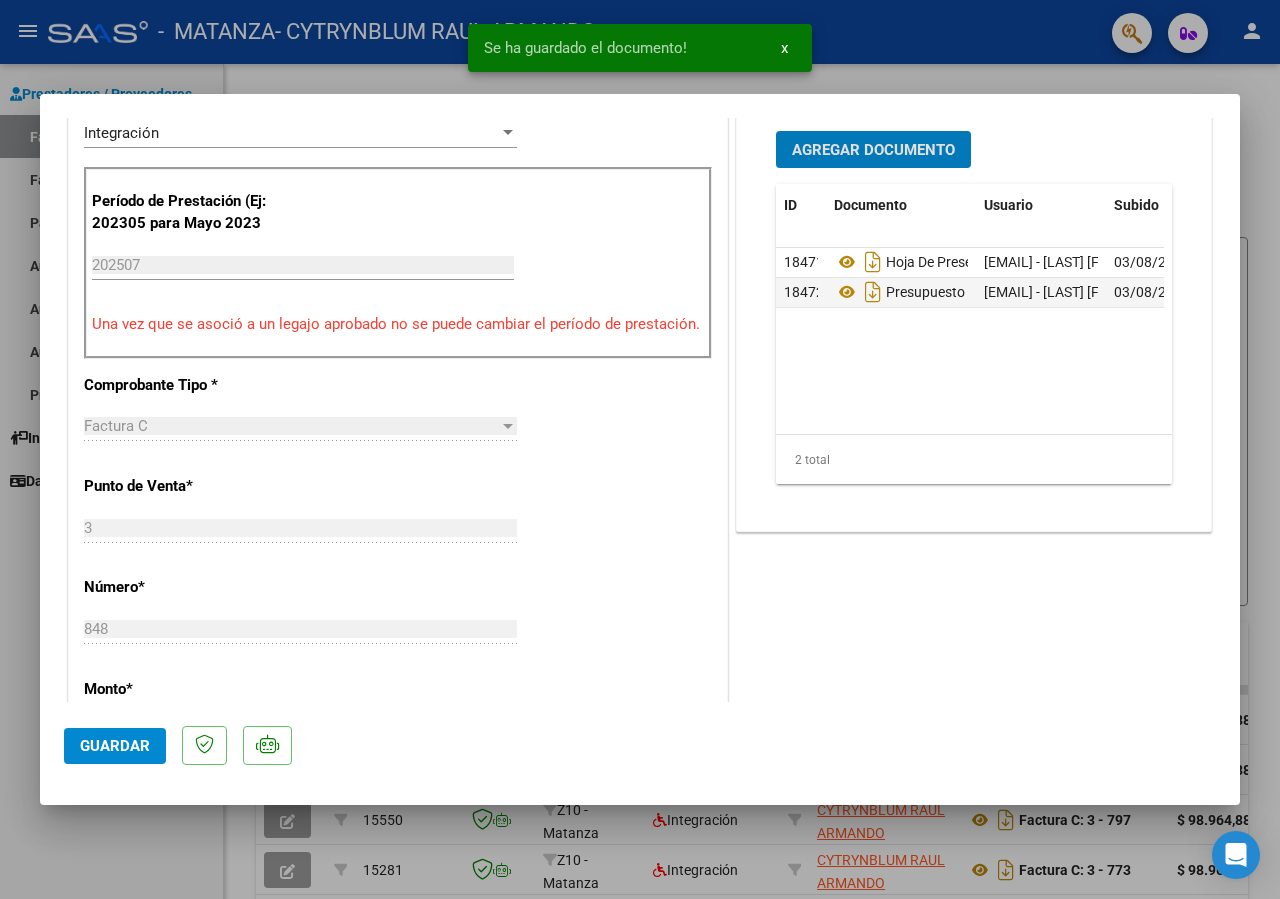 click on "Guardar" 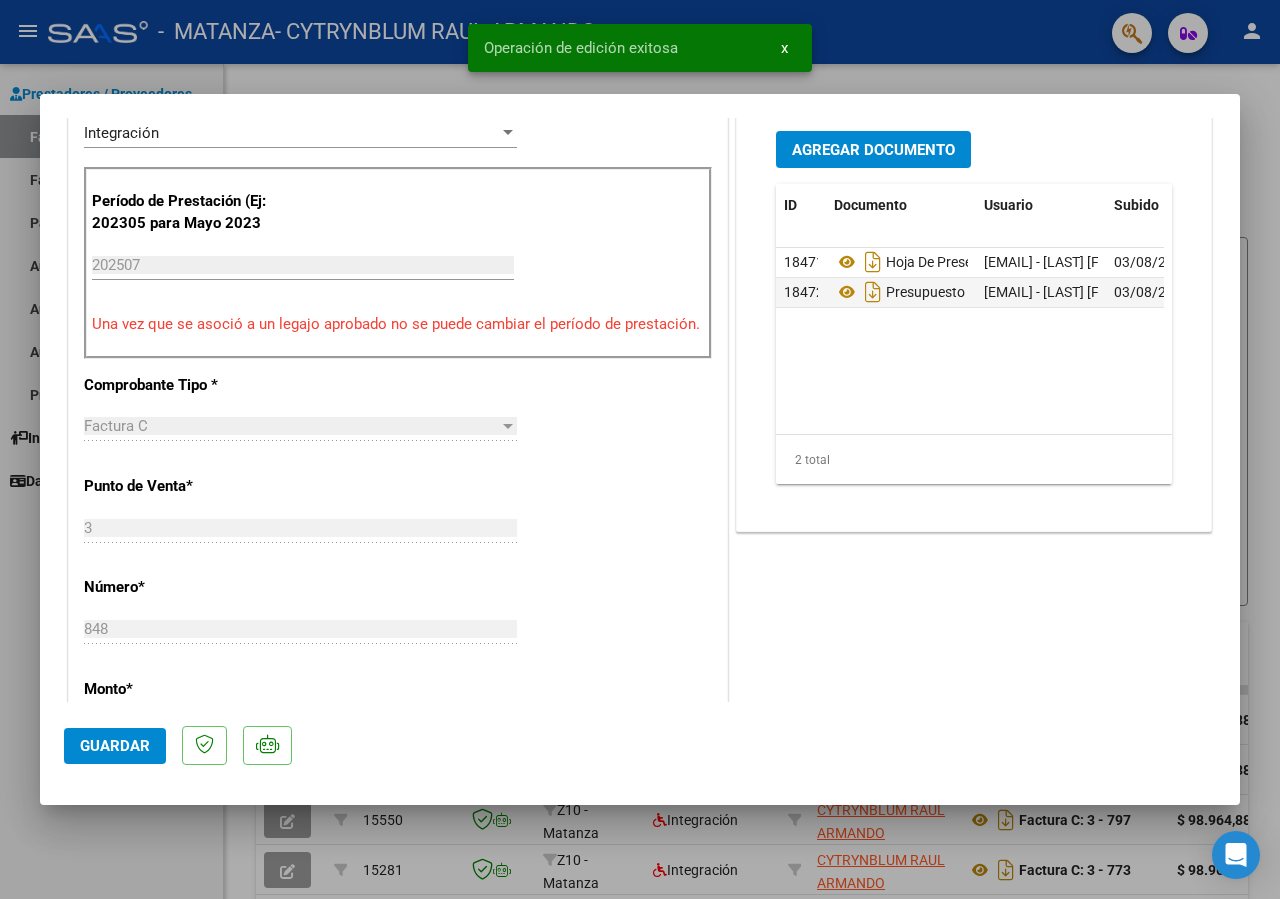 click at bounding box center [640, 449] 